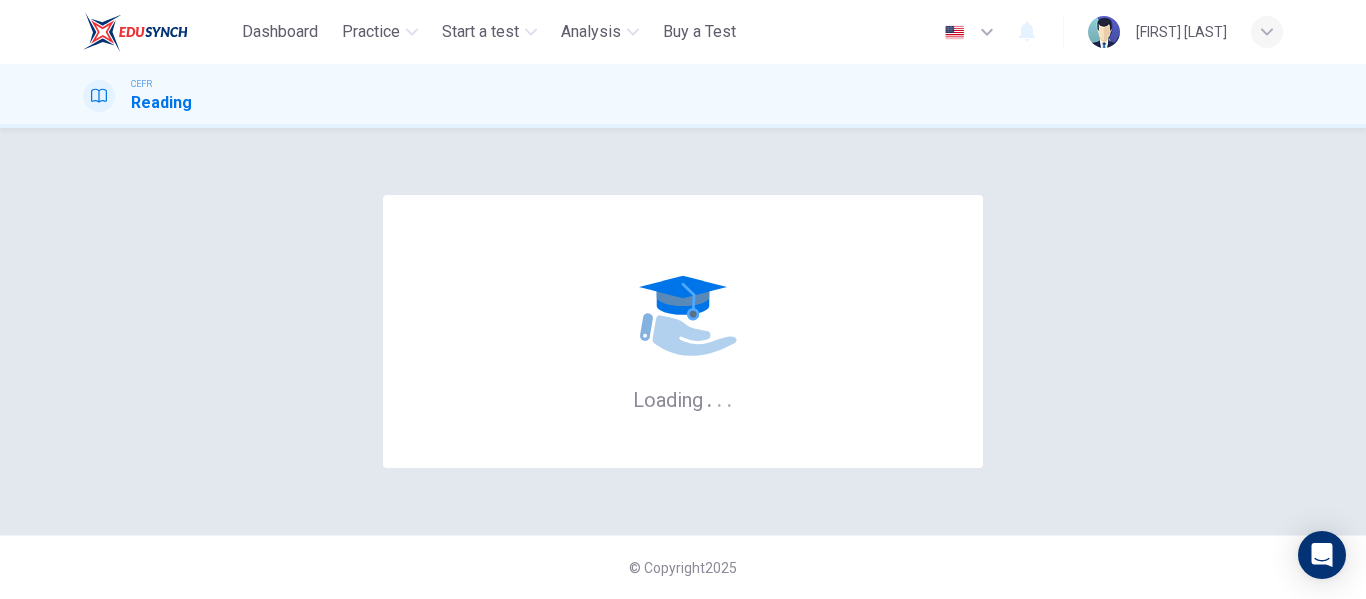 scroll, scrollTop: 0, scrollLeft: 0, axis: both 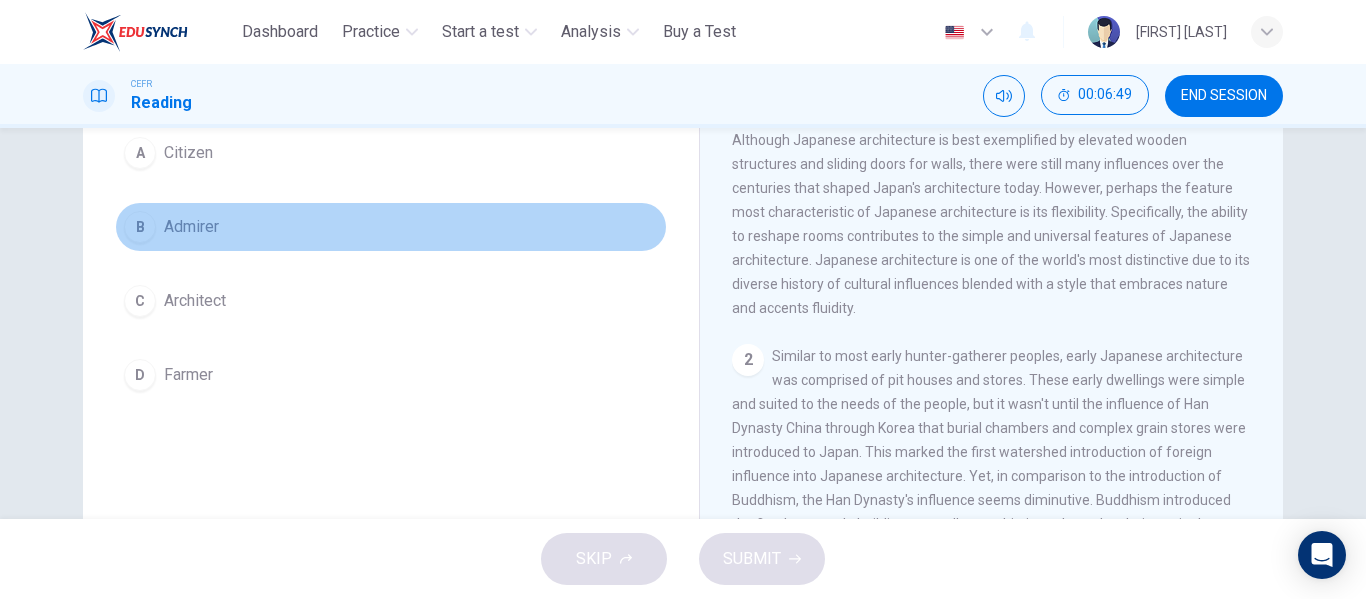 click on "Admirer" at bounding box center [188, 153] 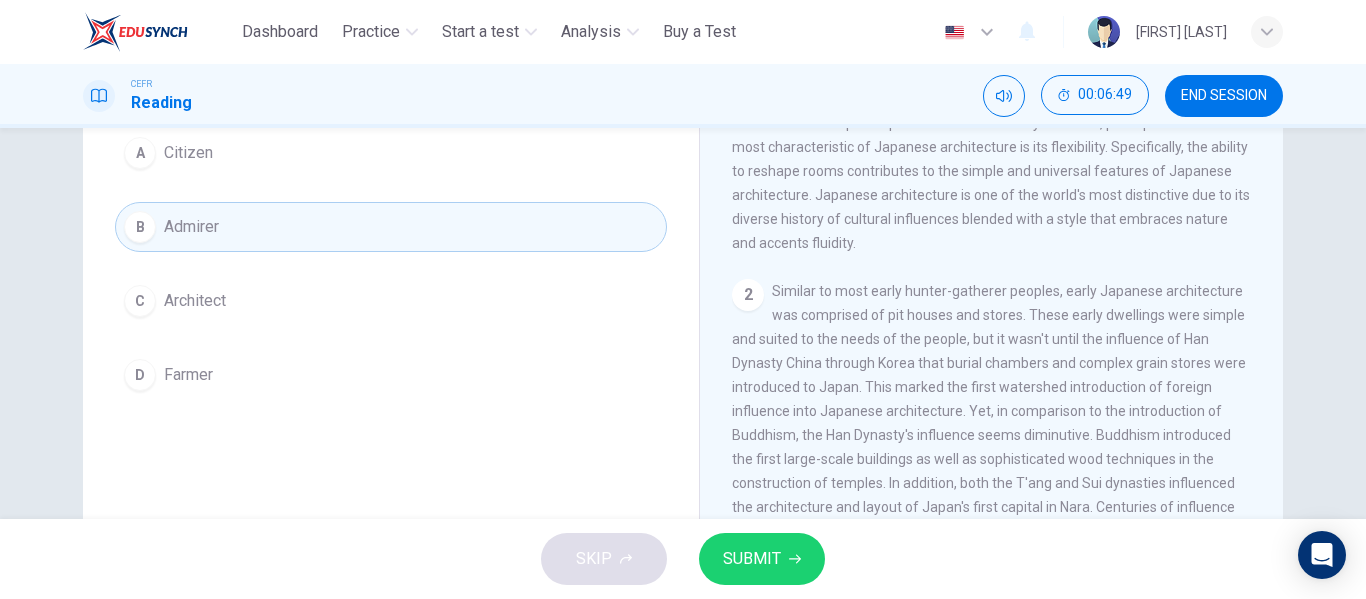 scroll, scrollTop: 100, scrollLeft: 0, axis: vertical 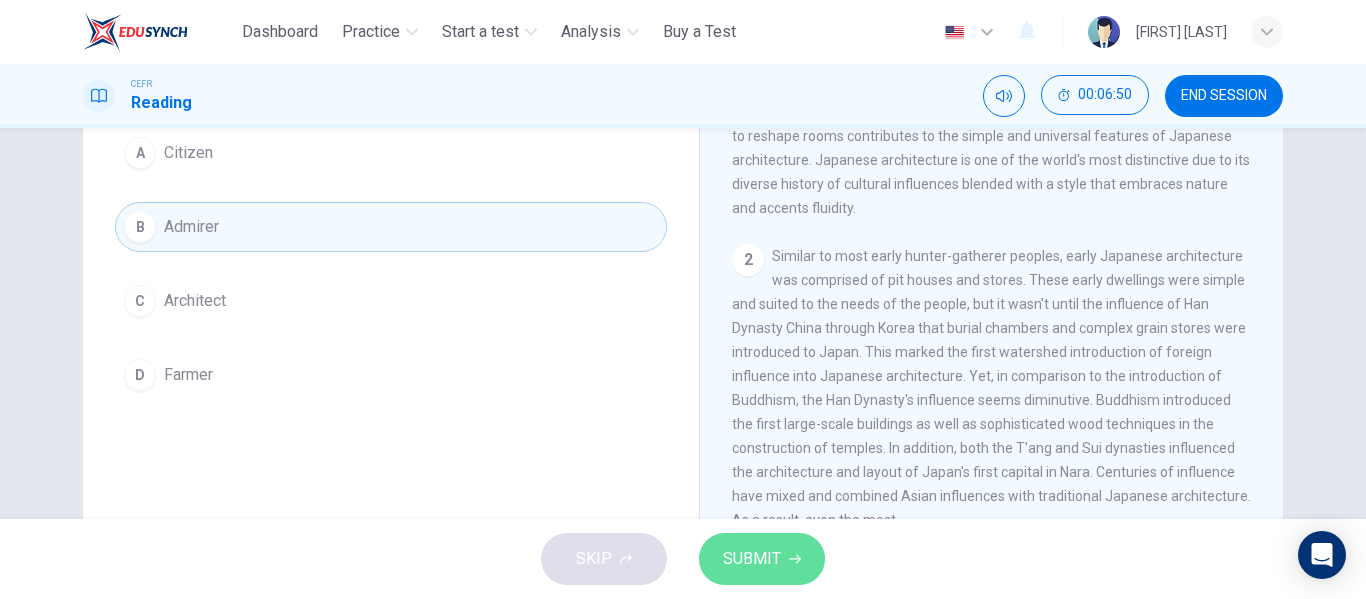 click on "SUBMIT" at bounding box center [752, 559] 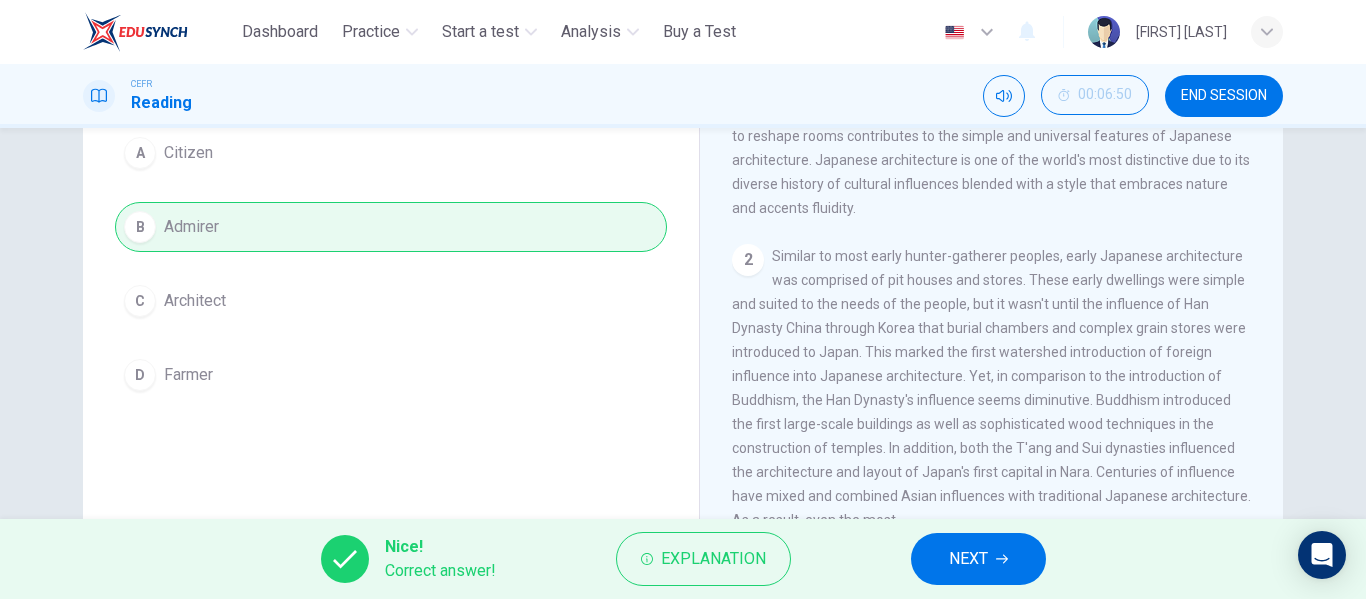 click on "NEXT" at bounding box center [978, 559] 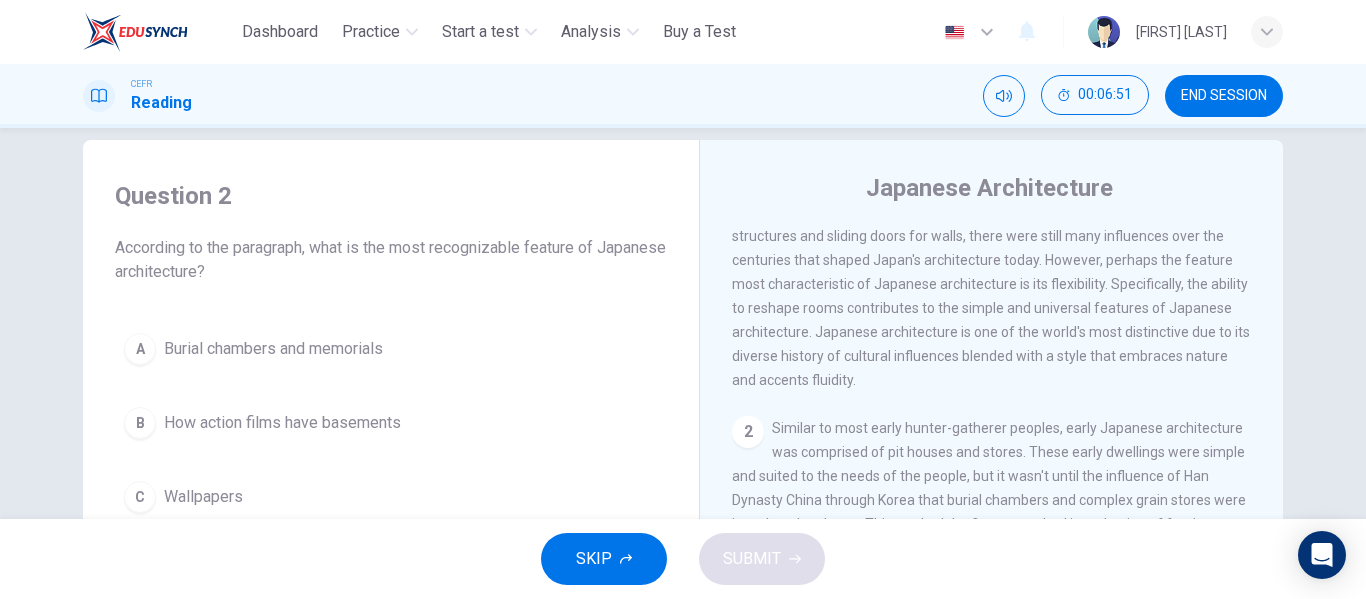 scroll, scrollTop: 24, scrollLeft: 0, axis: vertical 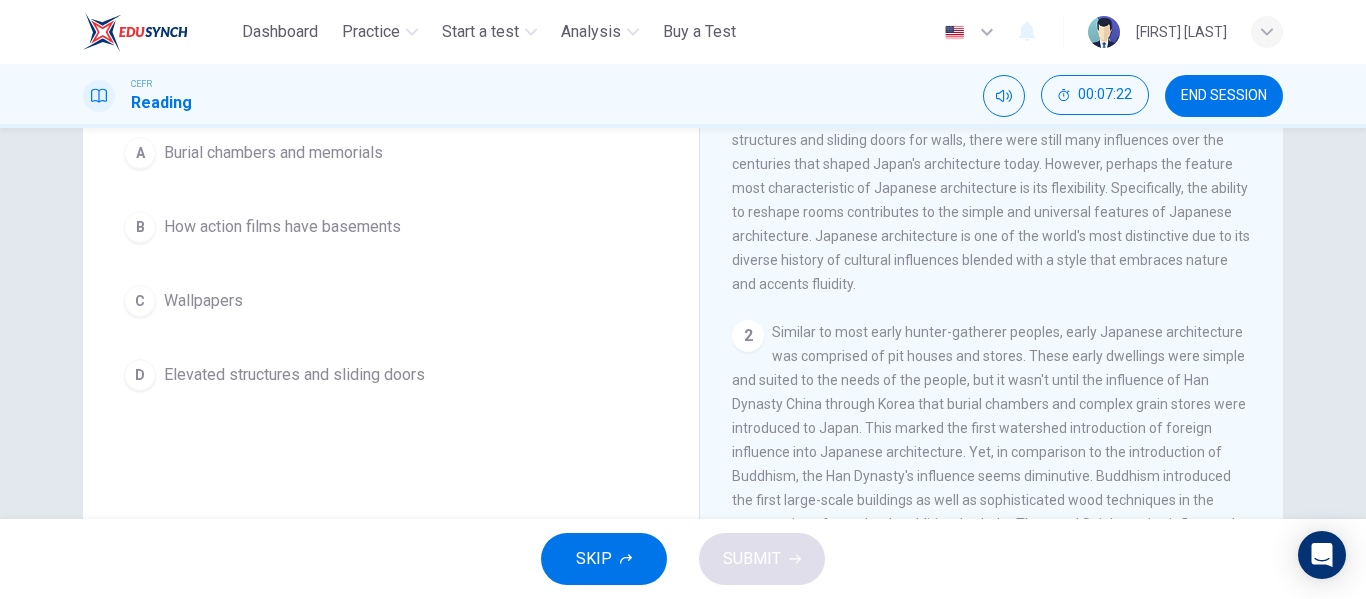 click on "Elevated structures and sliding doors" at bounding box center (273, 153) 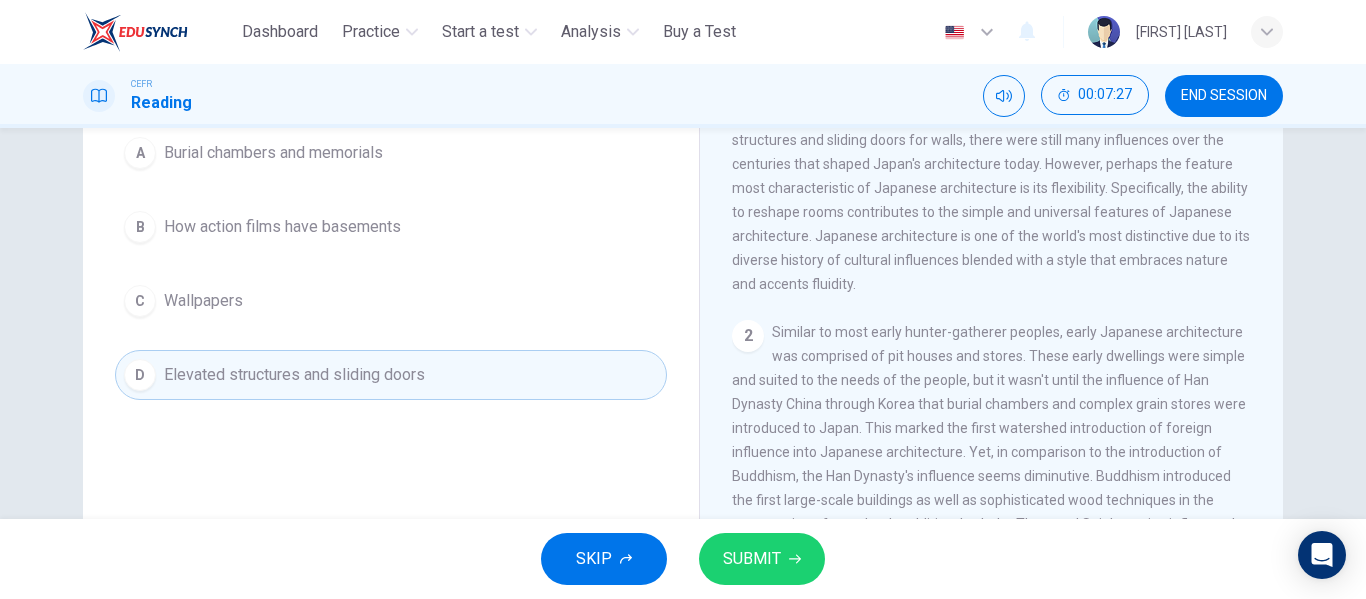 scroll, scrollTop: 124, scrollLeft: 0, axis: vertical 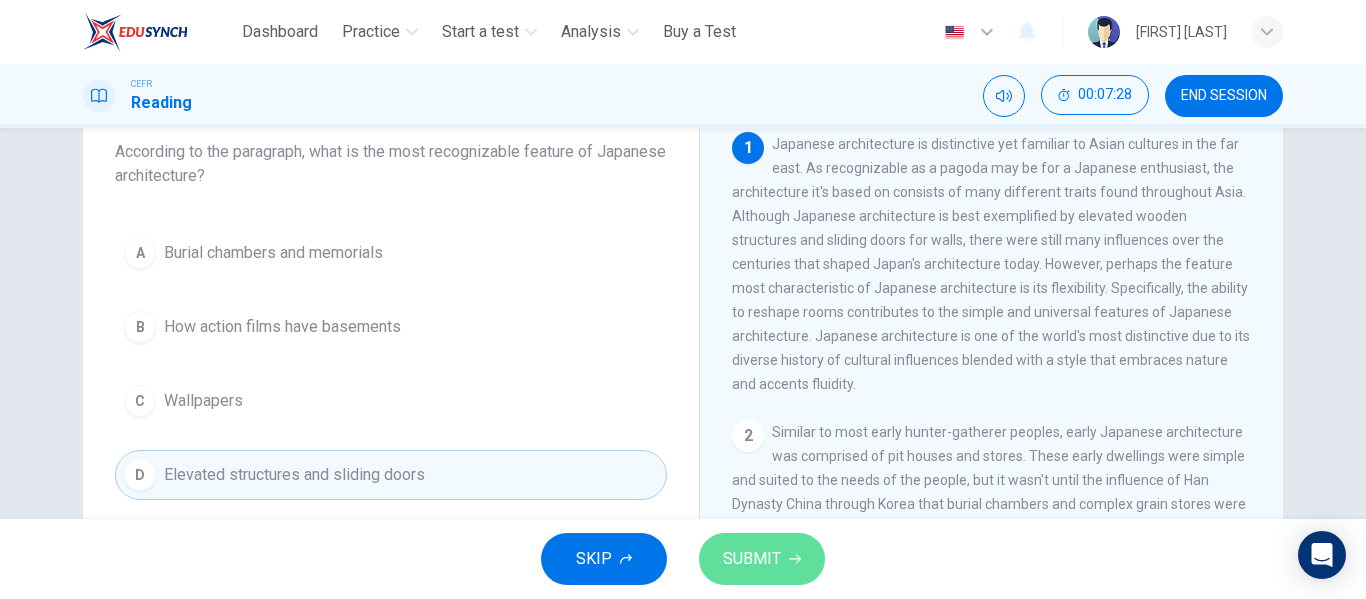 click on "SUBMIT" at bounding box center (762, 559) 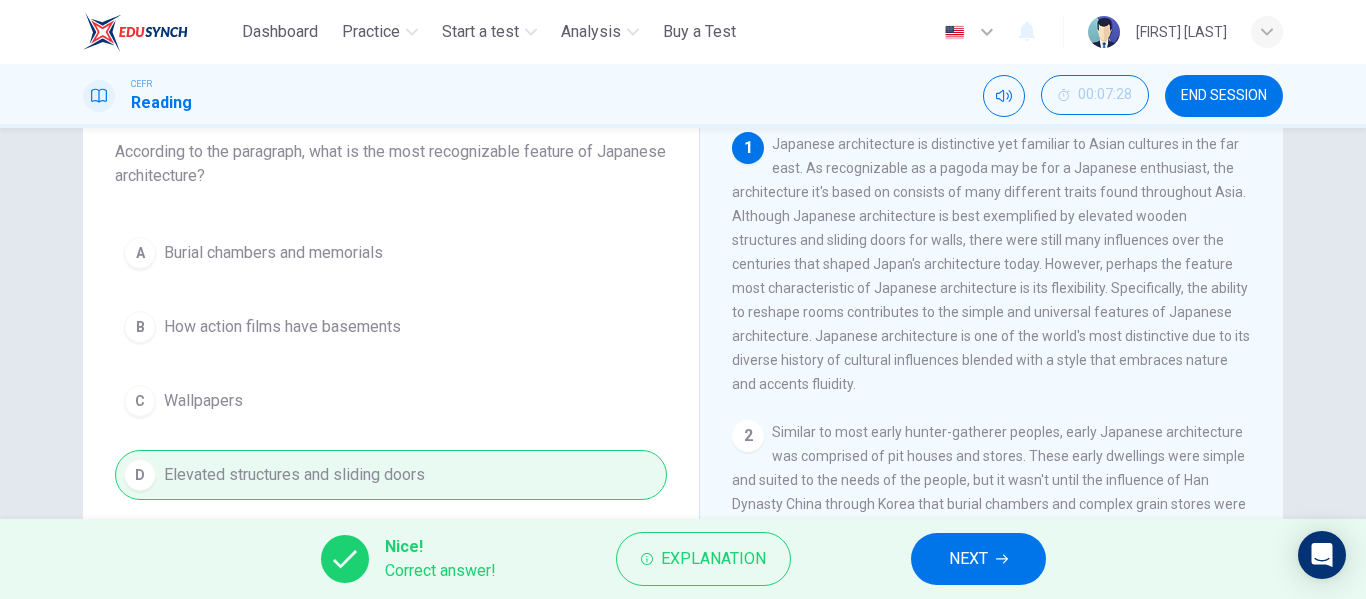 click on "NEXT" at bounding box center [978, 559] 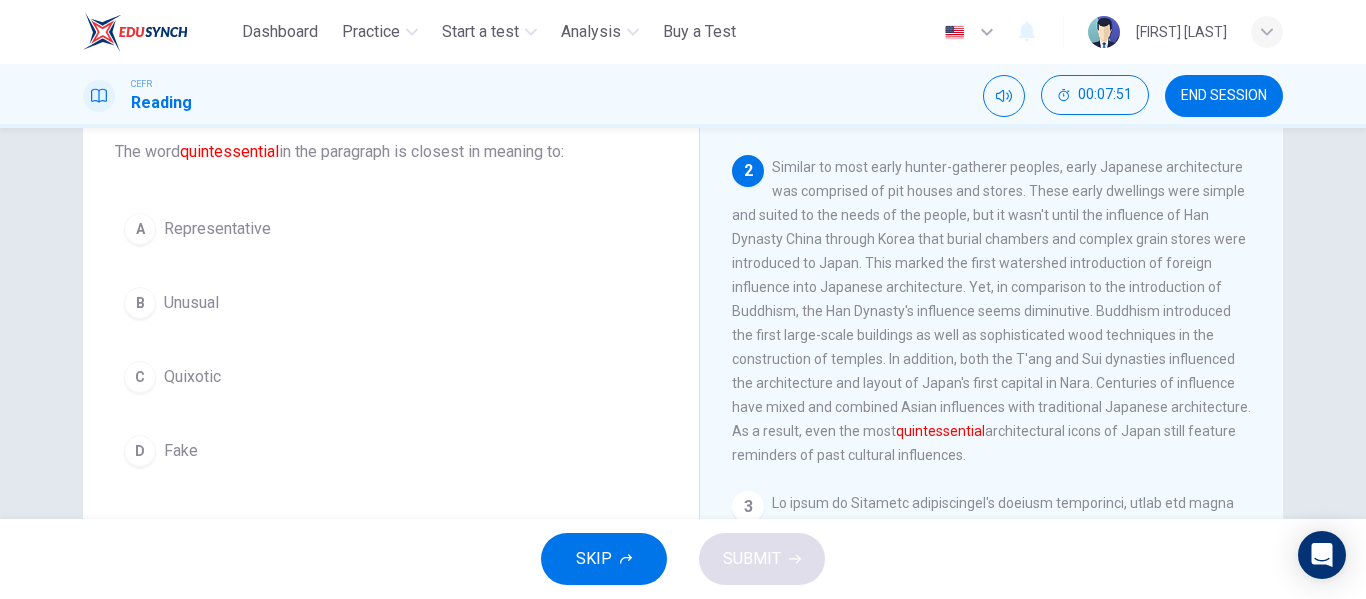 scroll, scrollTop: 300, scrollLeft: 0, axis: vertical 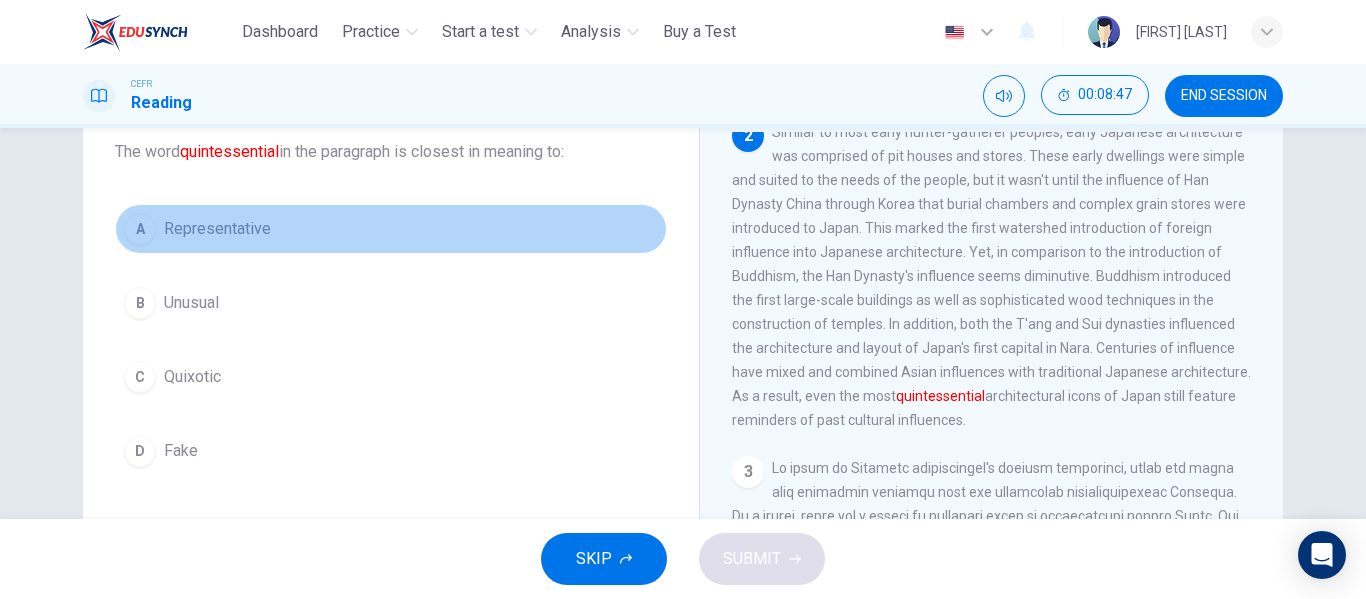 click on "A Representative" at bounding box center [391, 229] 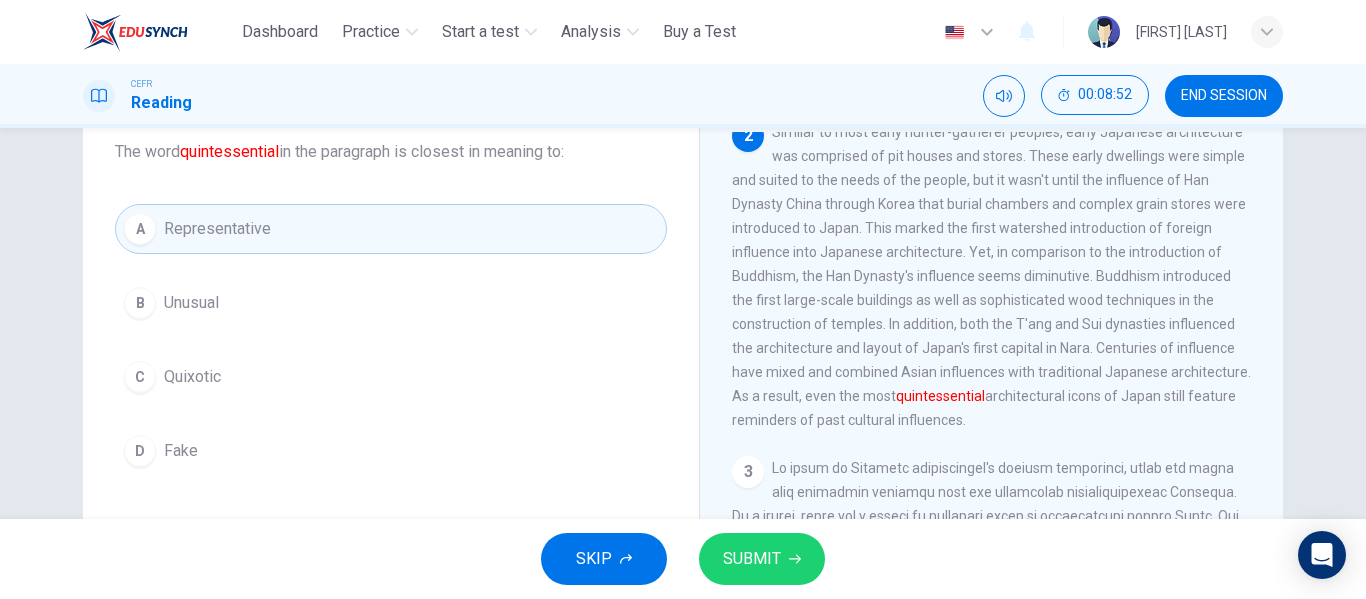 click on "SUBMIT" at bounding box center [752, 559] 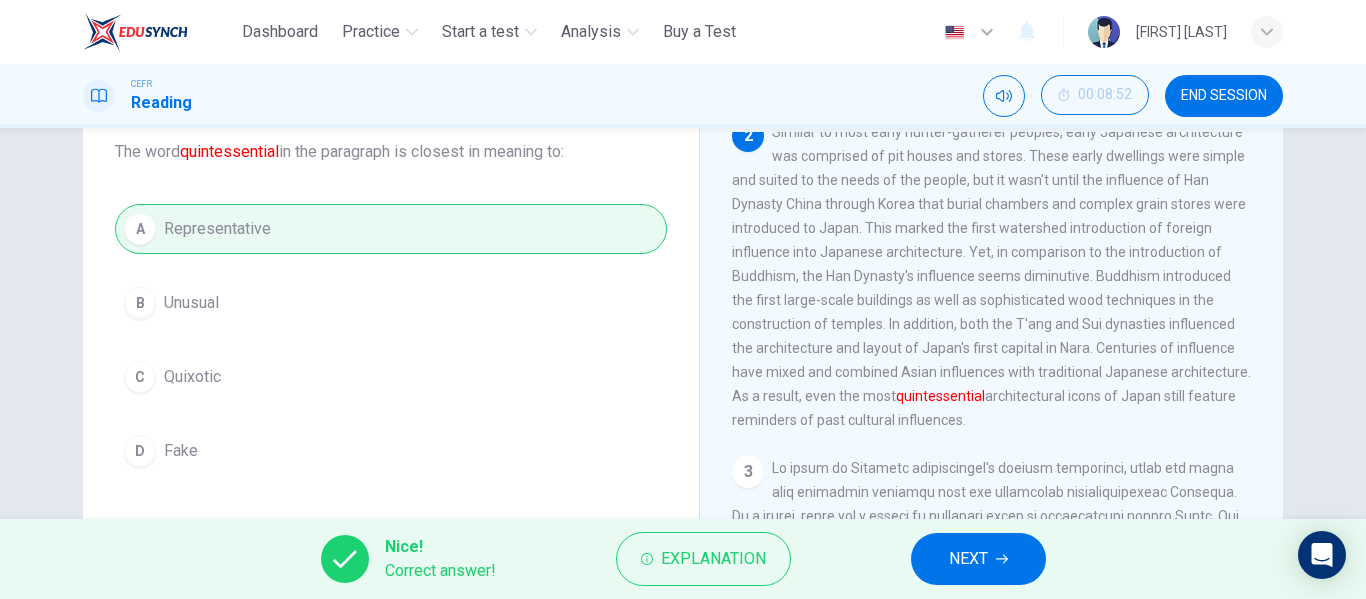 click on "NEXT" at bounding box center (978, 559) 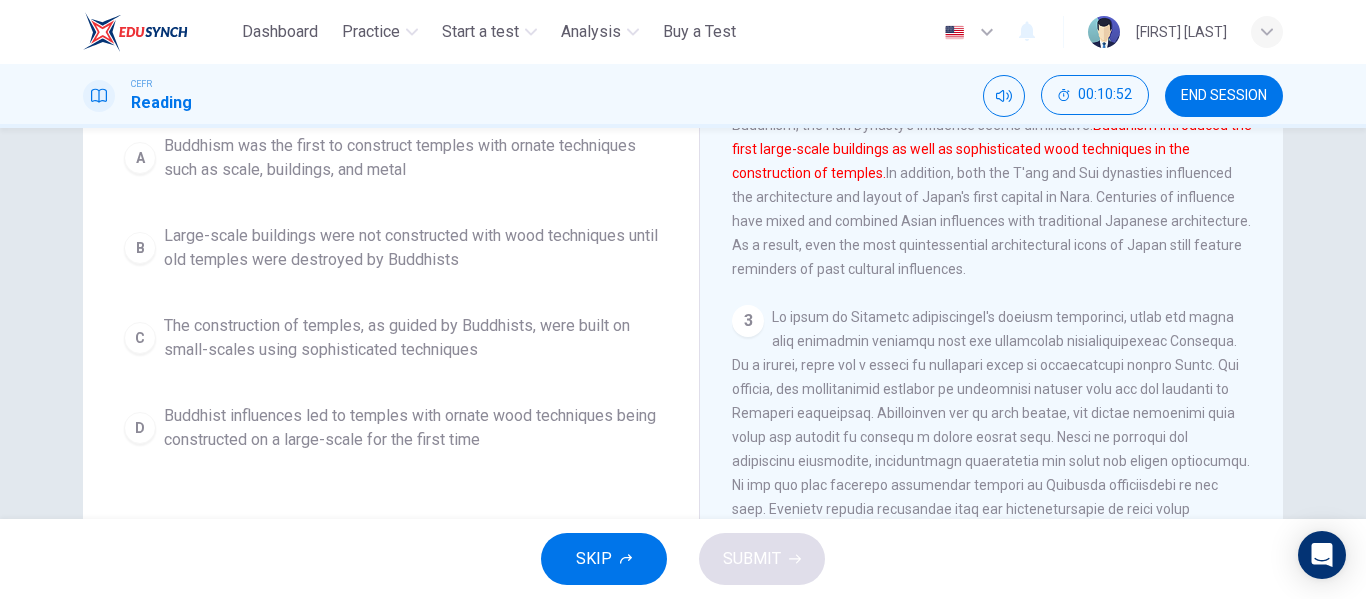 scroll, scrollTop: 324, scrollLeft: 0, axis: vertical 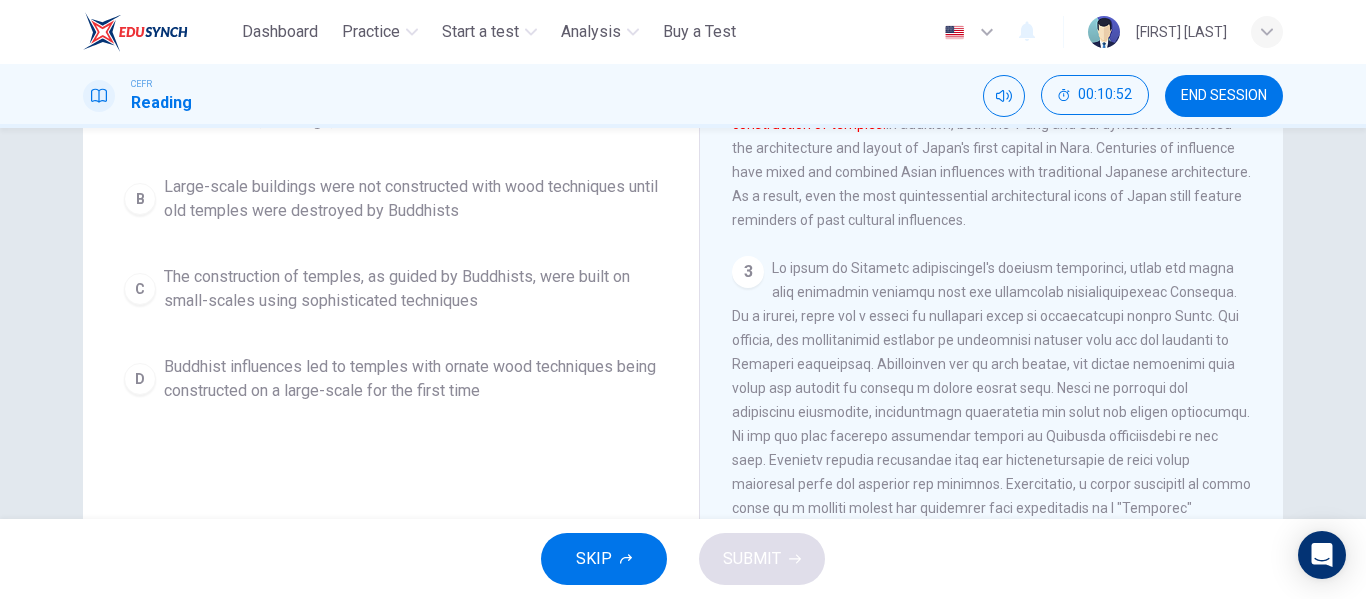 click on "Buddhist influences led to temples with ornate wood techniques being constructed on a large-scale for the first time" at bounding box center [411, 109] 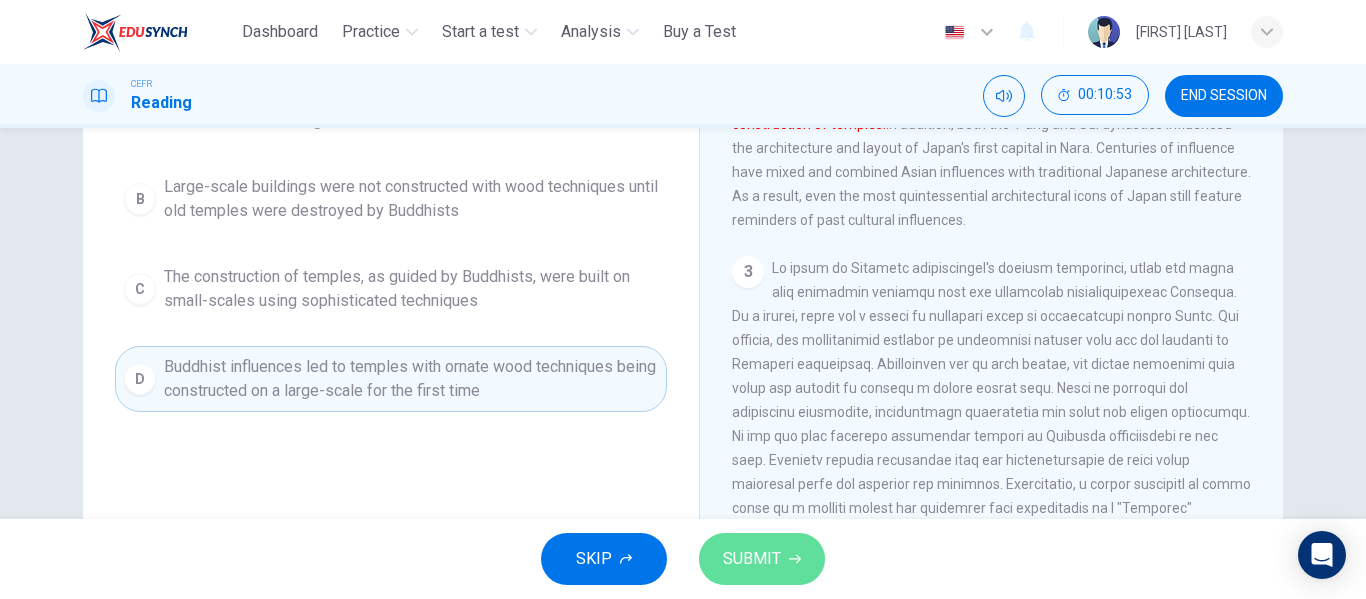 click on "SUBMIT" at bounding box center [762, 559] 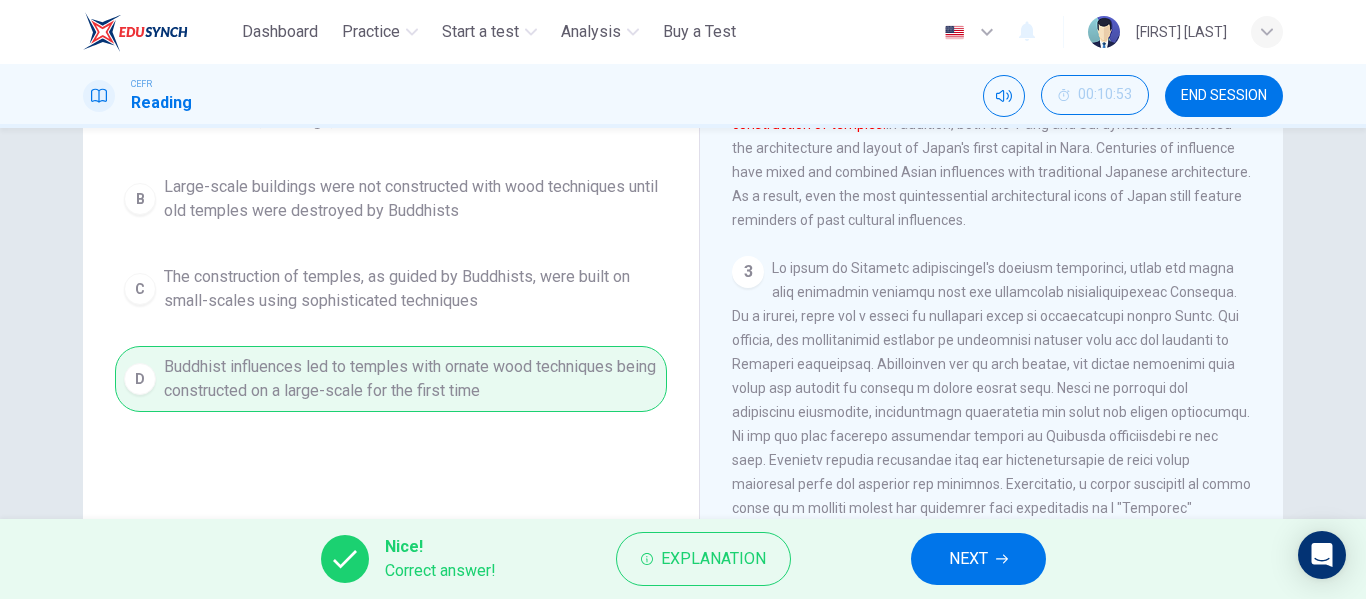 click on "NEXT" at bounding box center (978, 559) 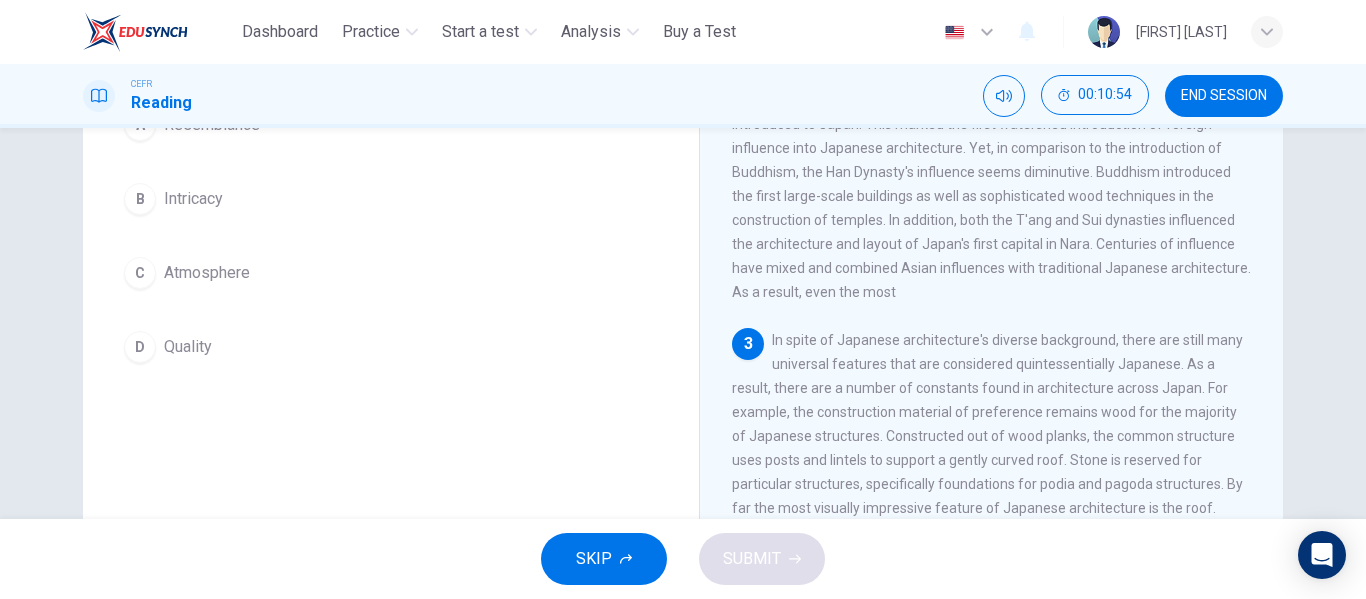 scroll, scrollTop: 128, scrollLeft: 0, axis: vertical 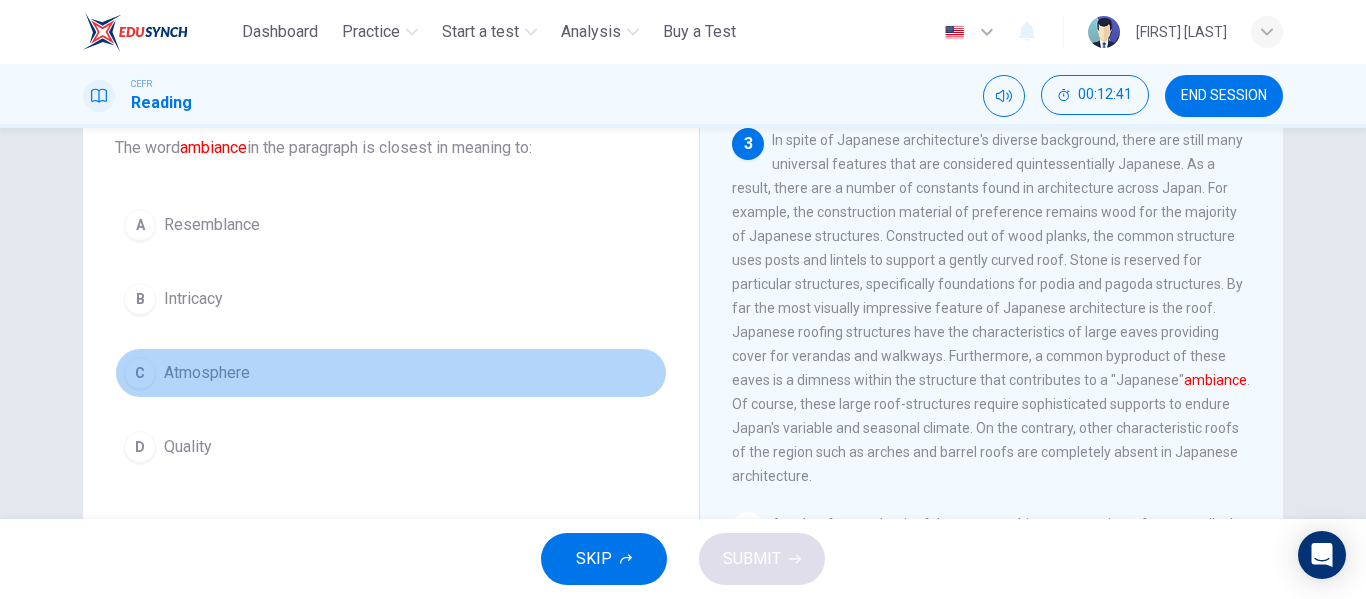 click on "Atmosphere" at bounding box center [212, 225] 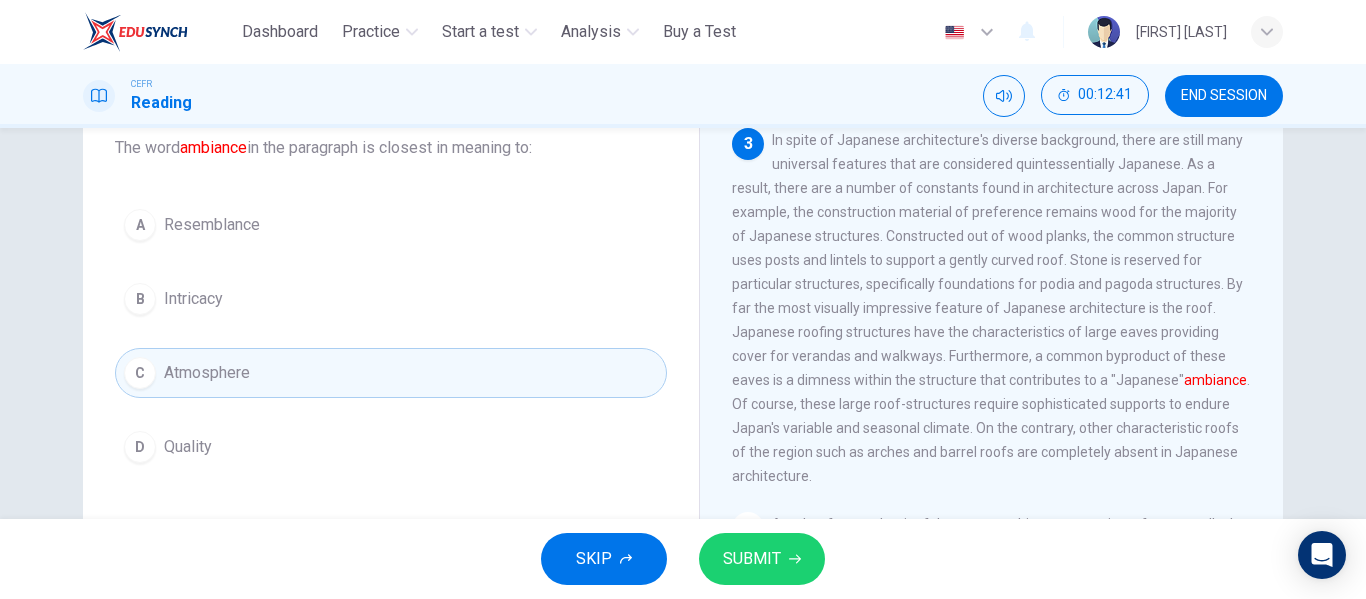 click on "SUBMIT" at bounding box center [762, 559] 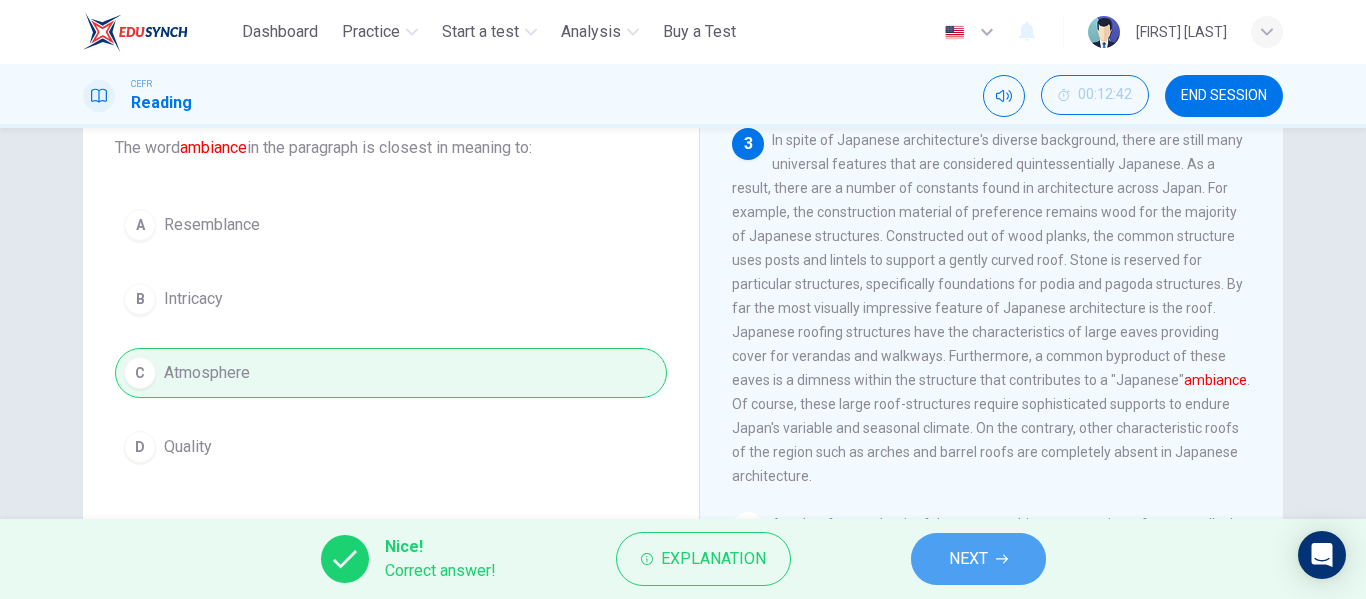 click on "NEXT" at bounding box center [978, 559] 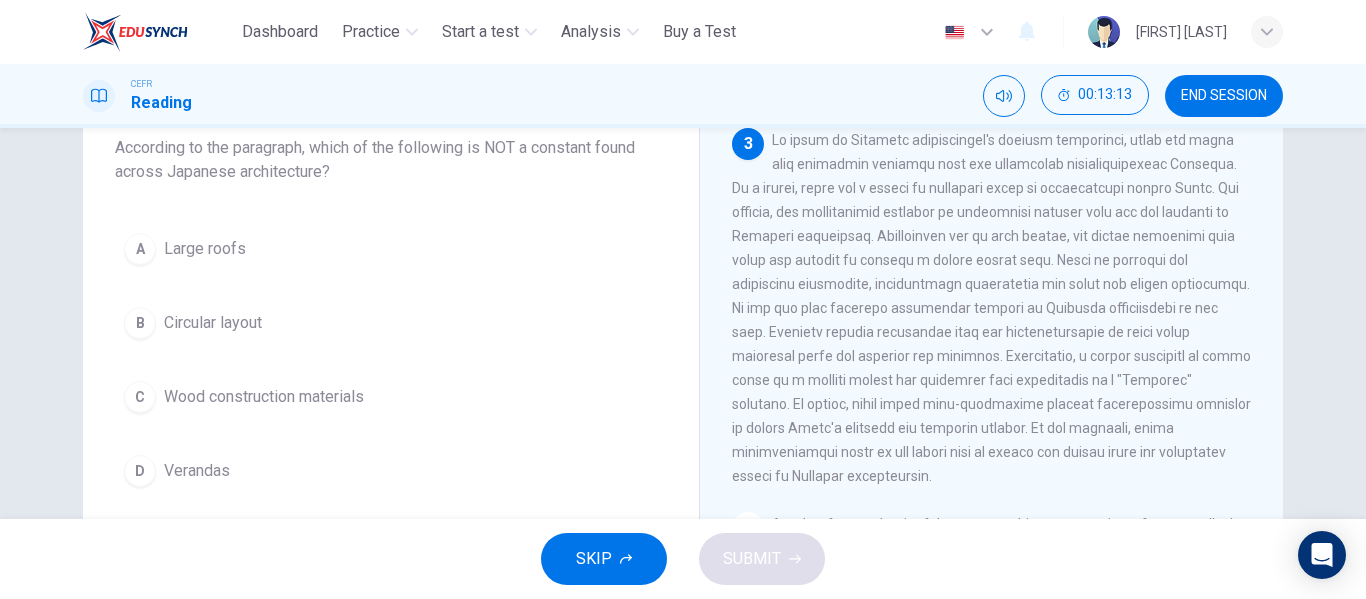 scroll, scrollTop: 700, scrollLeft: 0, axis: vertical 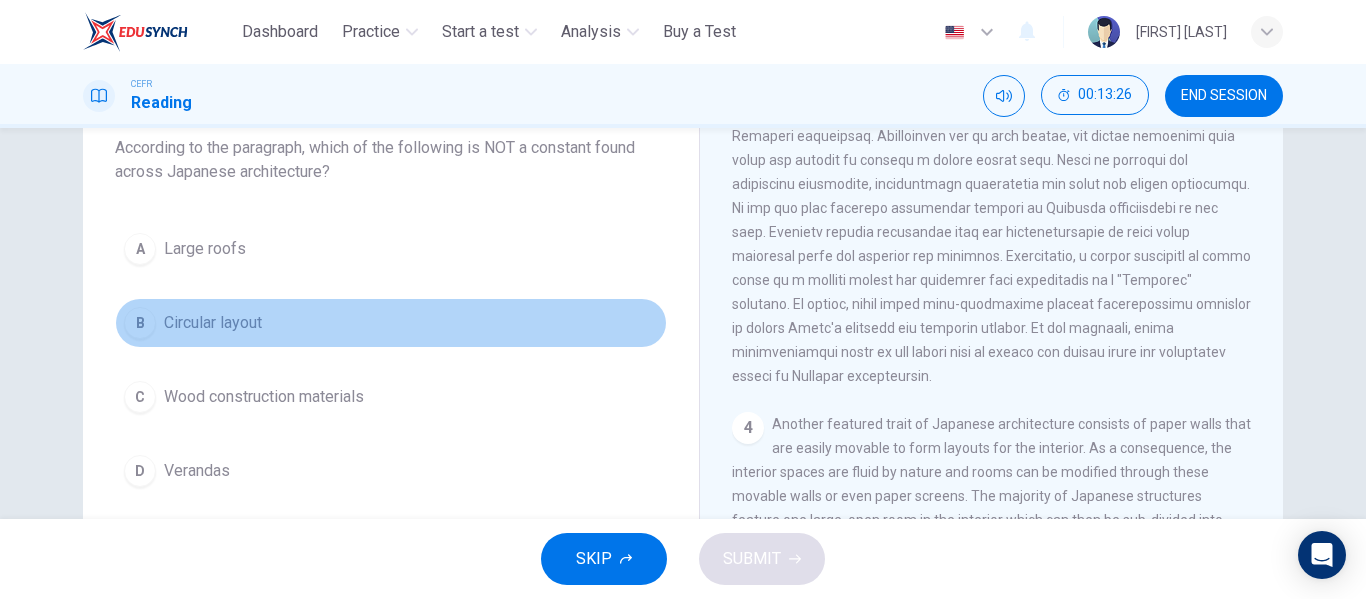 click on "Circular layout" at bounding box center [205, 249] 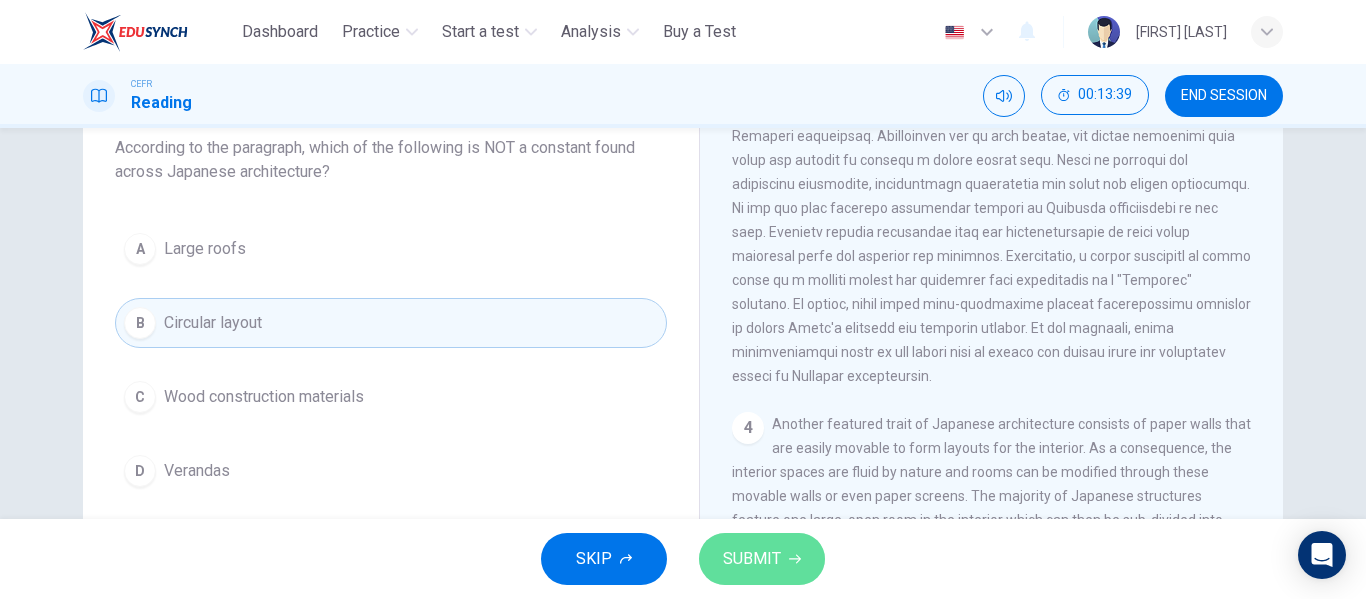 click on "SUBMIT" at bounding box center (762, 559) 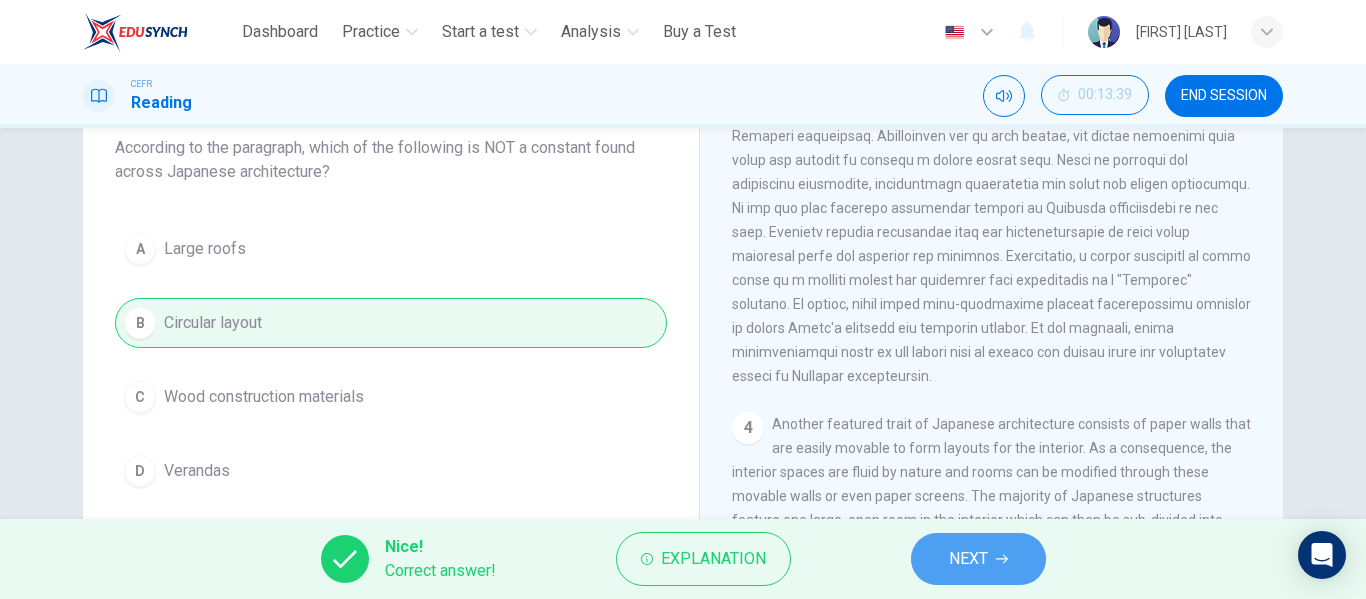 click on "NEXT" at bounding box center [978, 559] 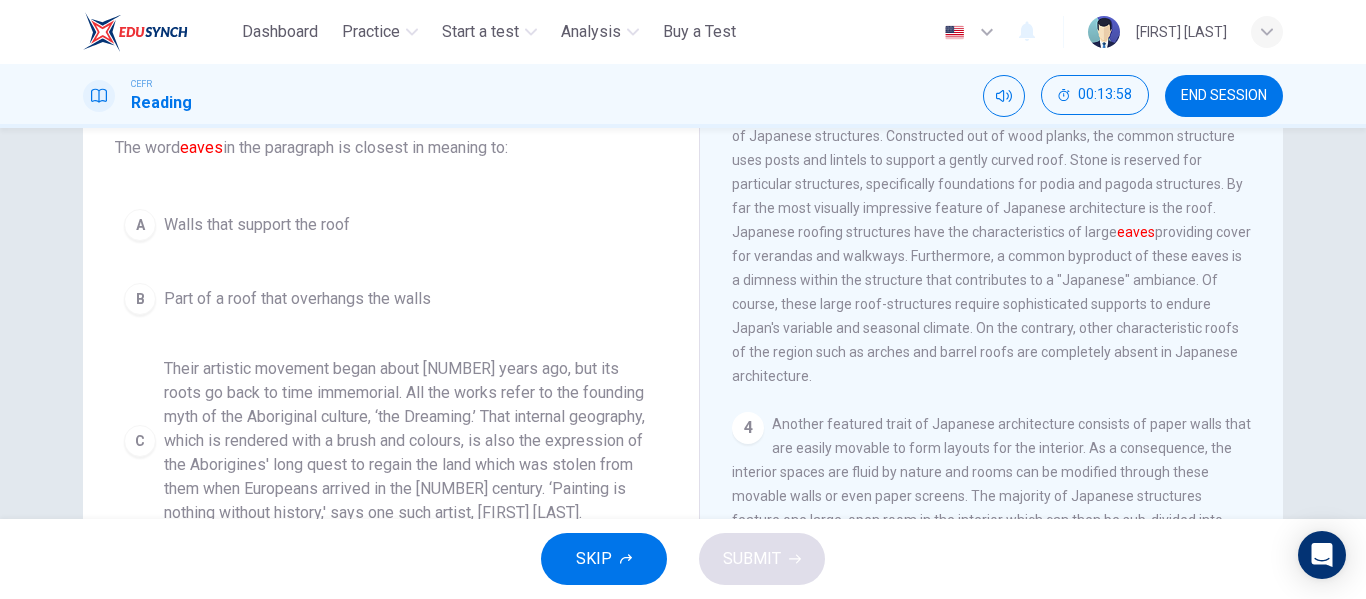 click on "Part of a roof that overhangs the walls" at bounding box center [257, 225] 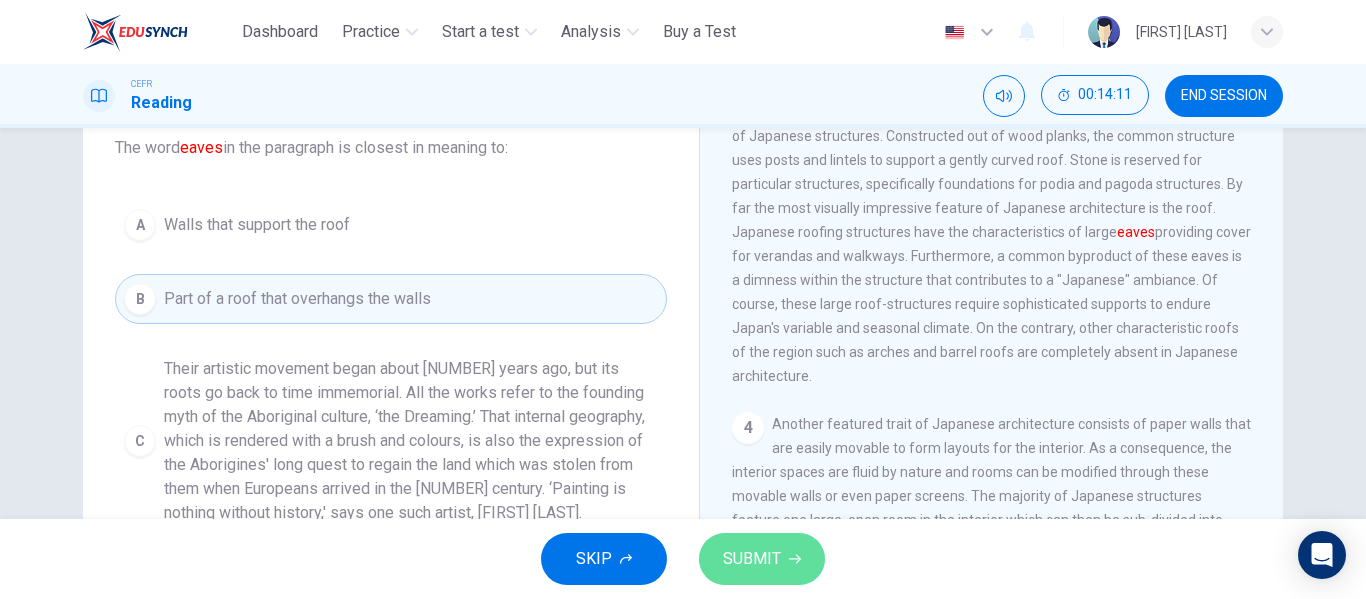 click on "SUBMIT" at bounding box center (762, 559) 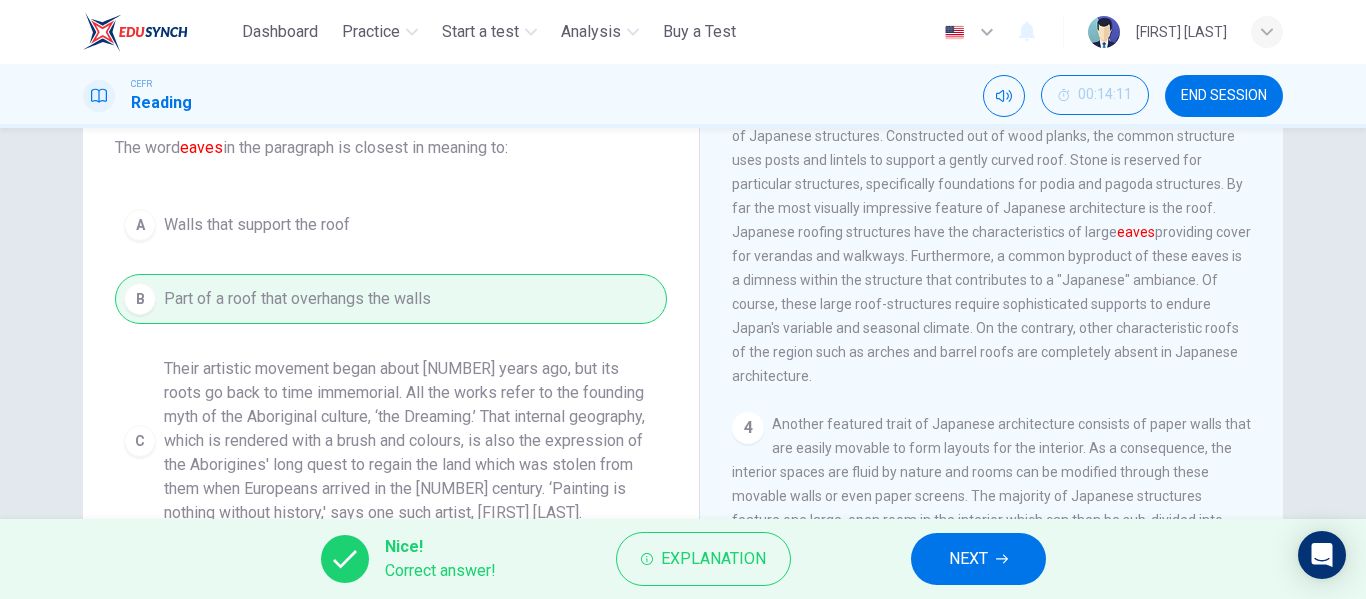 click on "NEXT" at bounding box center [978, 559] 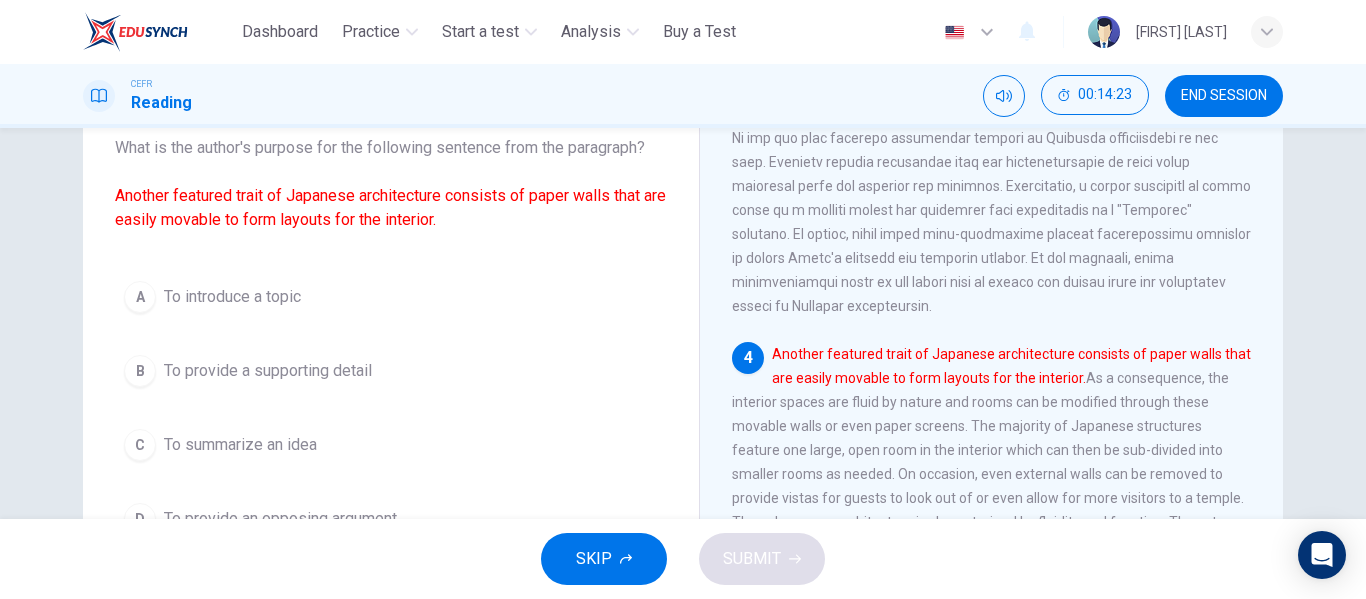 scroll, scrollTop: 800, scrollLeft: 0, axis: vertical 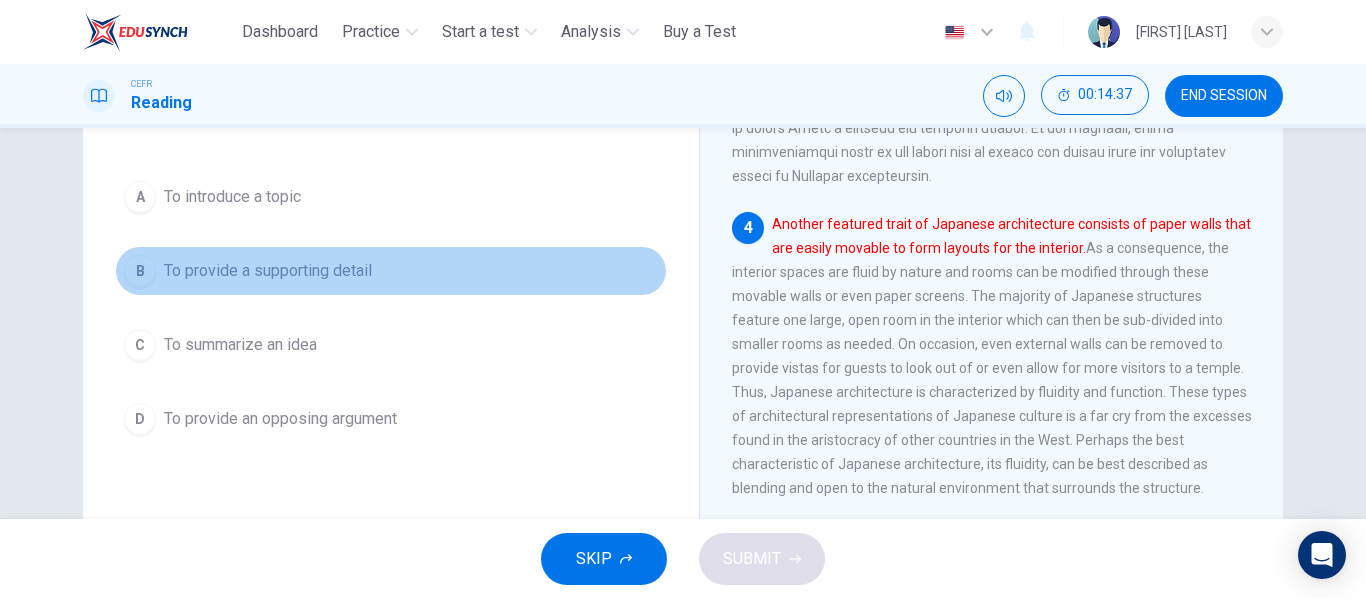 click on "To provide a supporting detail" at bounding box center [232, 197] 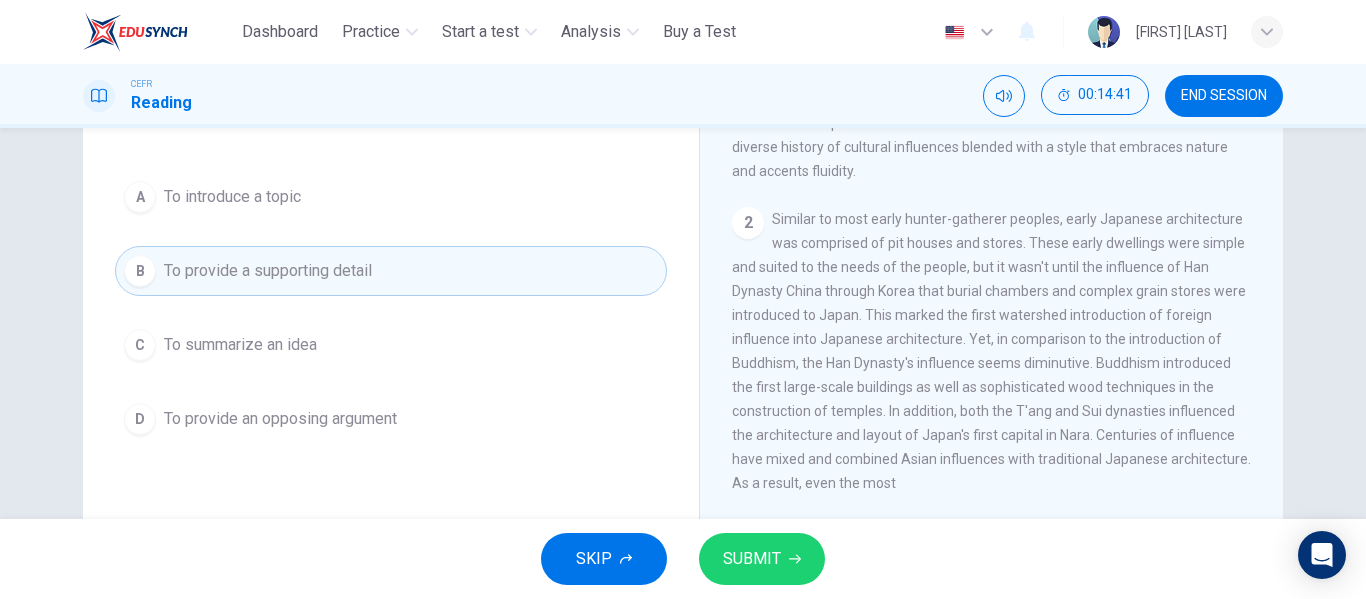 scroll, scrollTop: 0, scrollLeft: 0, axis: both 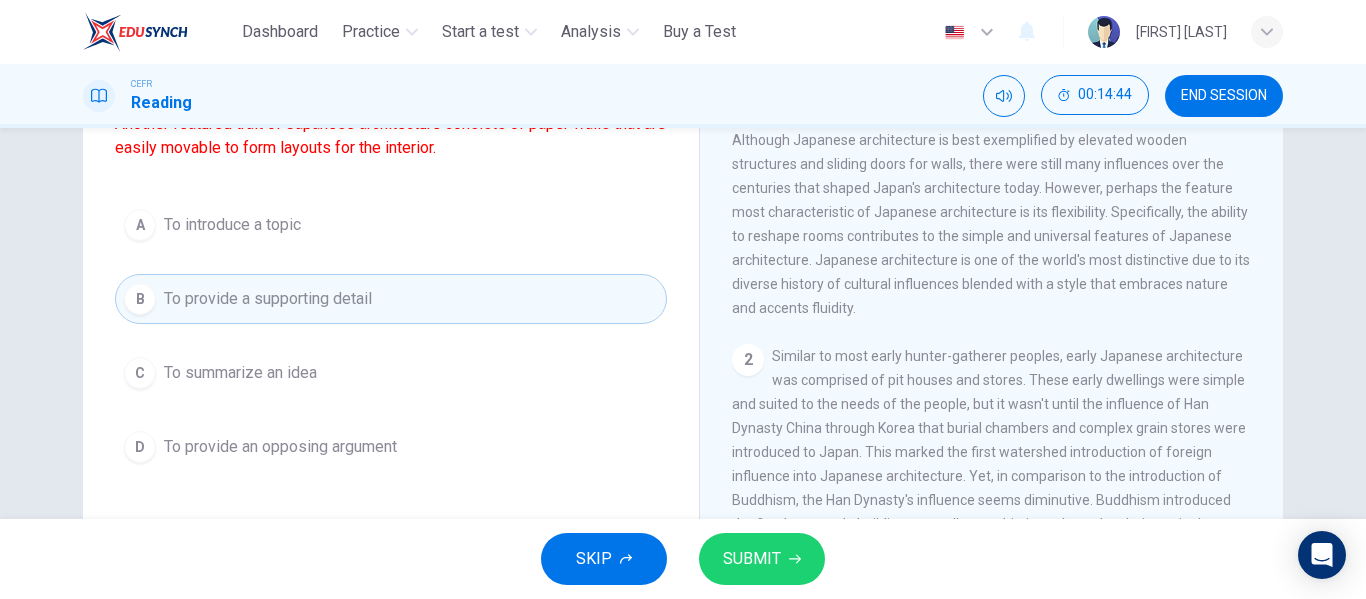 click on "SUBMIT" at bounding box center (762, 559) 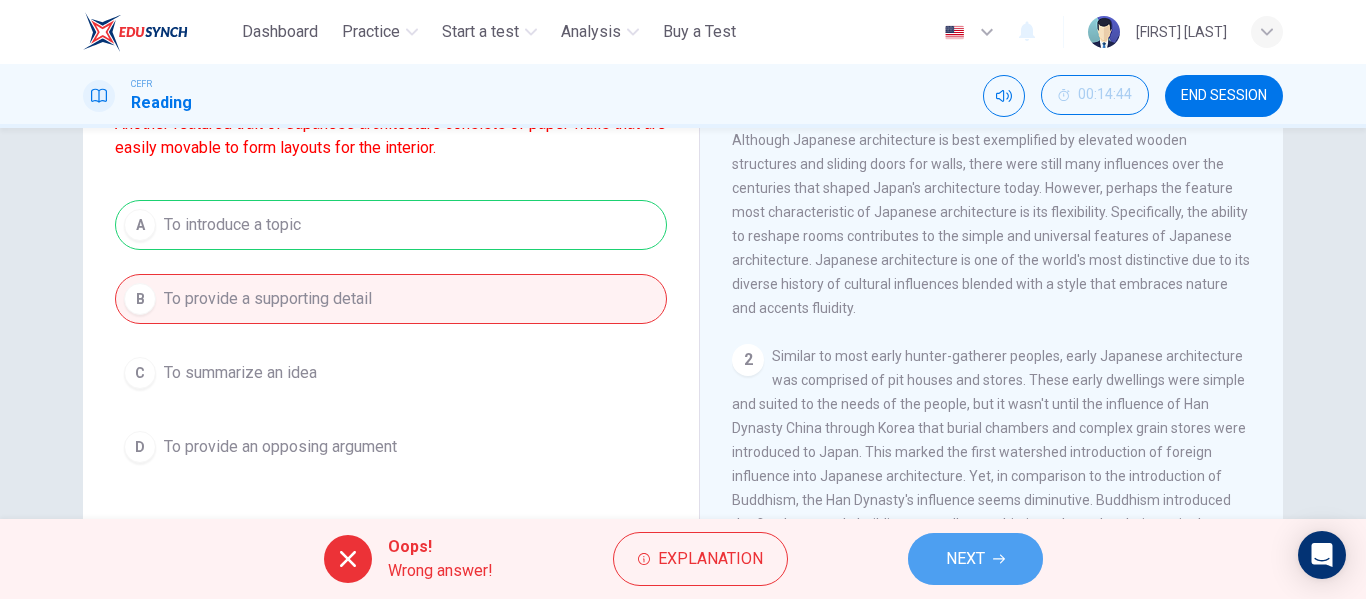 click on "NEXT" at bounding box center [965, 559] 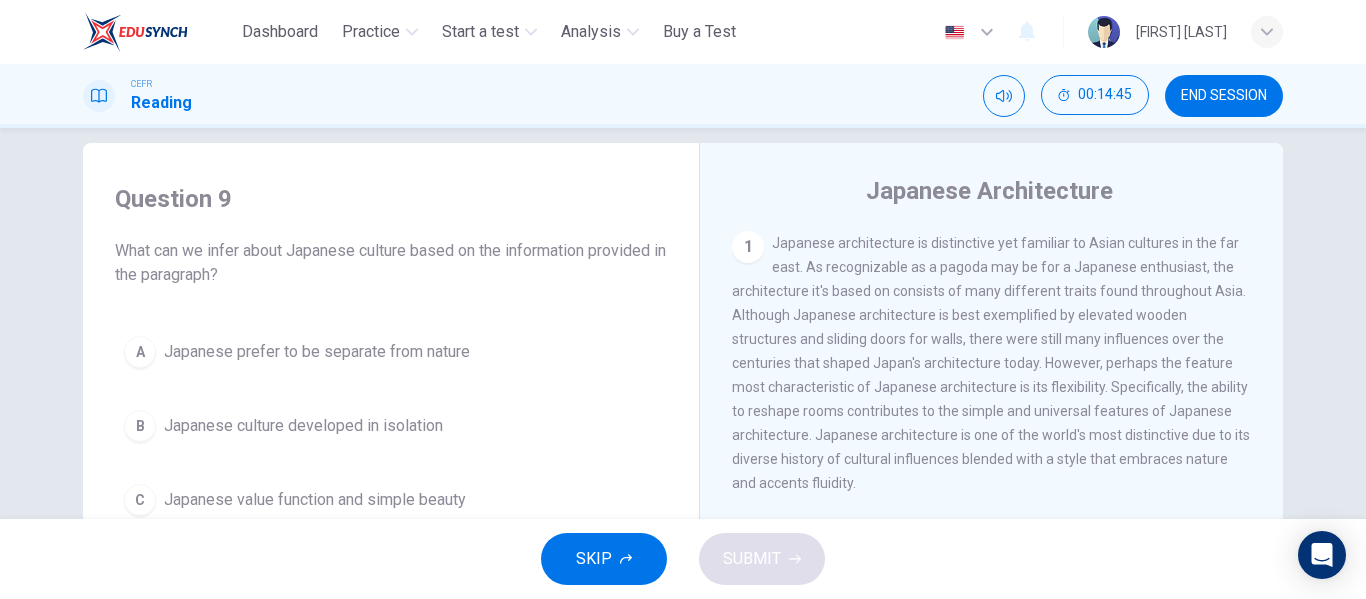 scroll, scrollTop: 0, scrollLeft: 0, axis: both 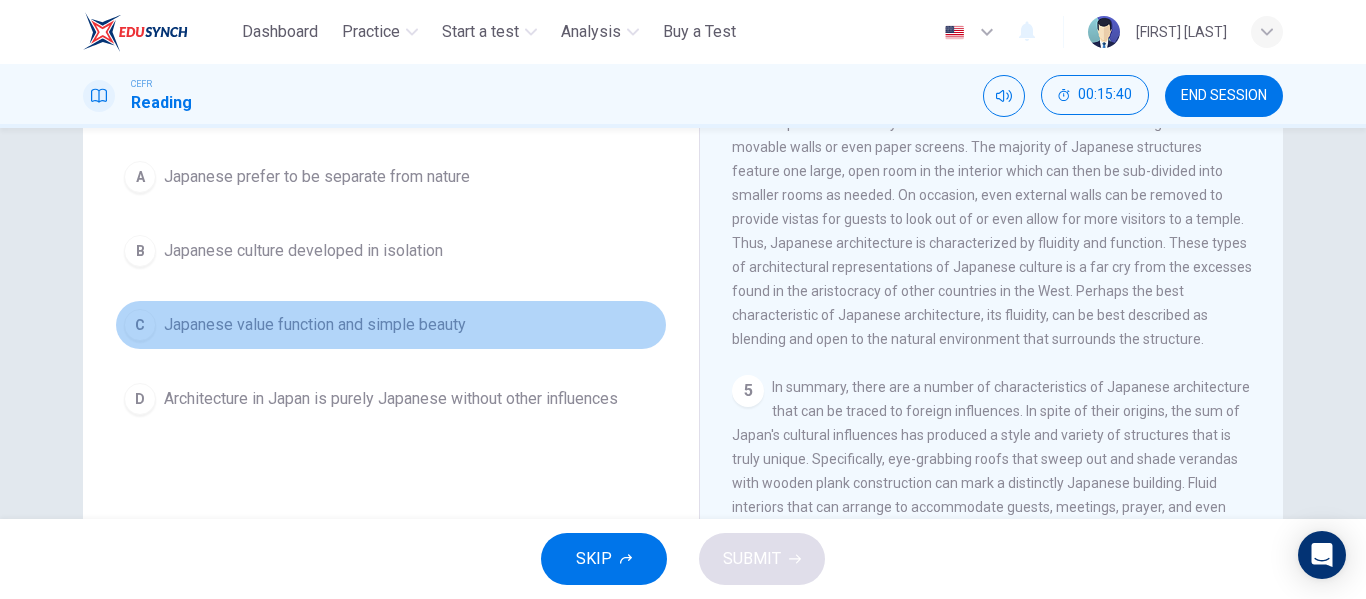 click on "Japanese value function and simple beauty" at bounding box center (317, 177) 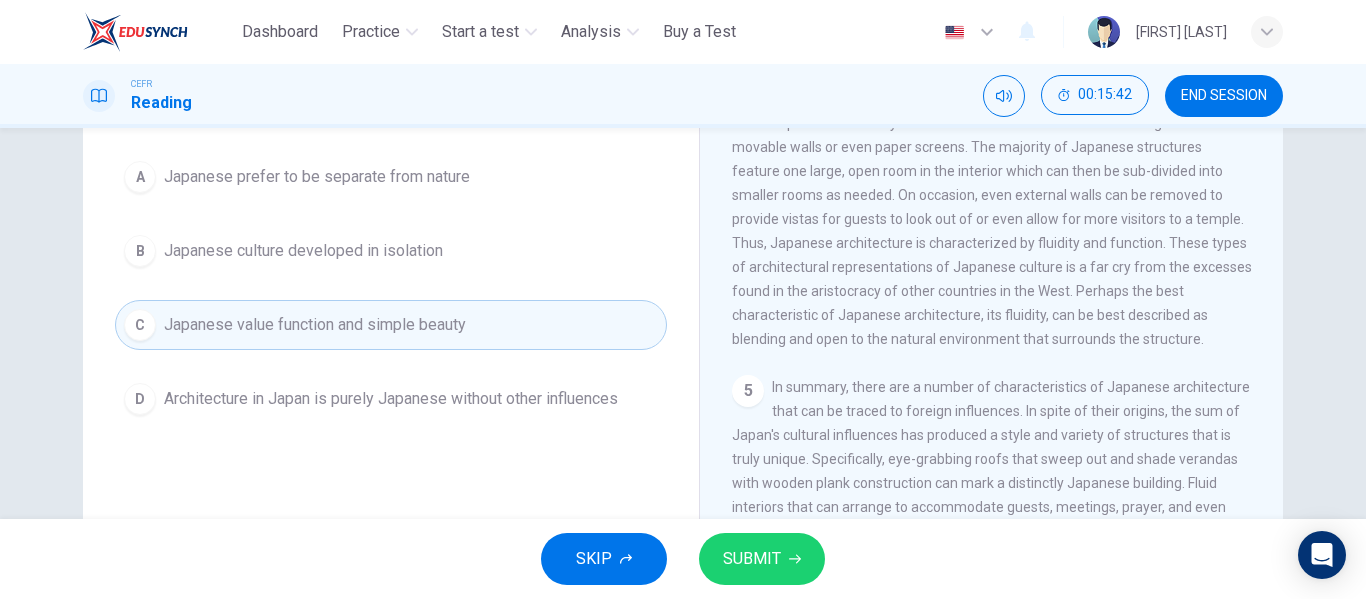 click on "SUBMIT" at bounding box center (762, 559) 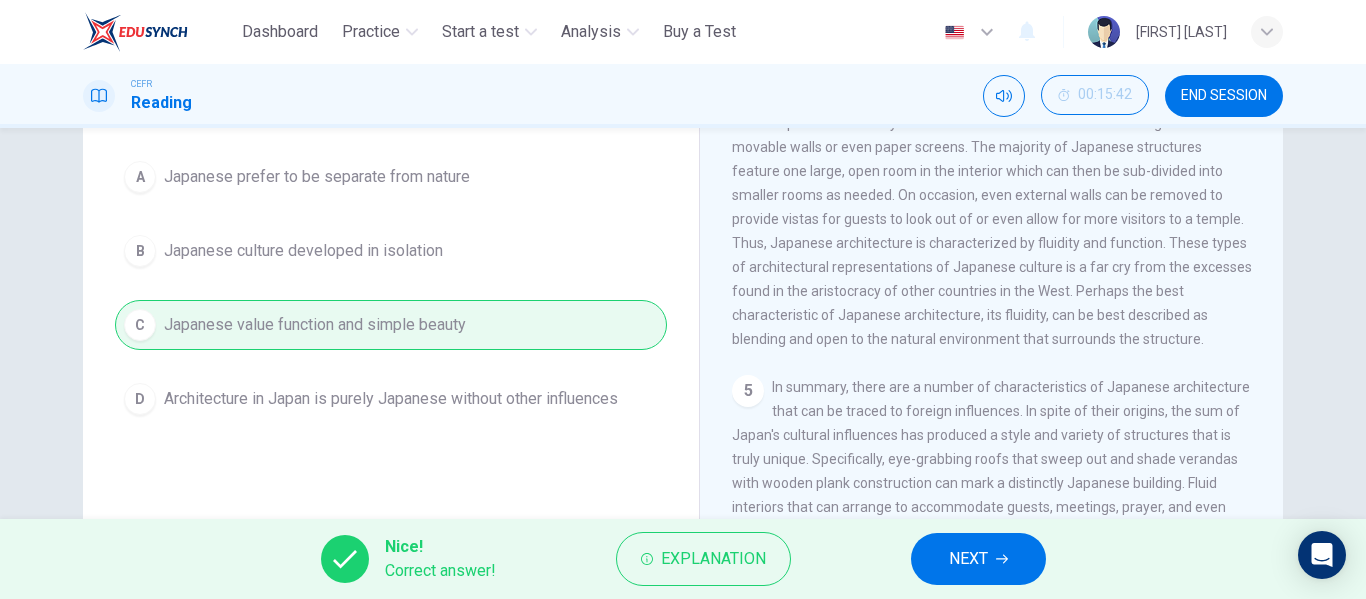 click on "NEXT" at bounding box center (978, 559) 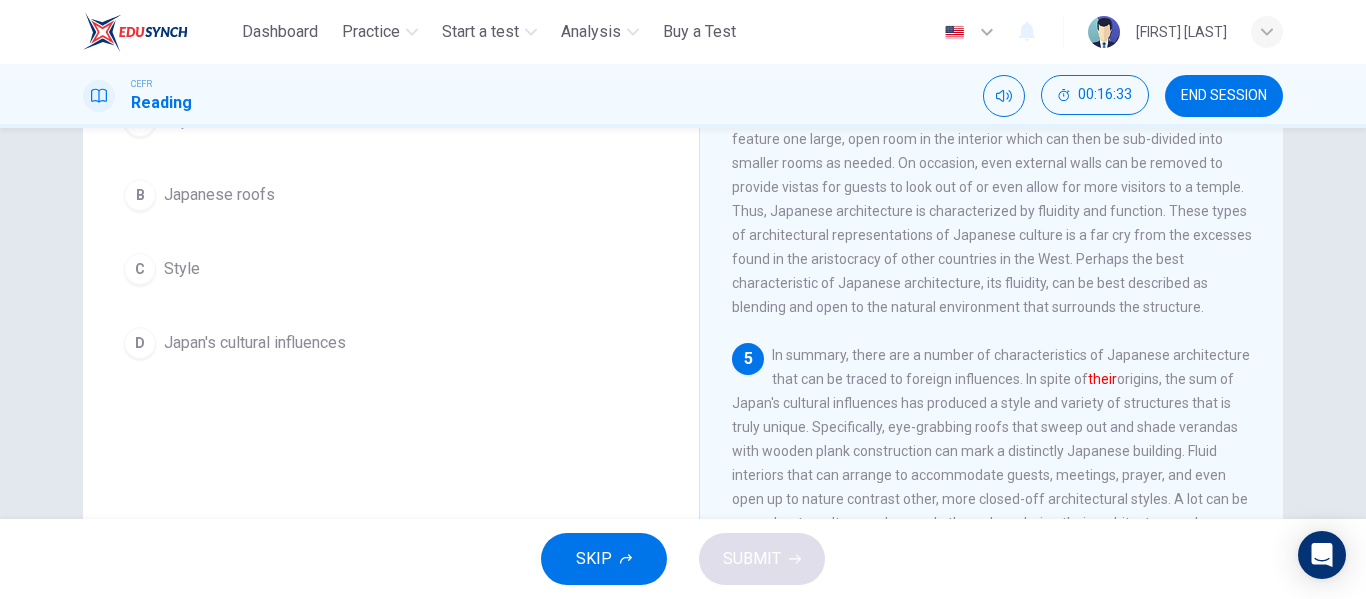 scroll, scrollTop: 200, scrollLeft: 0, axis: vertical 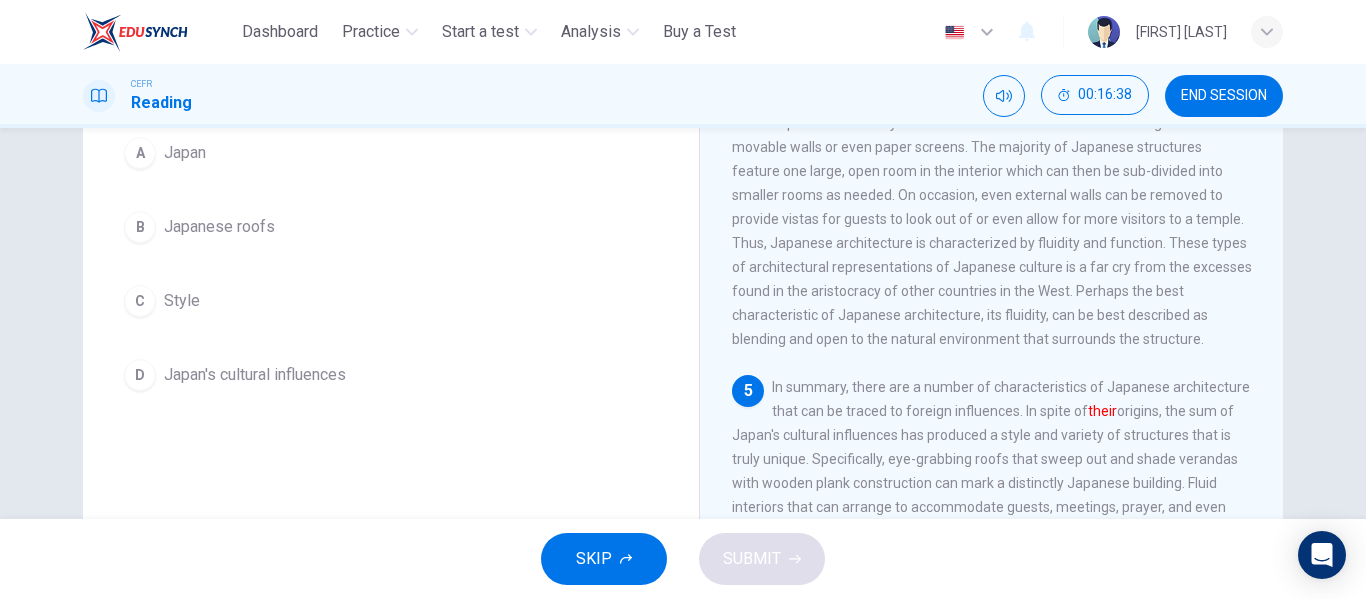 click on "C Style" at bounding box center [391, 301] 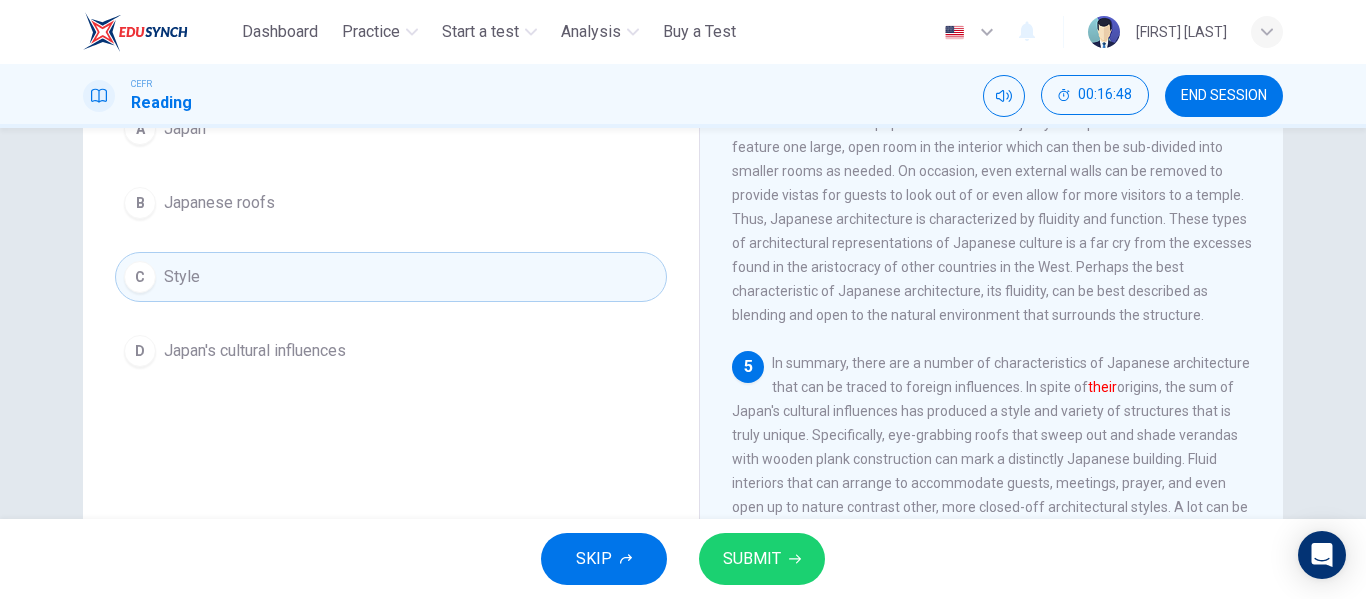 scroll, scrollTop: 300, scrollLeft: 0, axis: vertical 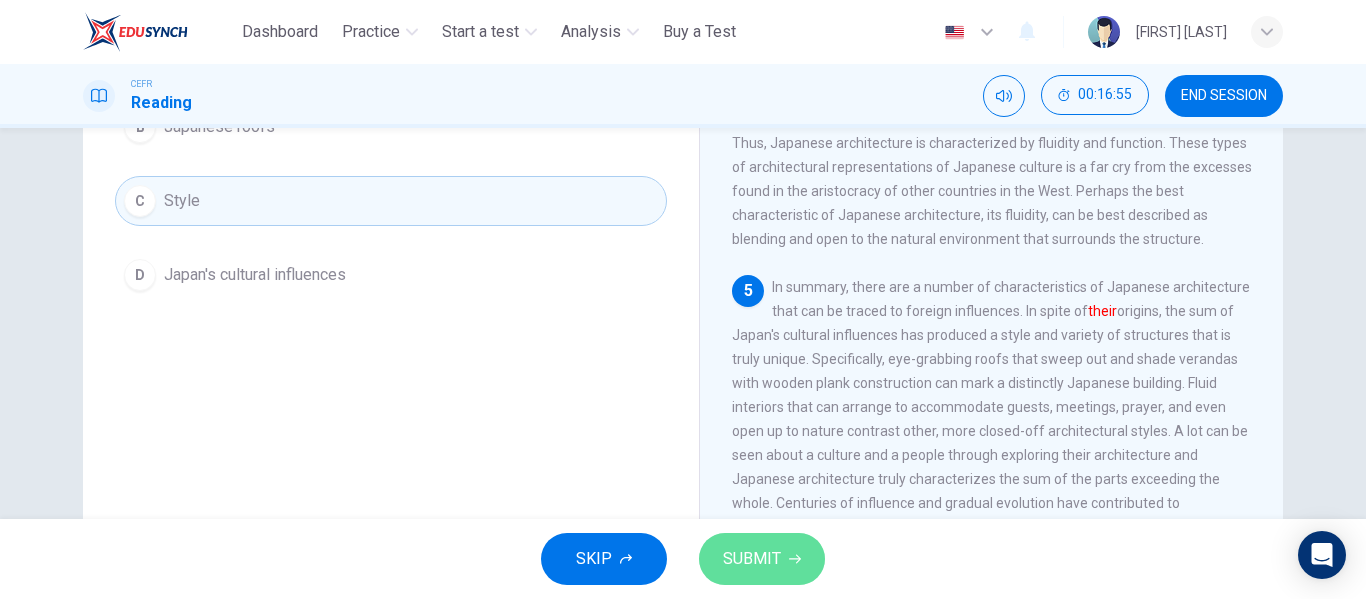 click on "SUBMIT" at bounding box center [762, 559] 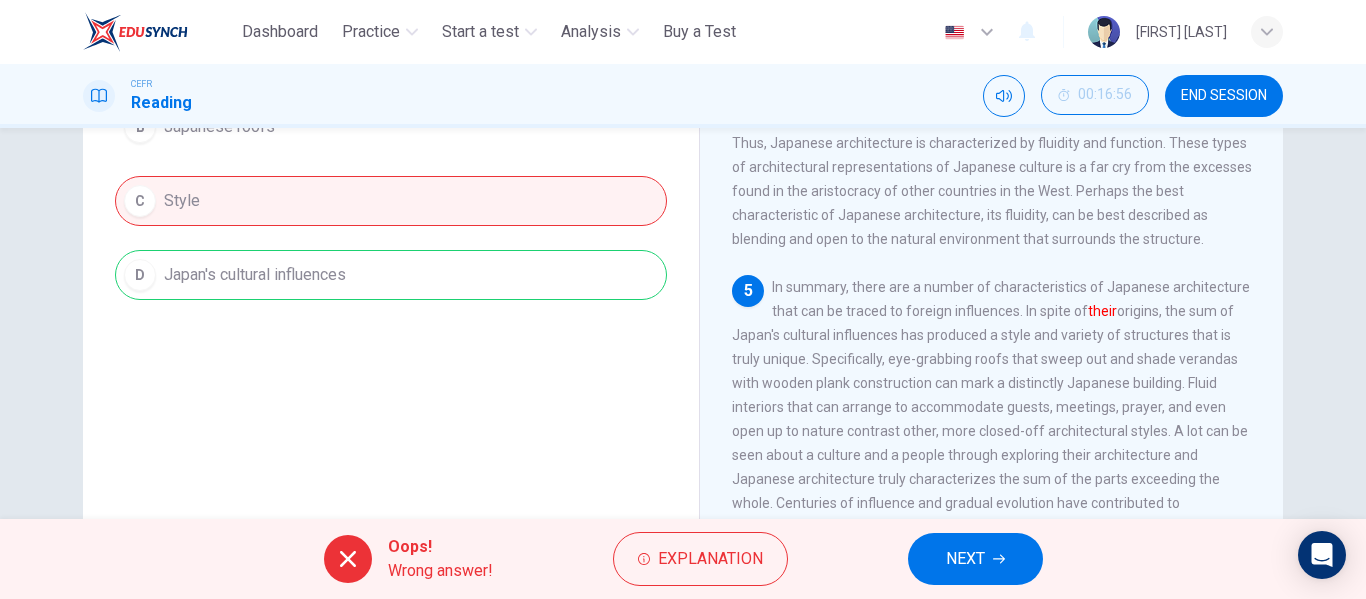 click on "NEXT" at bounding box center [975, 559] 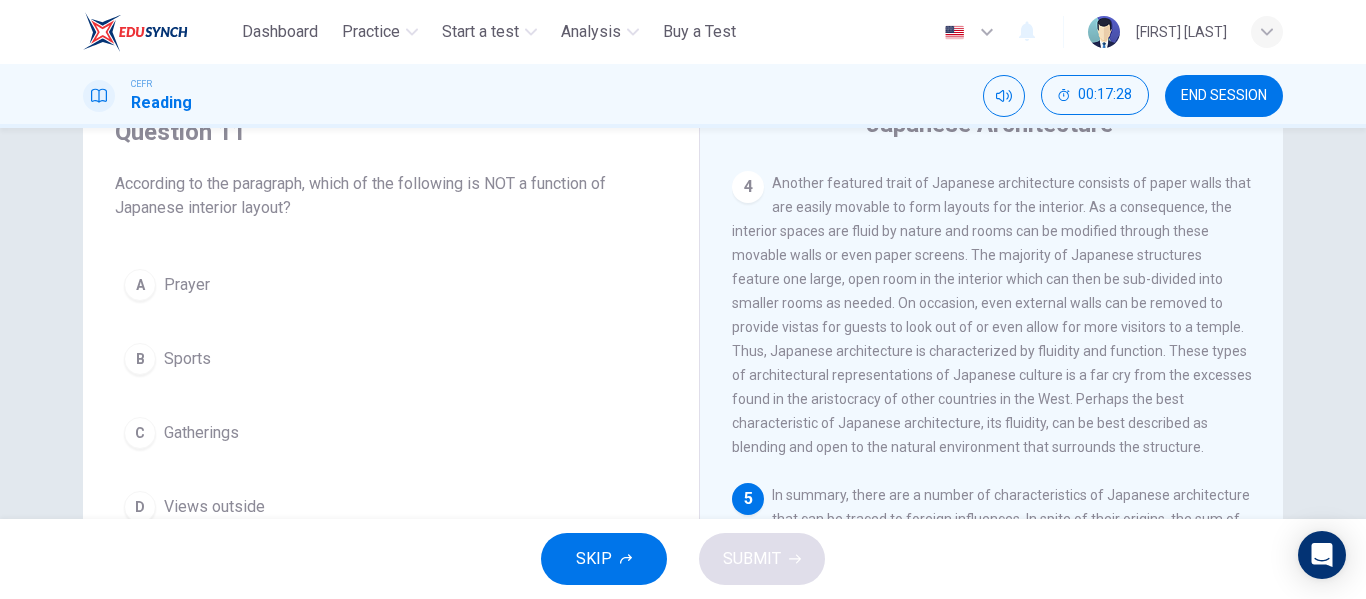 scroll, scrollTop: 84, scrollLeft: 0, axis: vertical 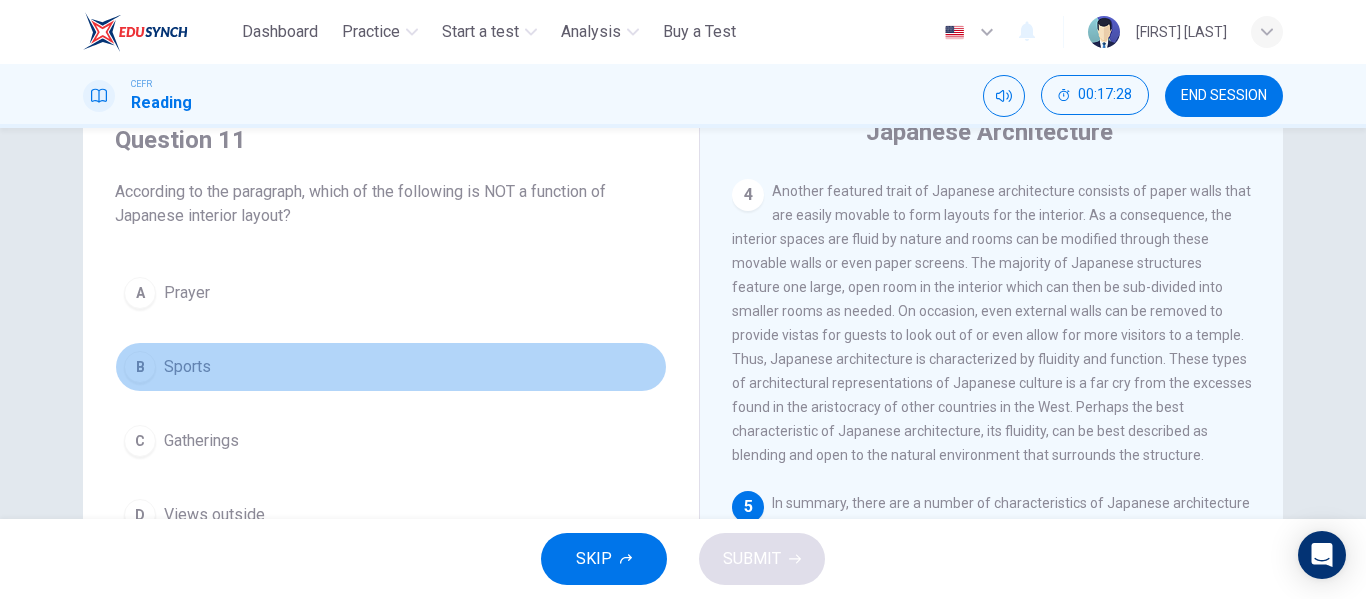 drag, startPoint x: 216, startPoint y: 364, endPoint x: 282, endPoint y: 379, distance: 67.68308 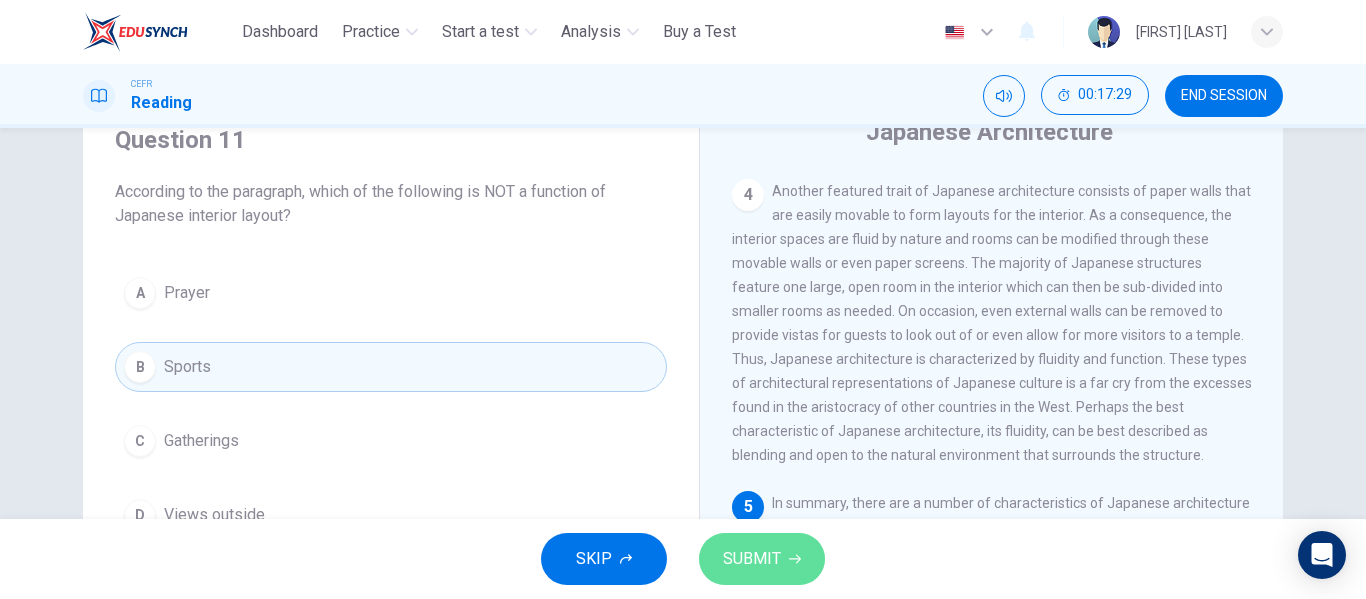 click on "SUBMIT" at bounding box center [752, 559] 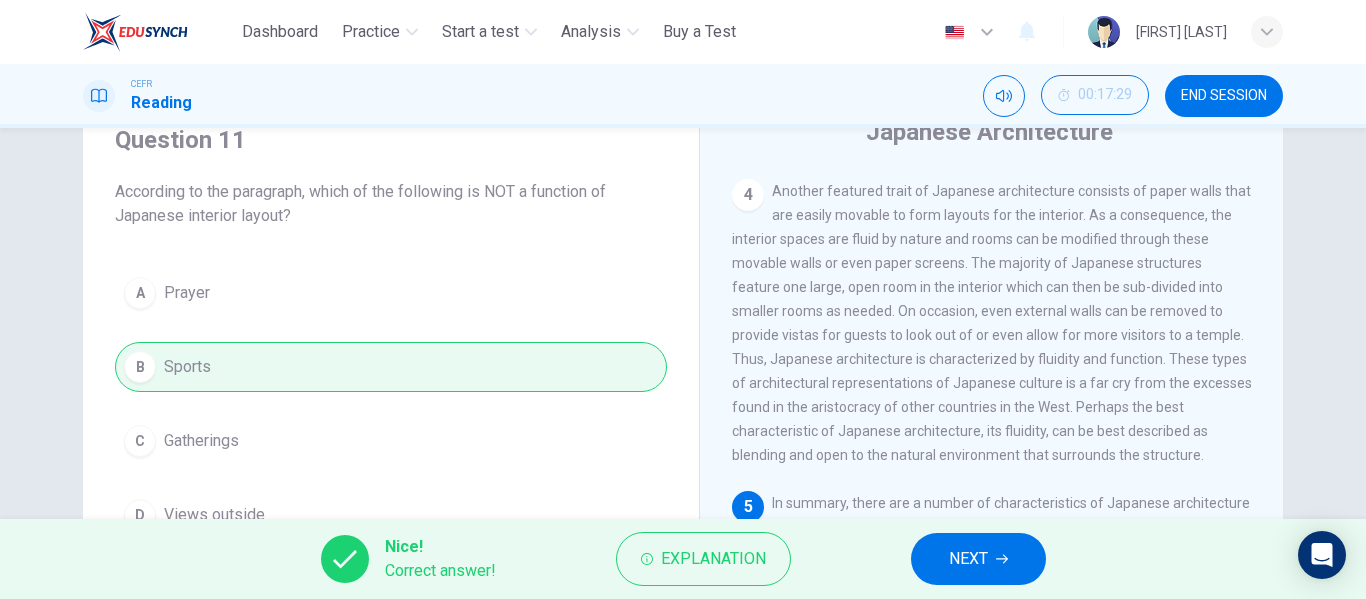 click on "NEXT" at bounding box center (978, 559) 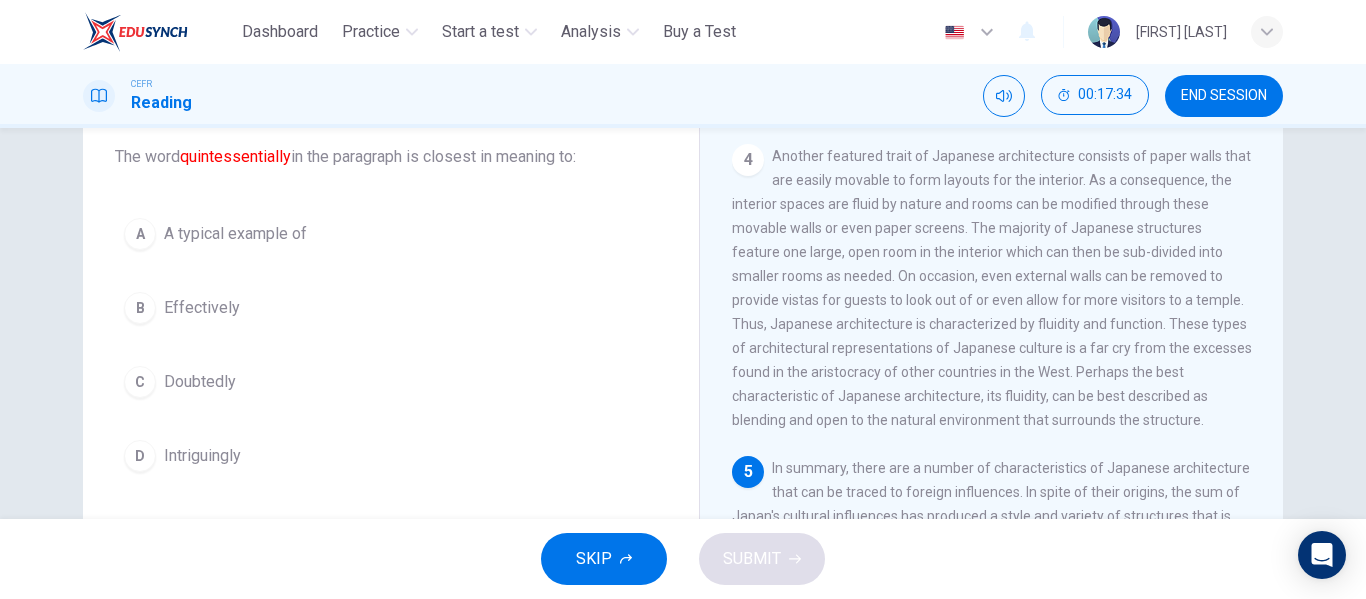 scroll, scrollTop: 84, scrollLeft: 0, axis: vertical 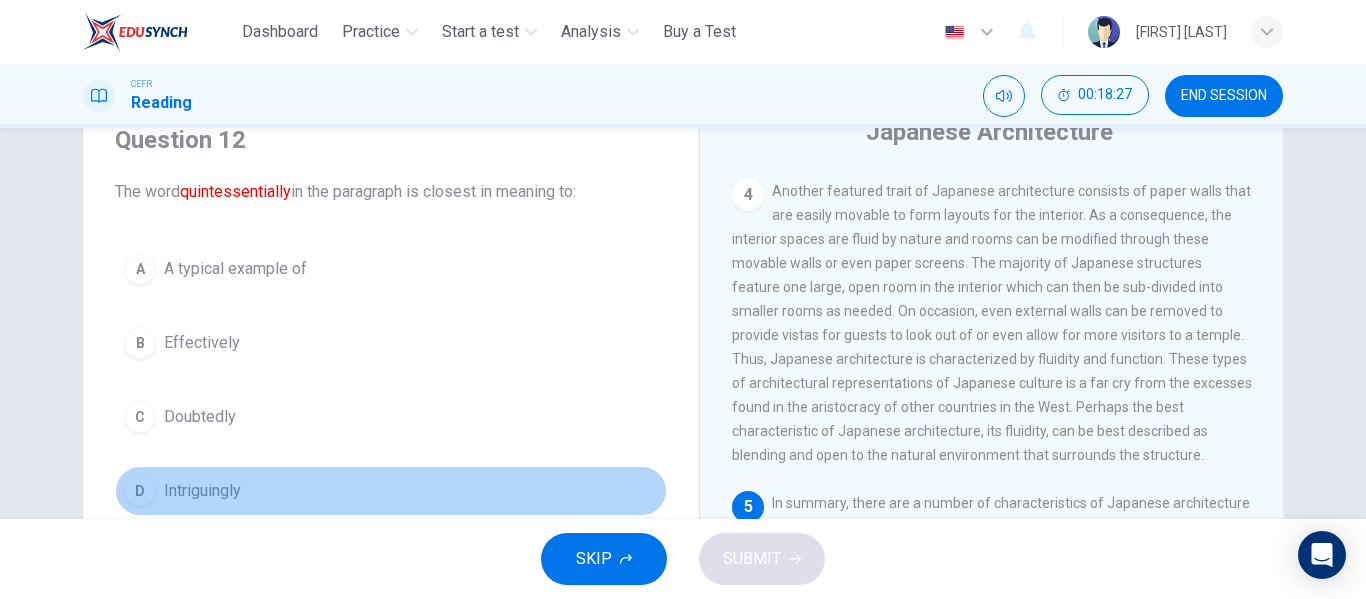 click on "Intriguingly" at bounding box center (235, 269) 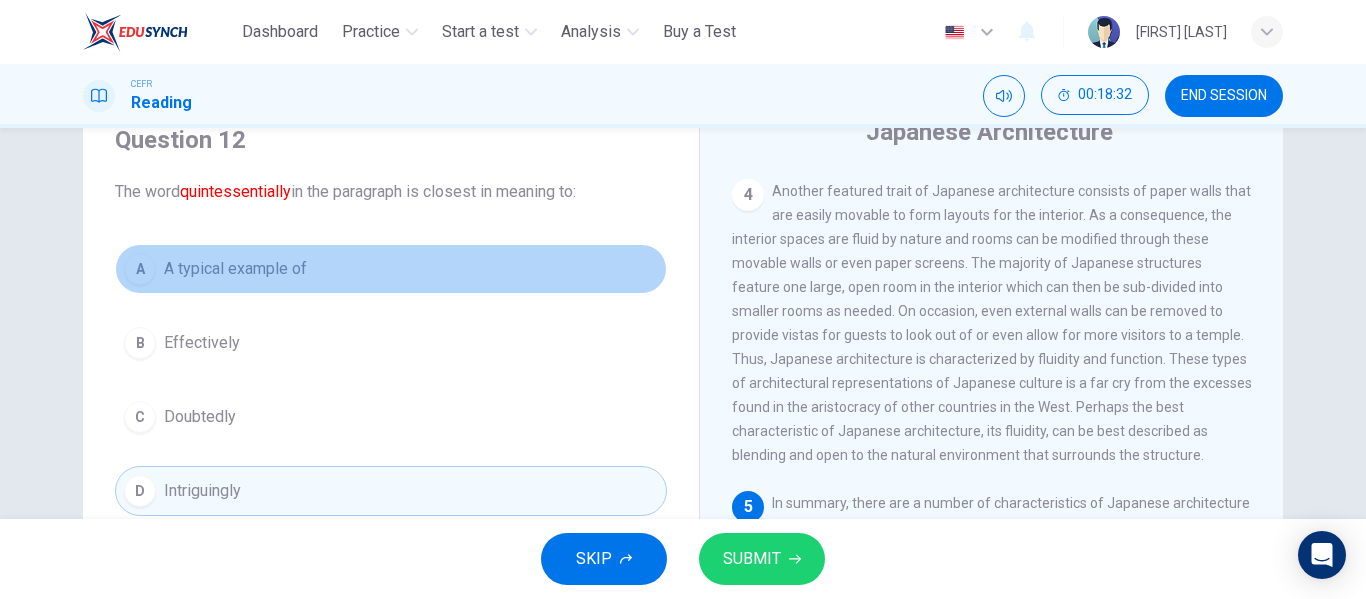 click on "A A typical example of" at bounding box center [391, 269] 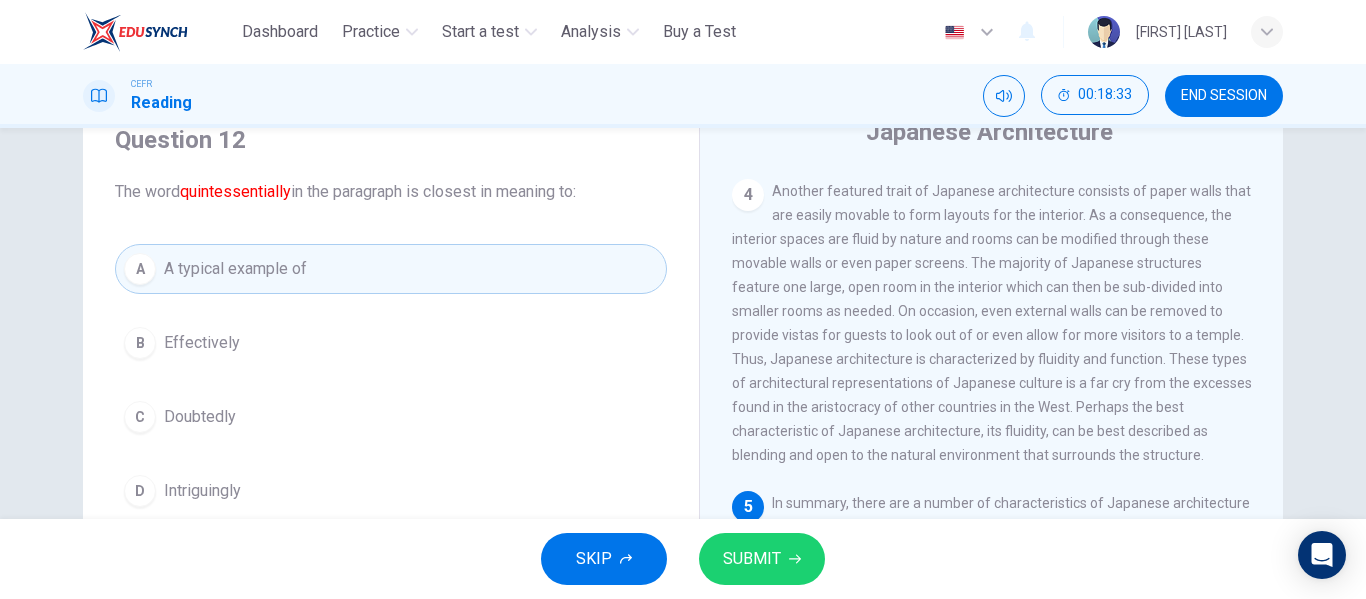 scroll, scrollTop: 384, scrollLeft: 0, axis: vertical 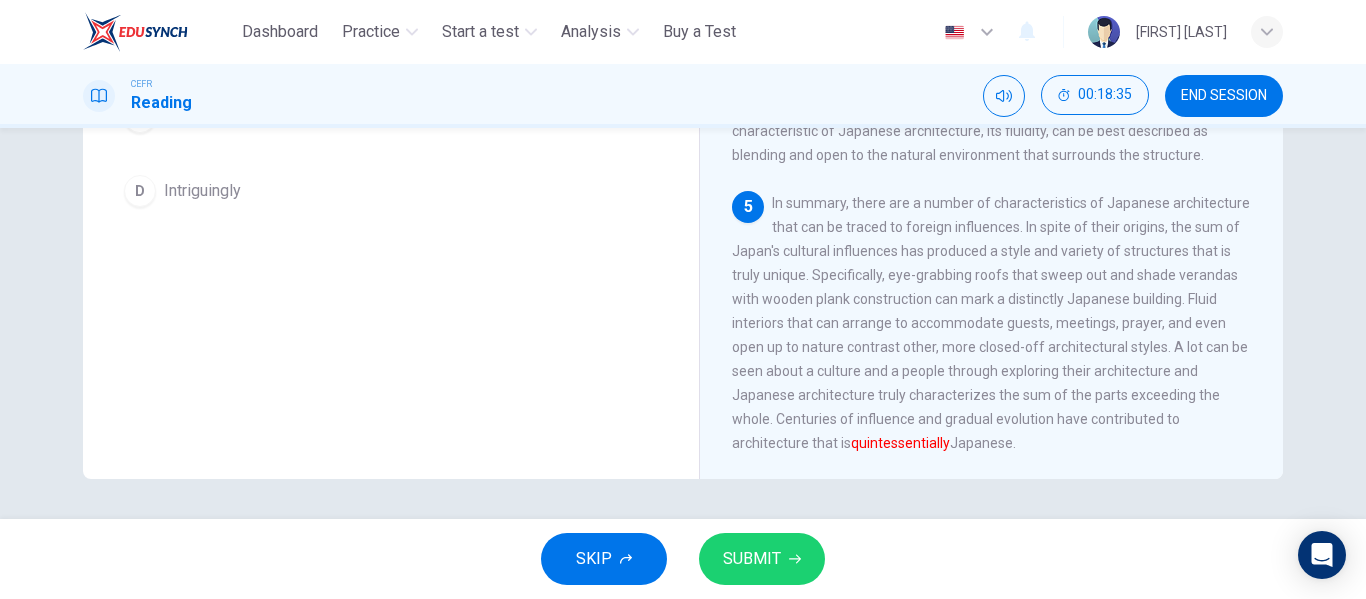 click on "SUBMIT" at bounding box center (752, 559) 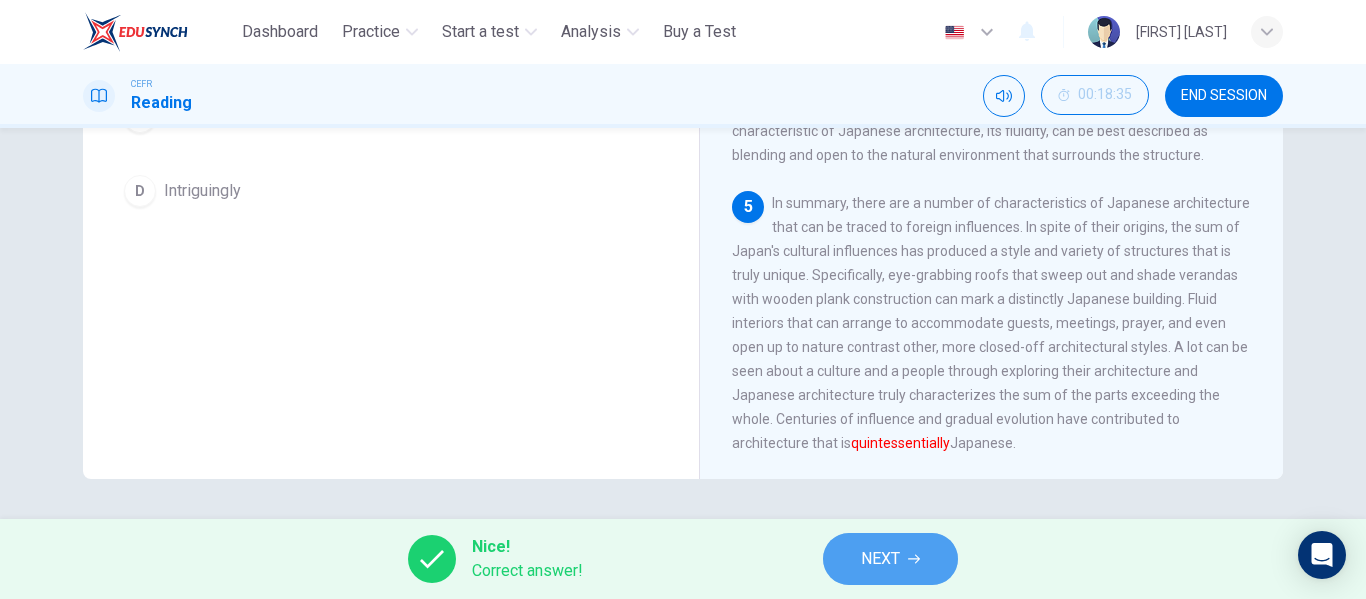 click on "NEXT" at bounding box center [880, 559] 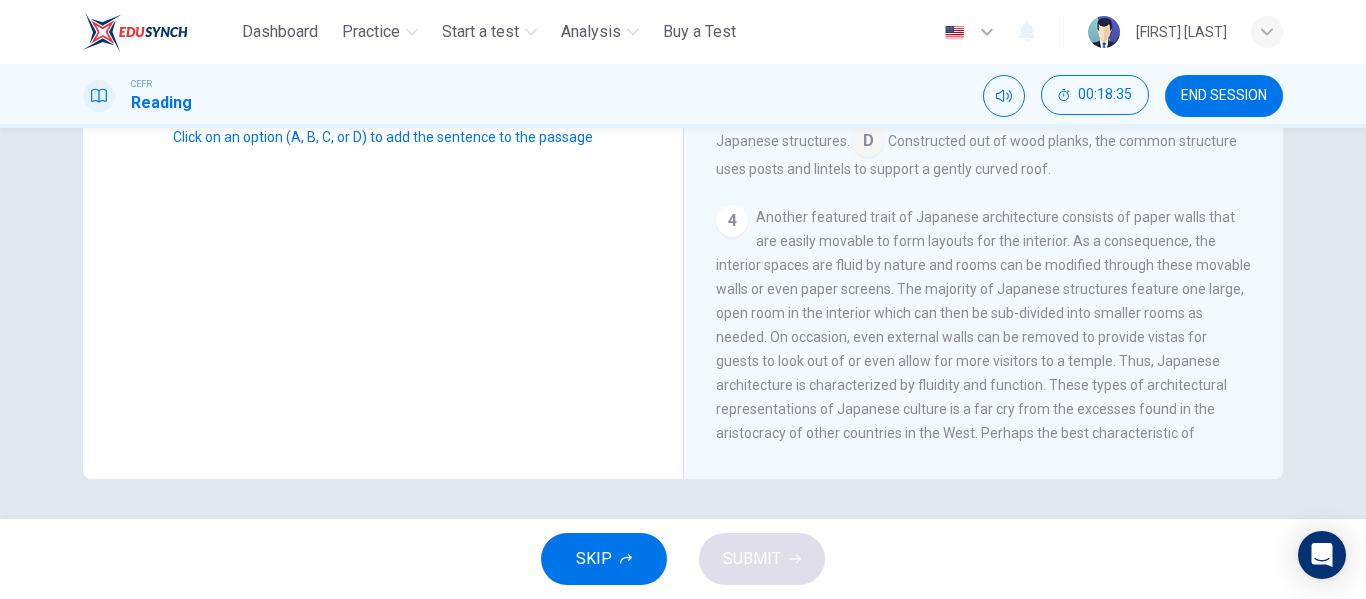scroll, scrollTop: 424, scrollLeft: 0, axis: vertical 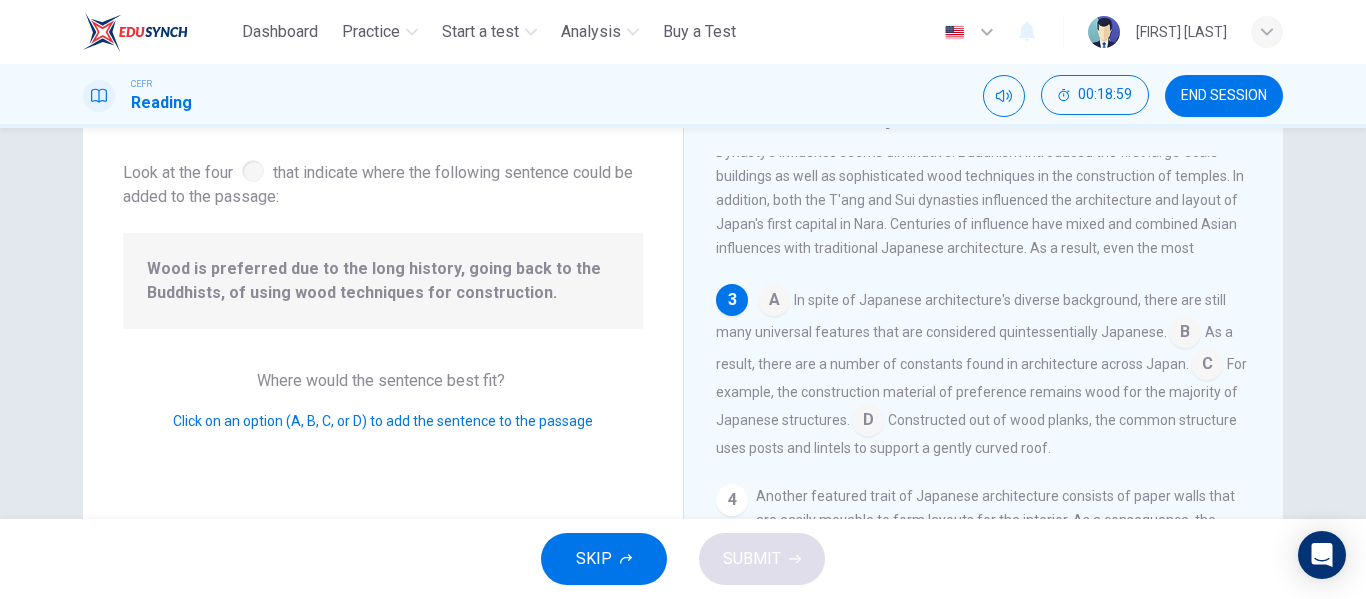 click at bounding box center [774, 302] 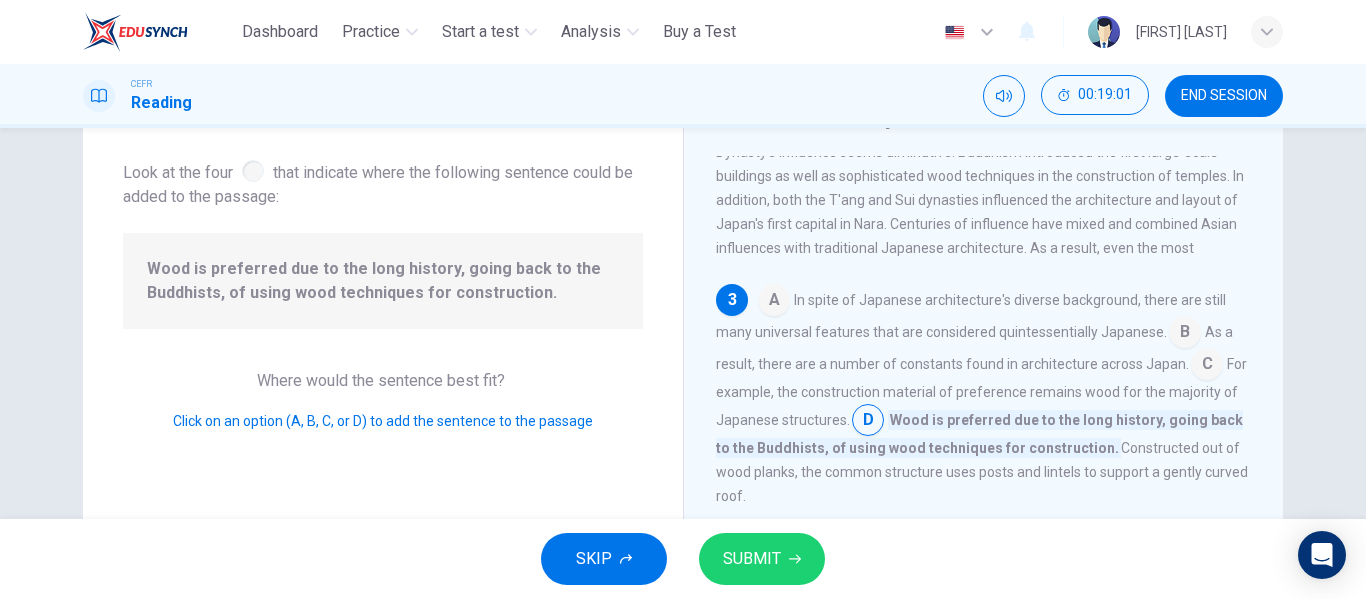 scroll, scrollTop: 524, scrollLeft: 0, axis: vertical 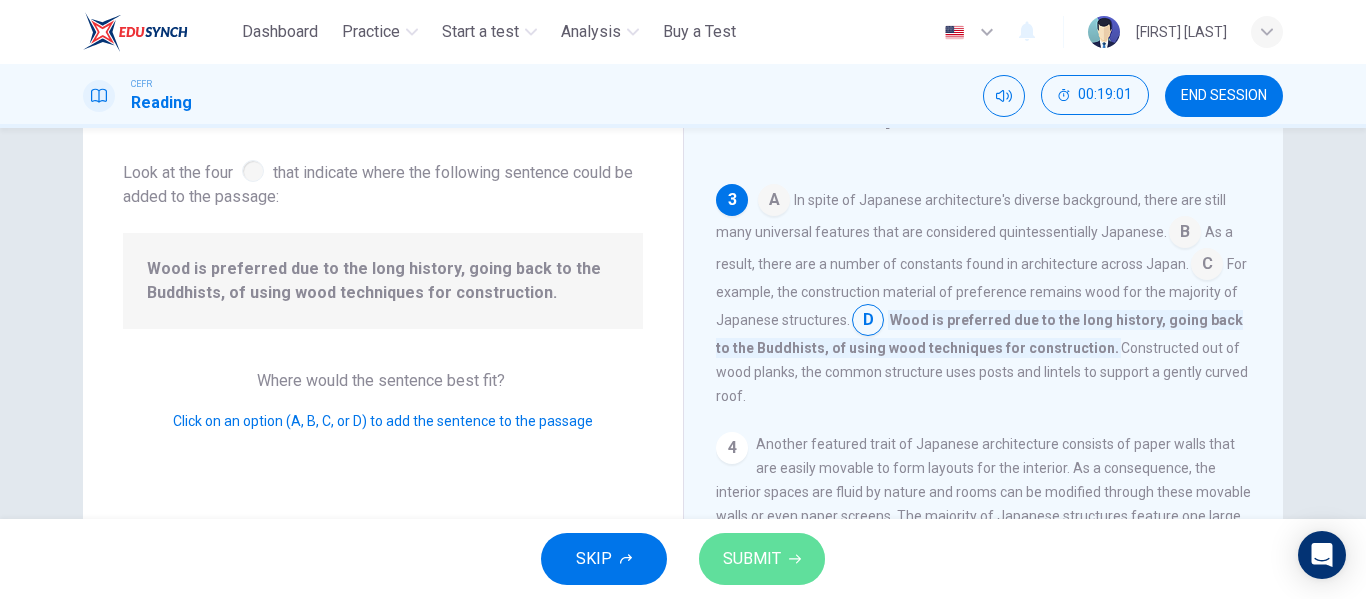 click on "SUBMIT" at bounding box center (752, 559) 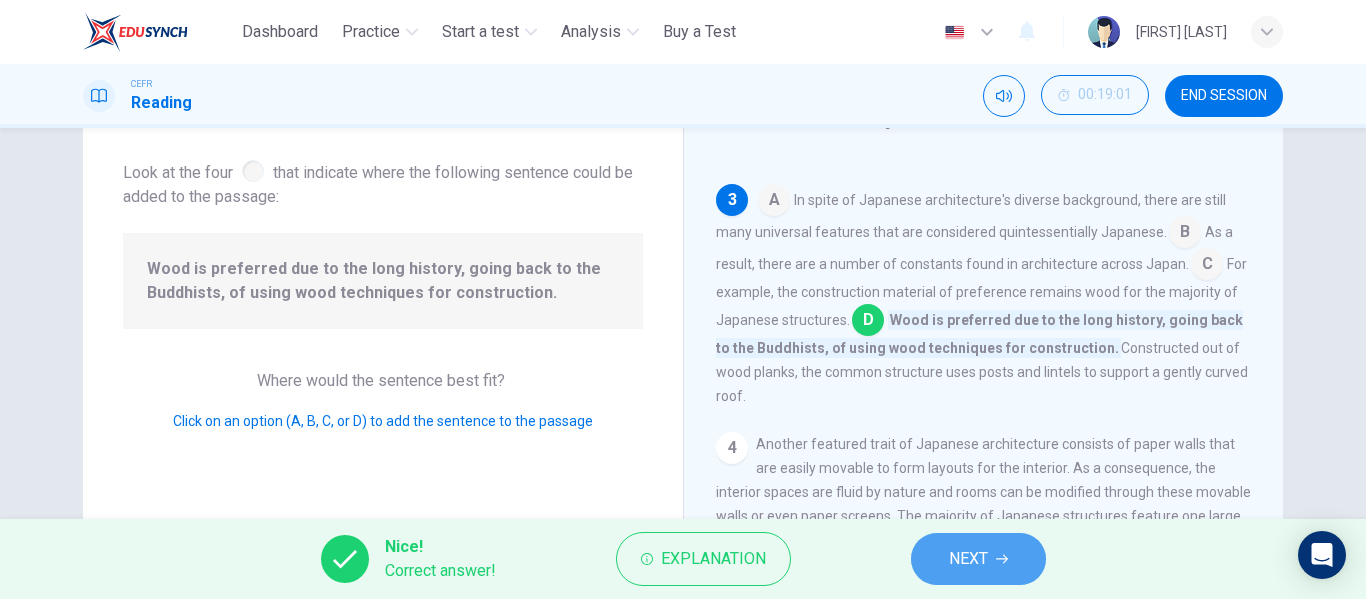 click on "NEXT" at bounding box center (978, 559) 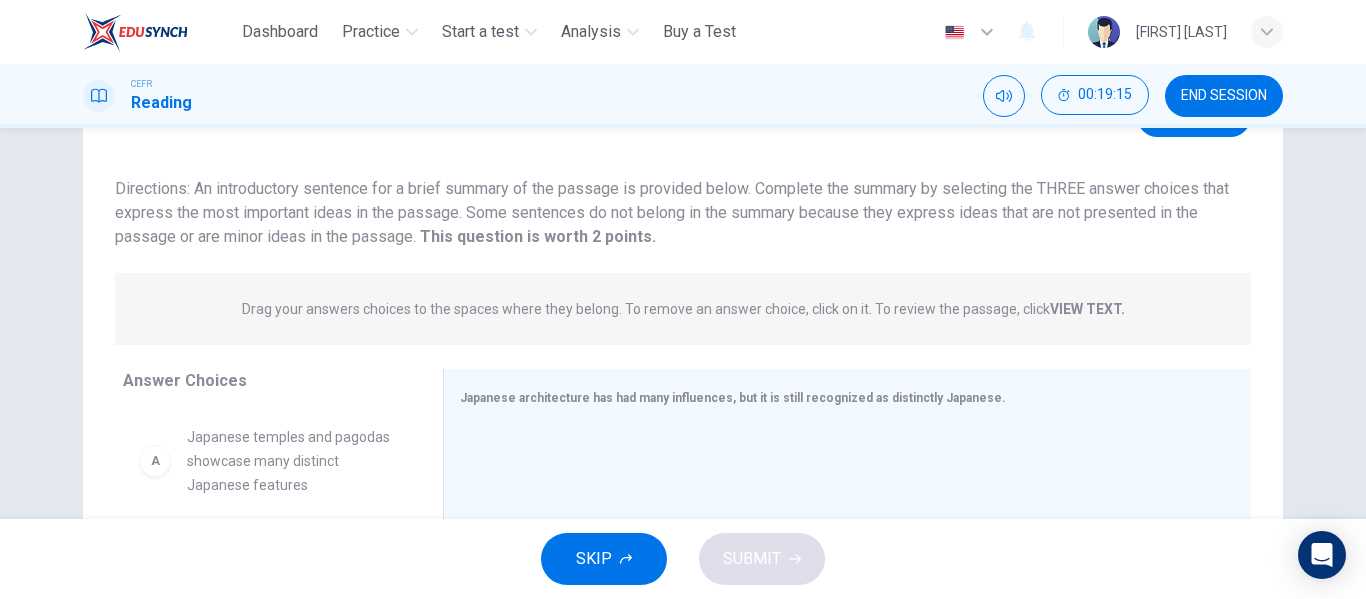 scroll, scrollTop: 300, scrollLeft: 0, axis: vertical 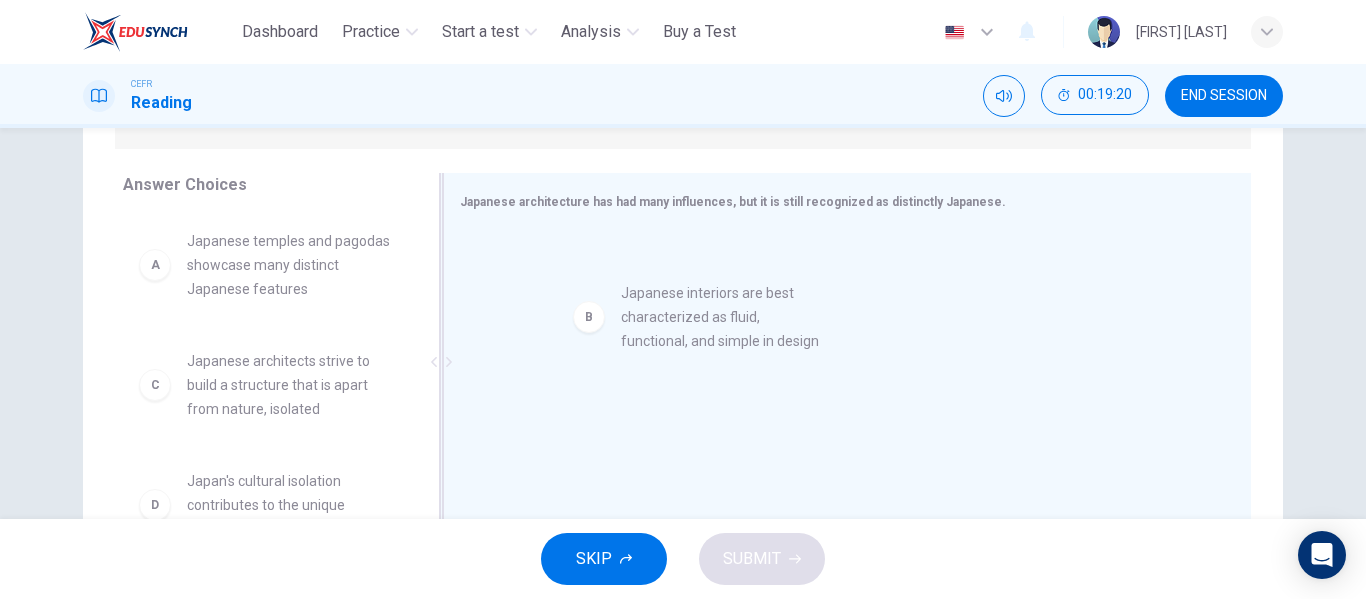drag, startPoint x: 240, startPoint y: 376, endPoint x: 687, endPoint y: 310, distance: 451.84622 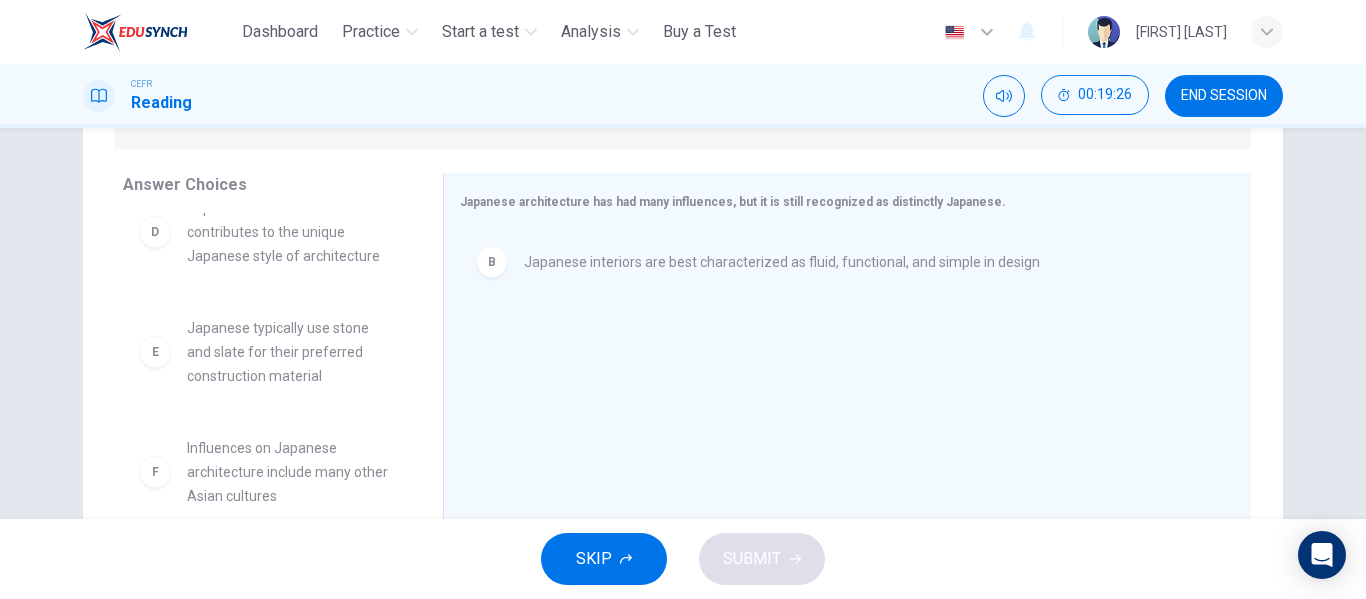 scroll, scrollTop: 276, scrollLeft: 0, axis: vertical 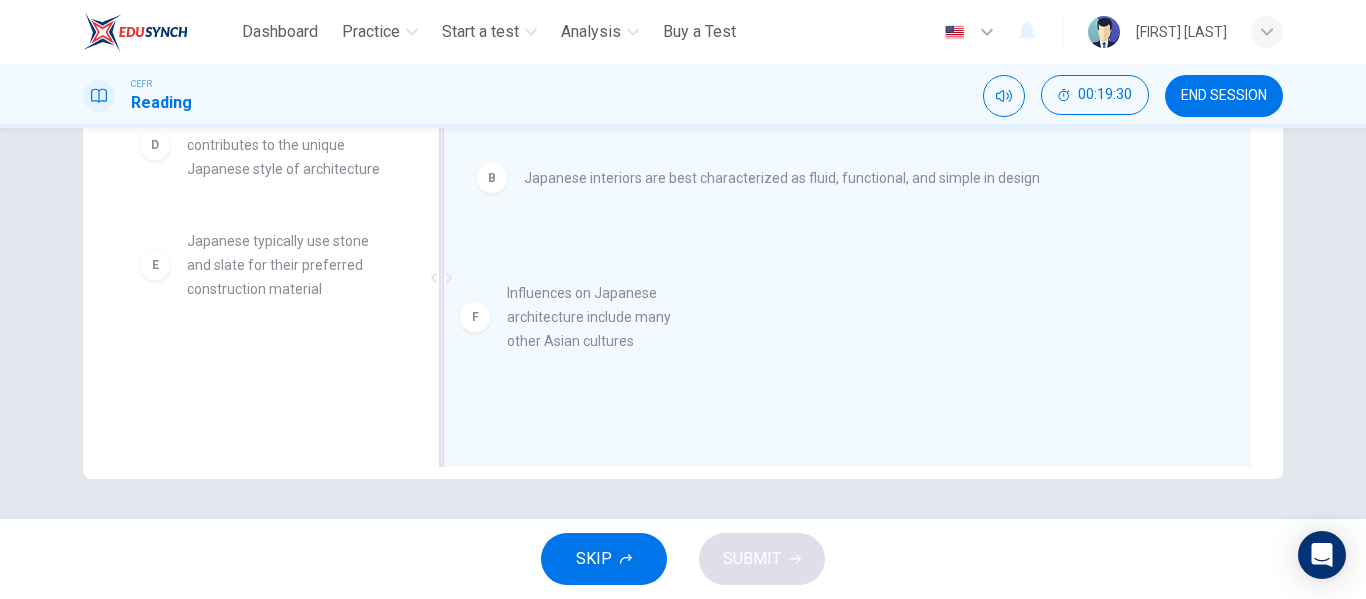 drag, startPoint x: 319, startPoint y: 406, endPoint x: 677, endPoint y: 334, distance: 365.16846 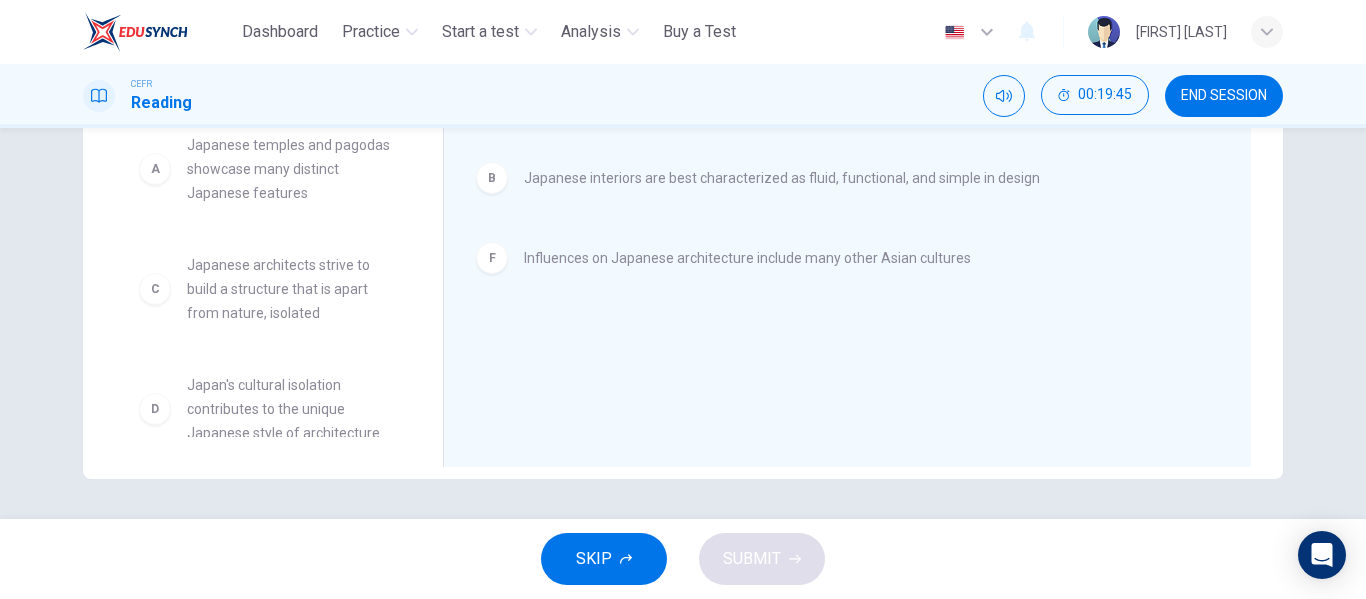 scroll, scrollTop: 0, scrollLeft: 0, axis: both 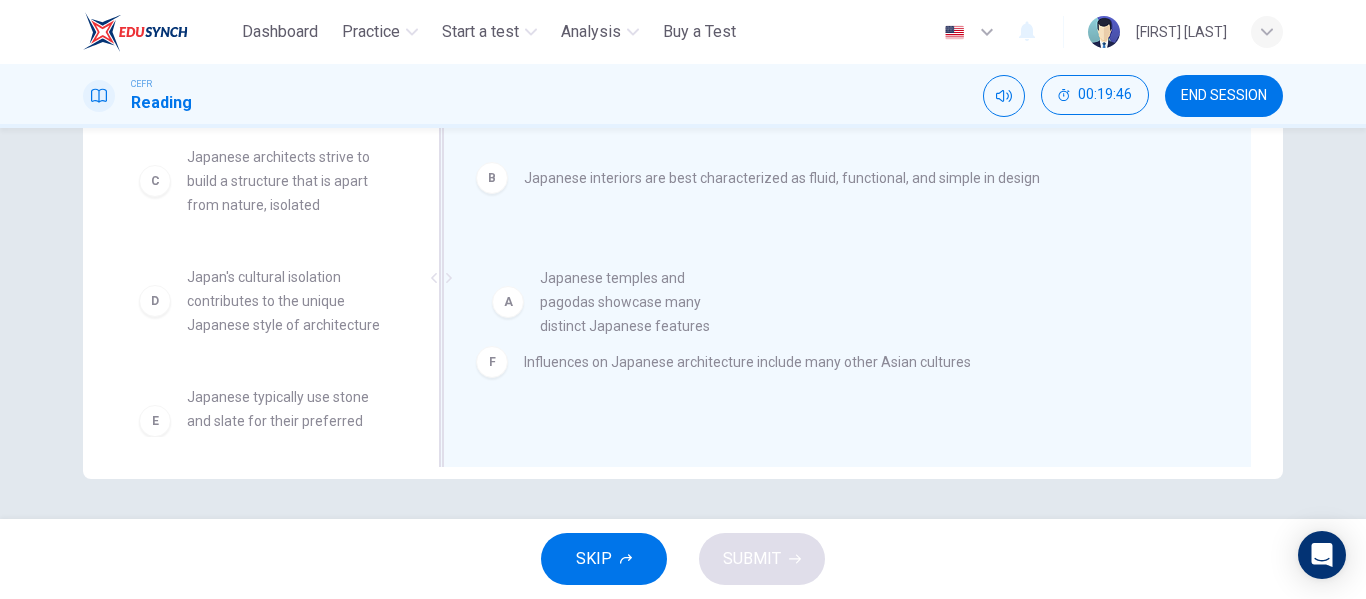 drag, startPoint x: 322, startPoint y: 208, endPoint x: 697, endPoint y: 330, distance: 394.34628 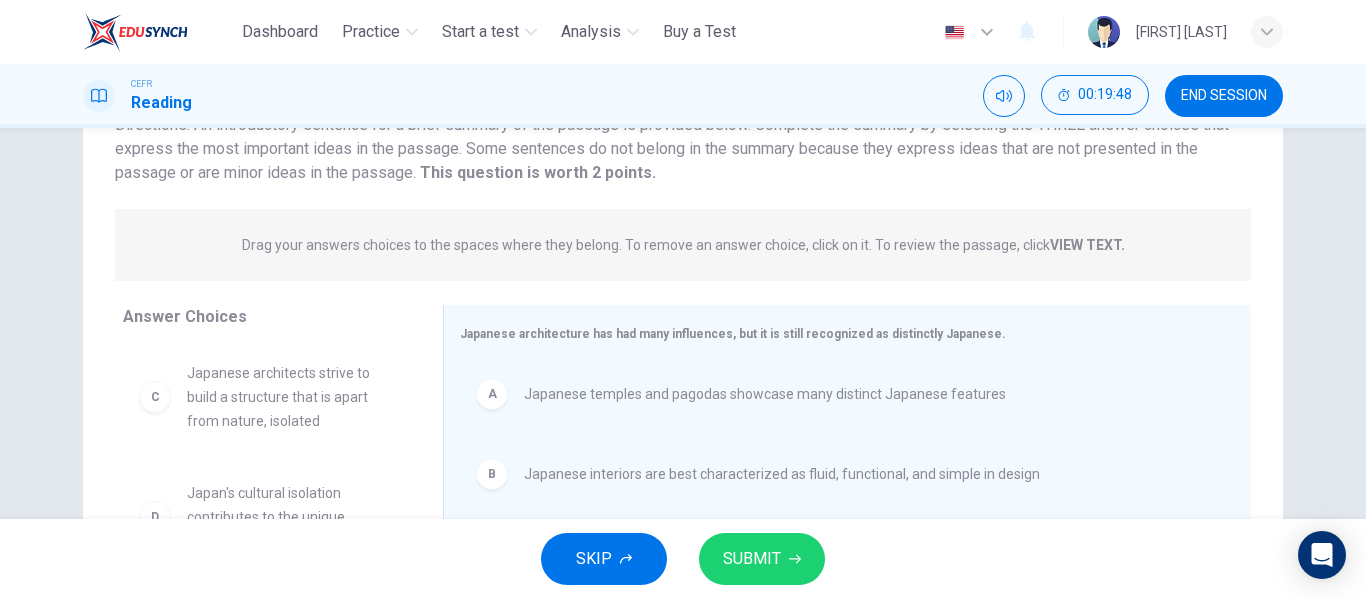 scroll, scrollTop: 284, scrollLeft: 0, axis: vertical 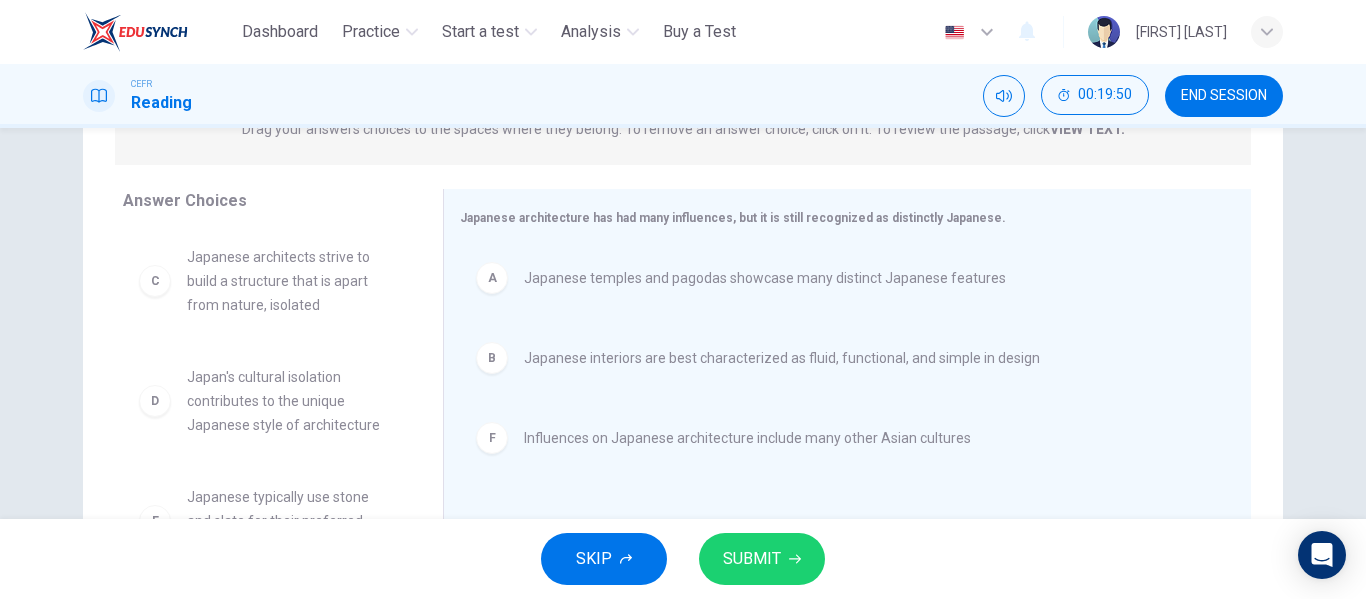 click on "SUBMIT" at bounding box center [762, 559] 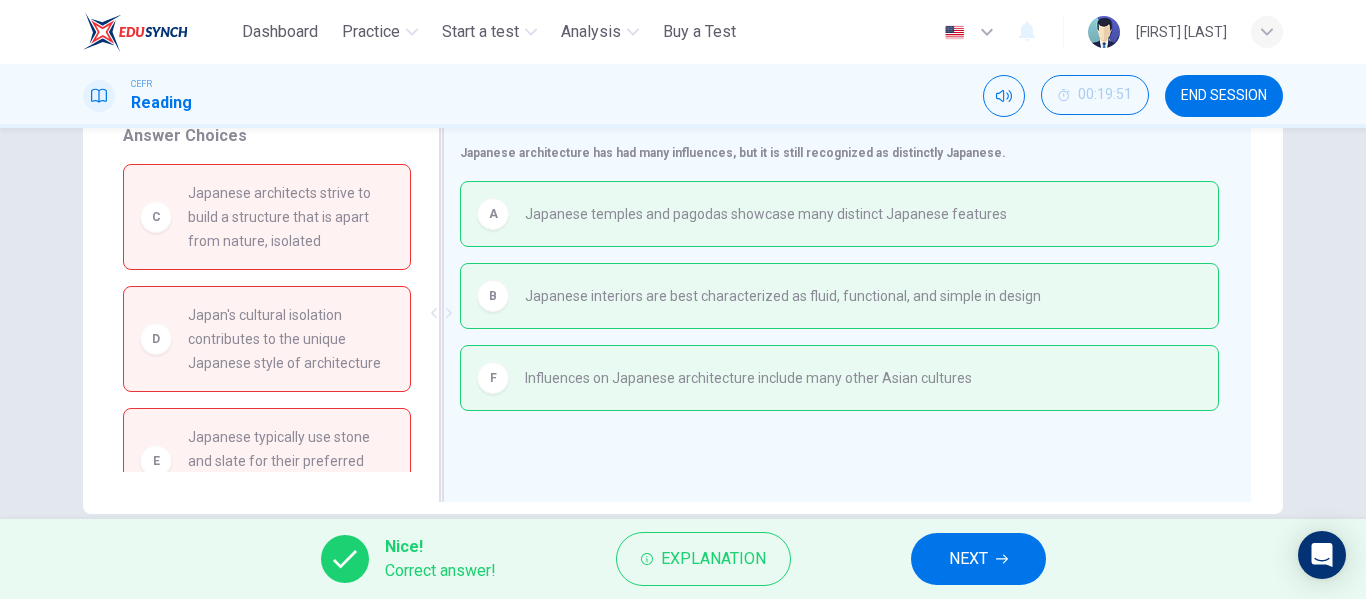scroll, scrollTop: 384, scrollLeft: 0, axis: vertical 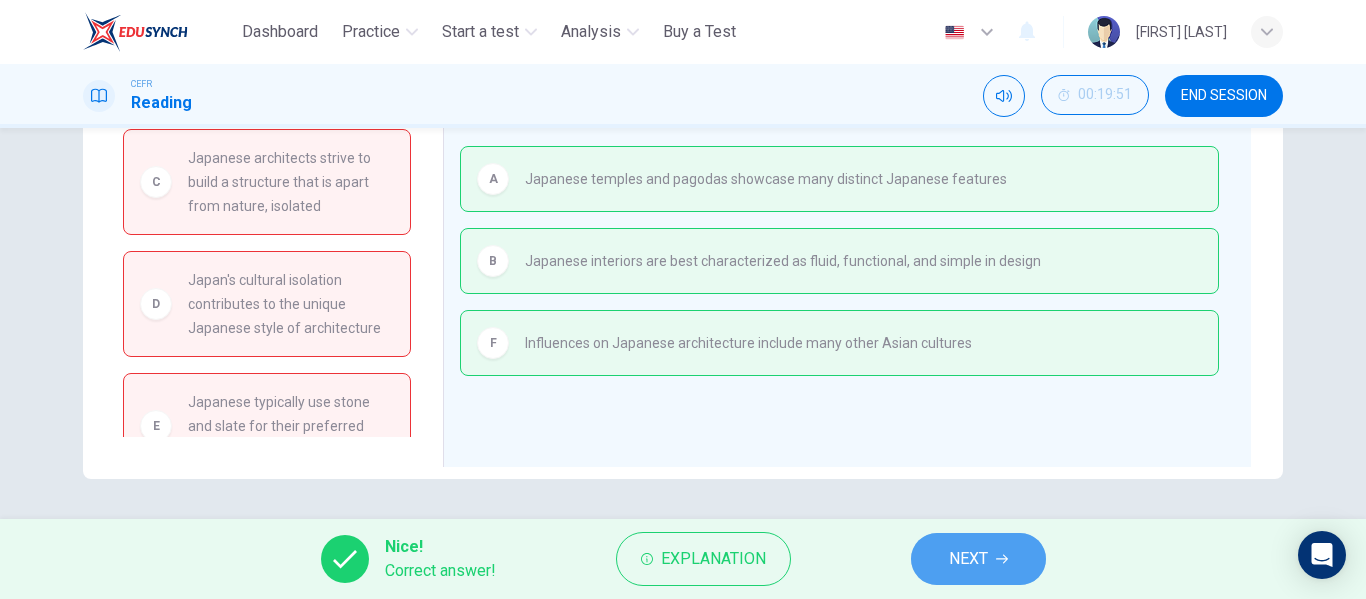 click on "NEXT" at bounding box center (978, 559) 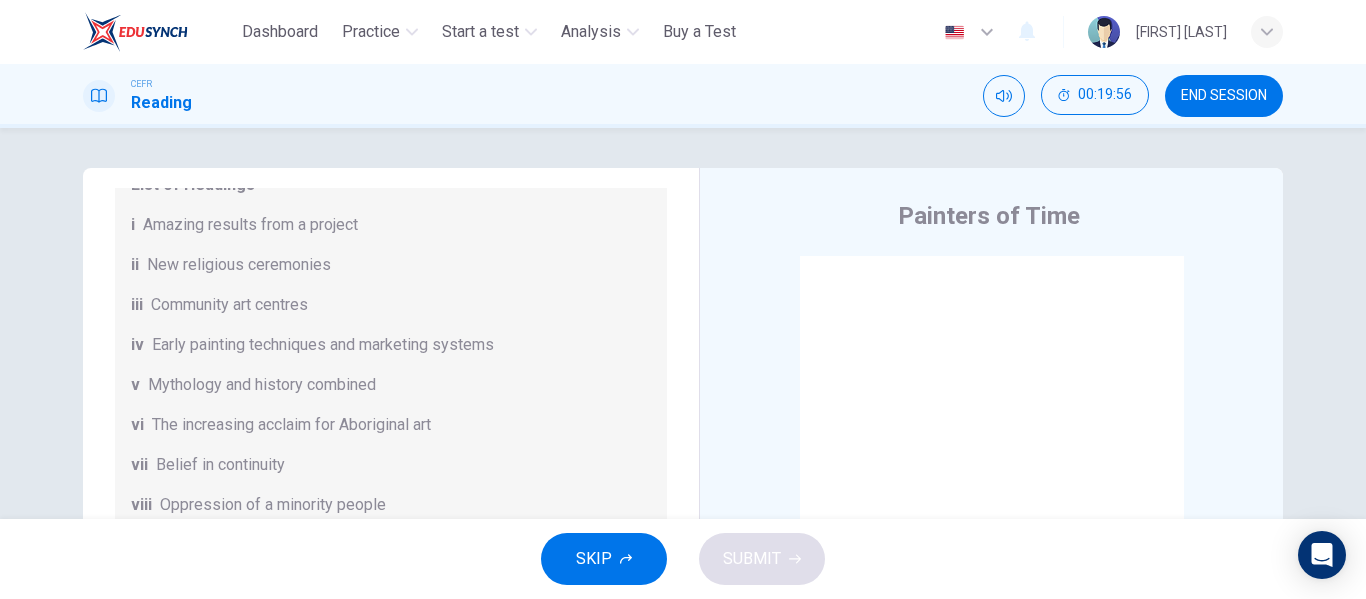 scroll, scrollTop: 300, scrollLeft: 0, axis: vertical 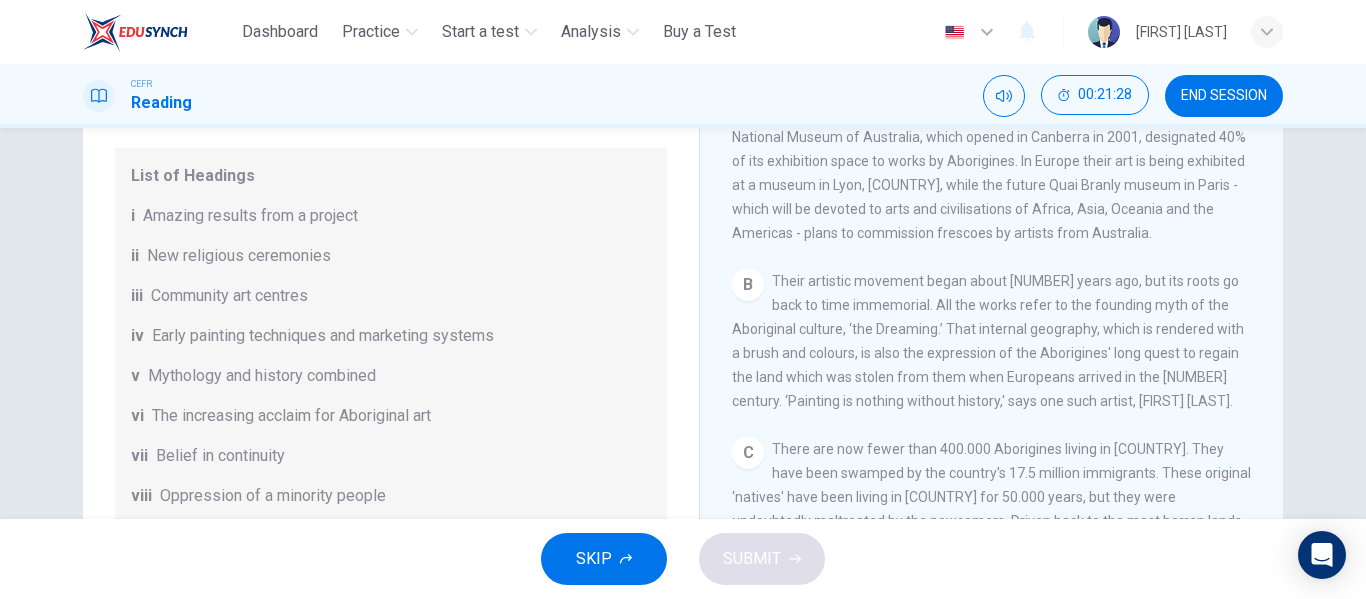click on "Mythology and history combined" at bounding box center [250, 216] 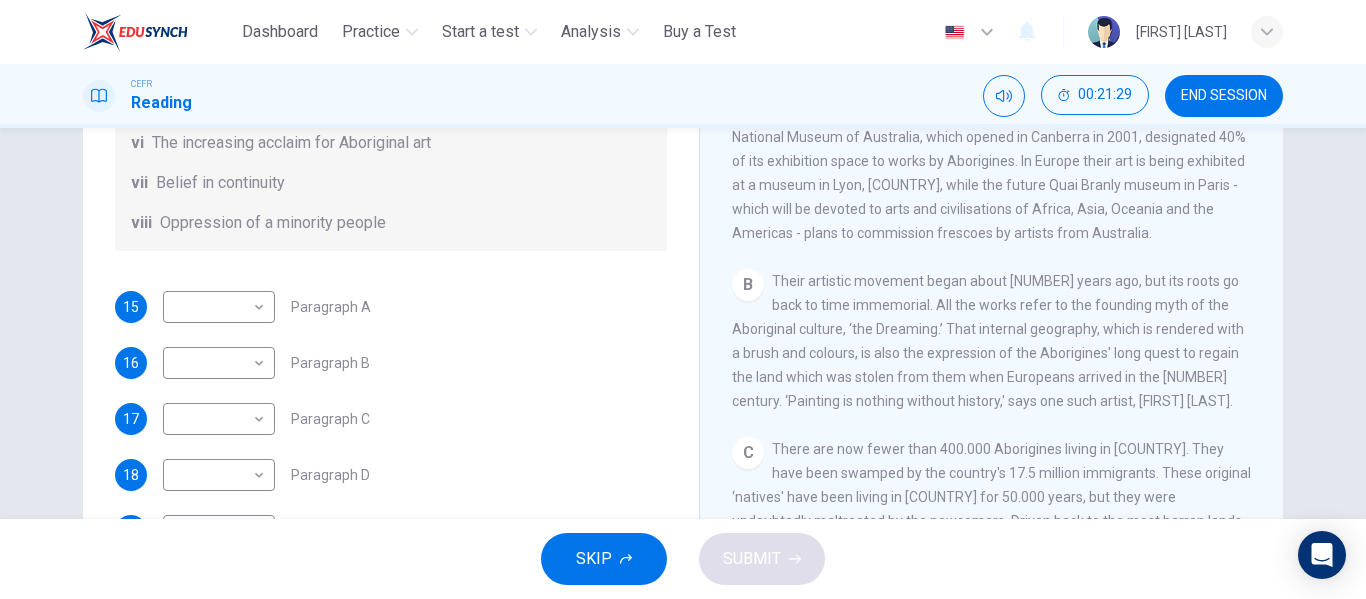 scroll, scrollTop: 353, scrollLeft: 0, axis: vertical 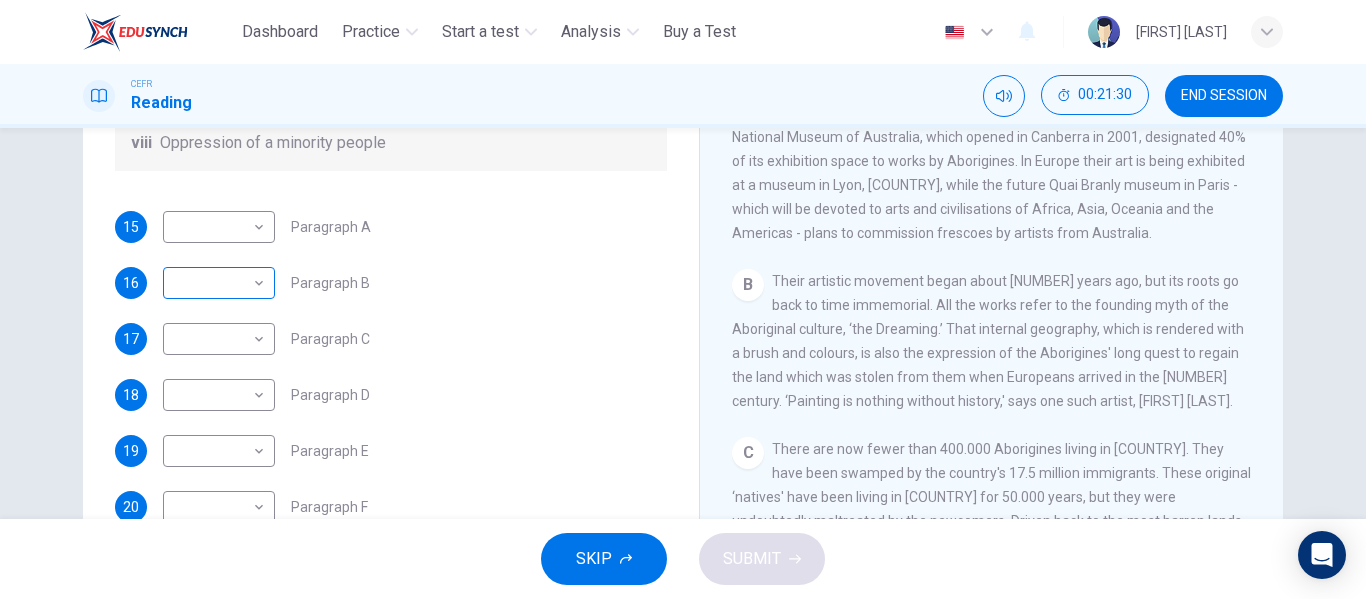 click on "This site uses cookies, as explained in our  Privacy Policy . If you agree to the use of cookies, please click the Accept button and continue to browse our site.   Privacy Policy Accept Dashboard Practice Start a test Analysis Buy a Test English ** ​ [NAME] CEFR Reading 00:21:30 END SESSION Questions 15 - 20 The Reading Passage has eight paragraphs  A-H .
Choose the most suitable heading for paragraphs  A-F  from the list of headings below.
Write the correct number (i-viii) in the boxes below. List of Headings i Amazing results from a project ii New religious ceremonies iii Community art centres iv Early painting techniques and marketing systems v Mythology and history combined vi The increasing acclaim for Aboriginal art vii Belief in continuity viii Oppression of a minority people 15 ​ ​ Paragraph A 16 ​ ​ Paragraph B 17 ​ ​ Paragraph C 18 ​ ​ Paragraph D 19 ​ ​ Paragraph E 20 ​ ​ Paragraph F Painters of Time CLICK TO ZOOM Click to Zoom A B C D E F G H" at bounding box center (683, 299) 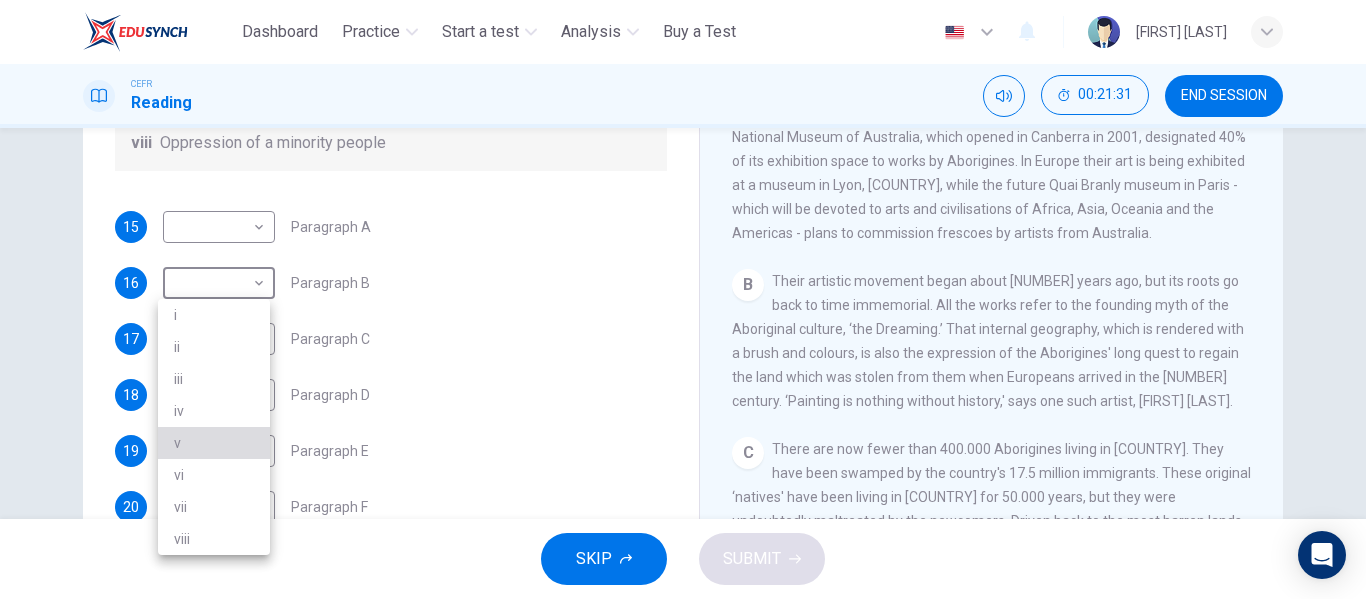 click on "v" at bounding box center (214, 443) 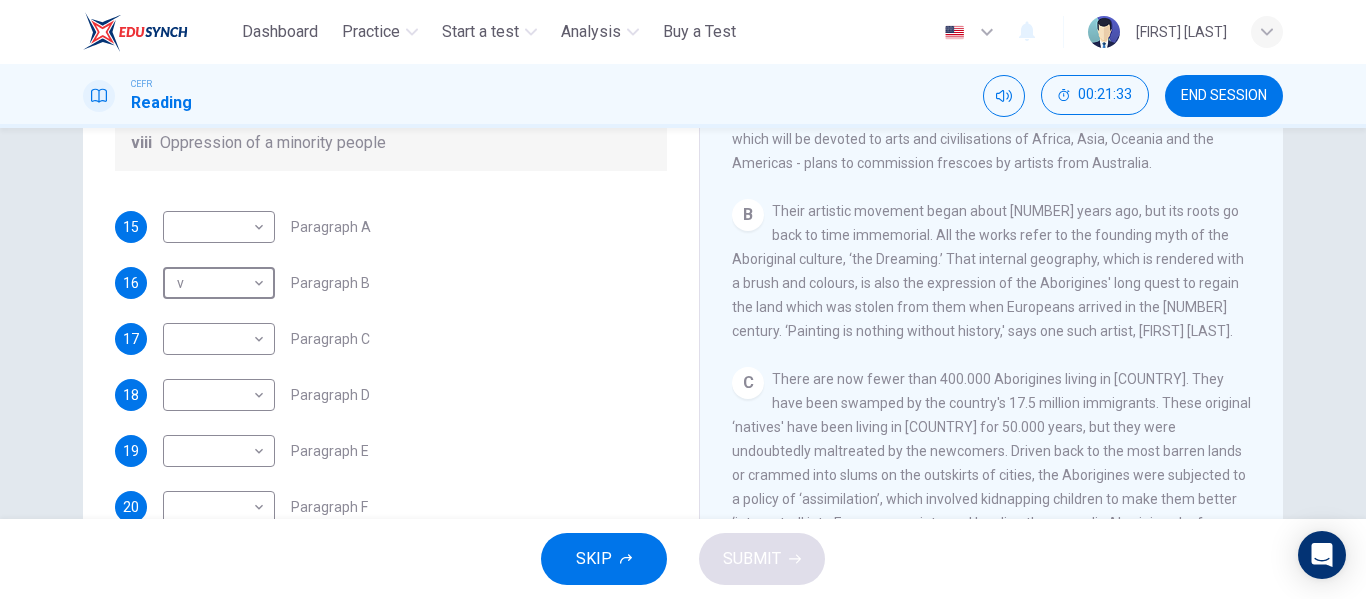 scroll, scrollTop: 500, scrollLeft: 0, axis: vertical 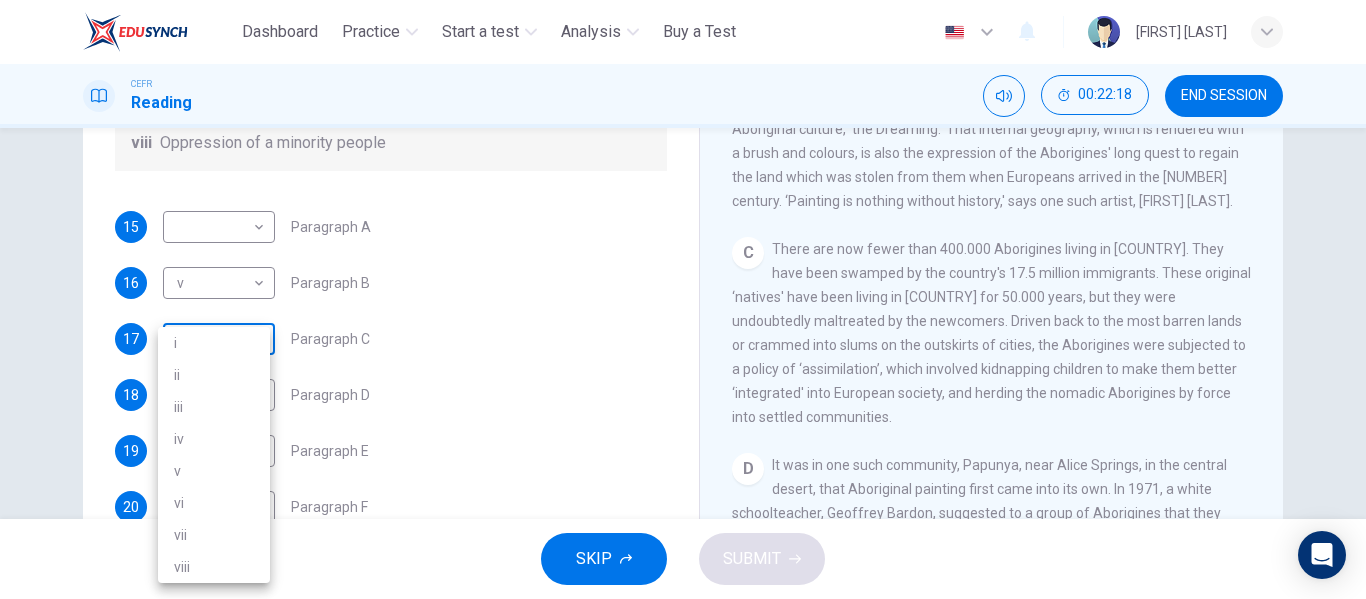click on "This site uses cookies, as explained in our  Privacy Policy . If you agree to the use of cookies, please click the Accept button and continue to browse our site.   Privacy Policy Accept Dashboard Practice Start a test Analysis Buy a Test English ** ​ [NAME] CEFR Reading 00:22:18 END SESSION Questions 15 - 20 The Reading Passage has eight paragraphs  A-H .
Choose the most suitable heading for paragraphs  A-F  from the list of headings below.
Write the correct number (i-viii) in the boxes below. List of Headings i Amazing results from a project ii New religious ceremonies iii Community art centres iv Early painting techniques and marketing systems v Mythology and history combined vi The increasing acclaim for Aboriginal art vii Belief in continuity viii Oppression of a minority people 15 ​ ​ Paragraph A 16 v * ​ Paragraph B 17 ​ ​ Paragraph C 18 ​ ​ Paragraph D 19 ​ ​ Paragraph E 20 ​ ​ Paragraph F Painters of Time CLICK TO ZOOM Click to Zoom A B C D E F G H SKIP" at bounding box center (683, 299) 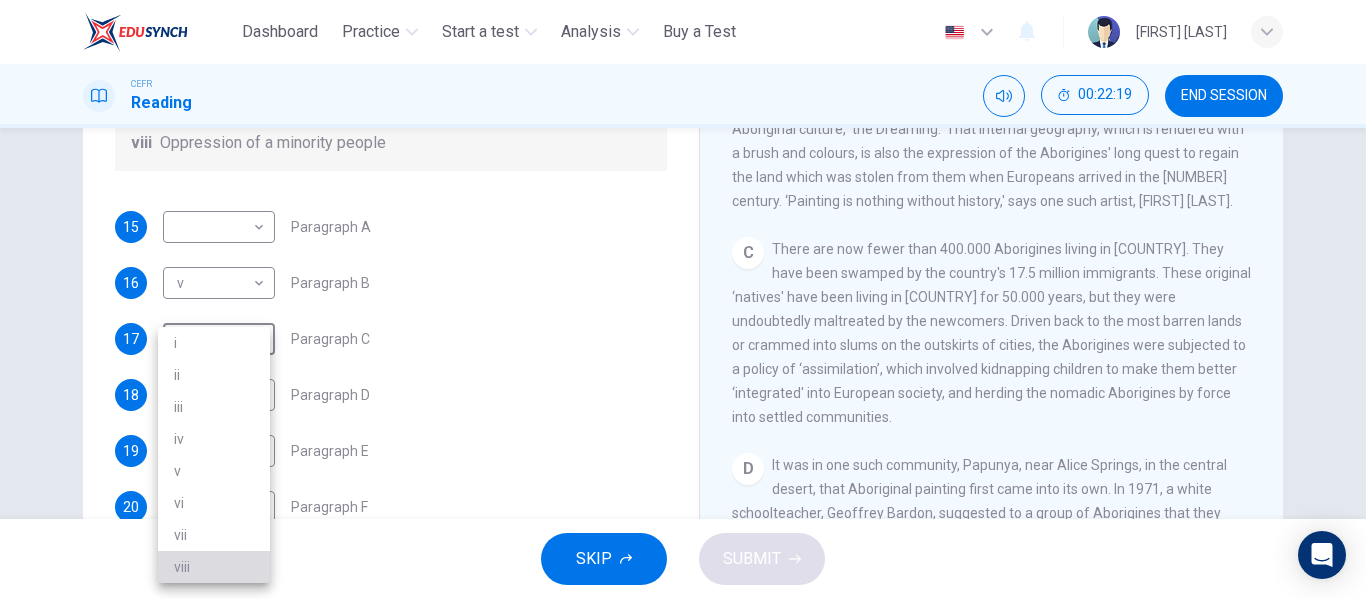 click on "viii" at bounding box center (214, 567) 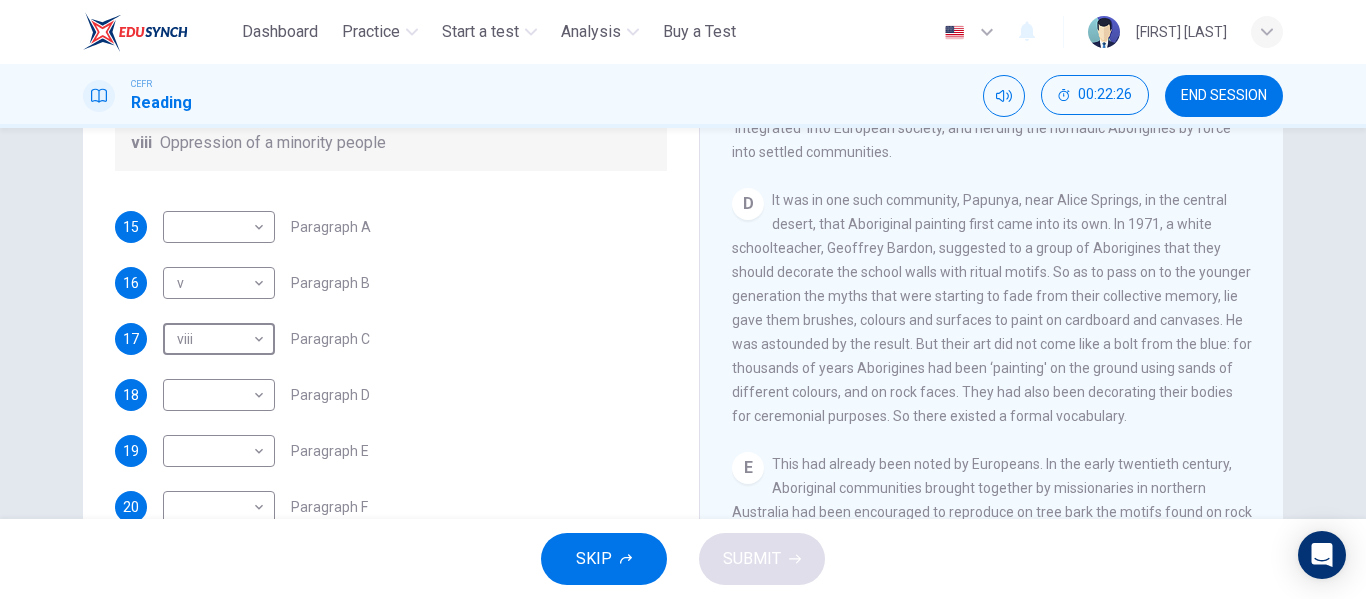 scroll, scrollTop: 800, scrollLeft: 0, axis: vertical 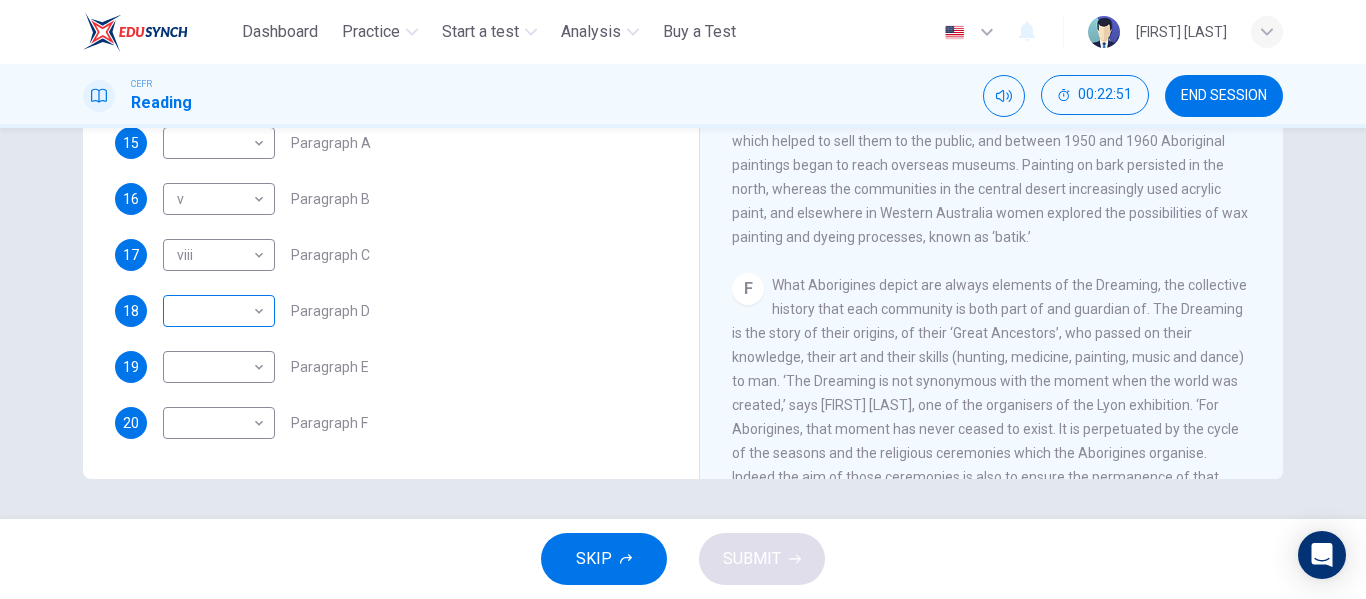 click on "​ ​" at bounding box center [219, 143] 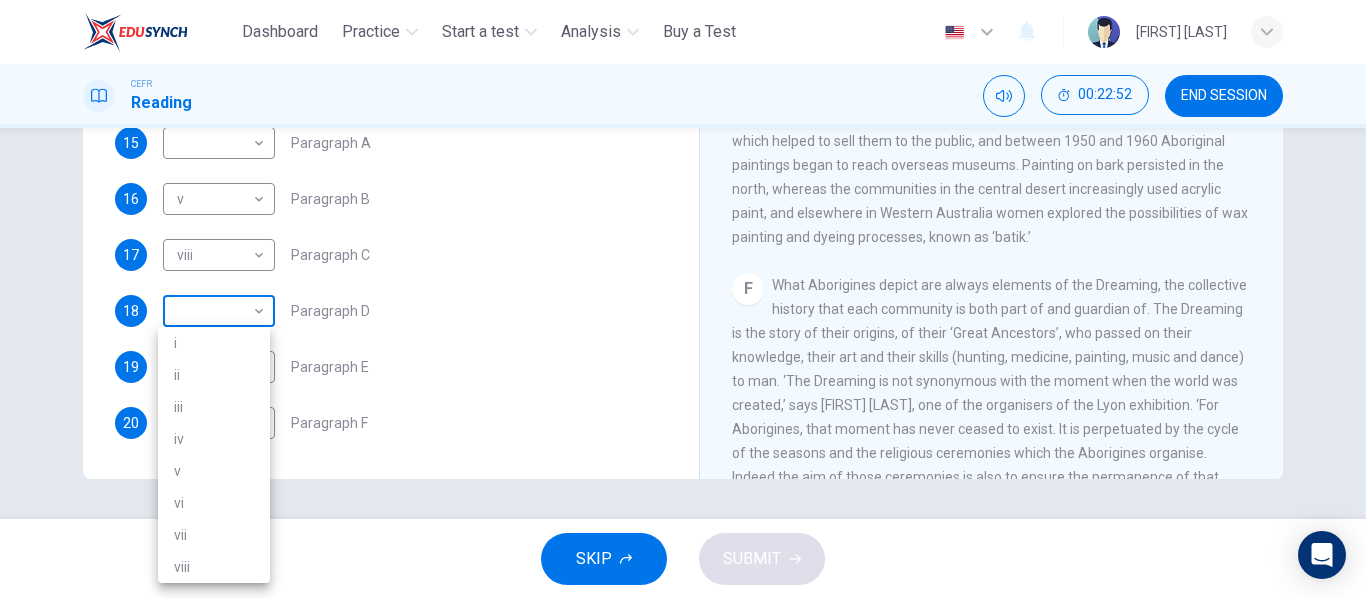 click on "This site uses cookies, as explained in our Privacy Policy. If you agree to the use of cookies, please click the Accept button and continue to browse our site. Privacy Policy Accept Dashboard Practice Start a test Analysis Buy a Test English ** ​ [FIRST] [LAST] CEFR Reading [TIME] END SESSION Questions 15 - 20 The Reading Passage has eight paragraphs A-H .
Choose the most suitable heading for paragraphs A-F from the list of headings below.
Write the correct number (i-viii) in the boxes below. List of Headings i Amazing results from a project ii New religious ceremonies iii Community art centres iv Early painting techniques and marketing systems v Mythology and history combined vi The increasing acclaim for Aboriginal art vii Belief in continuity viii Oppression of a minority people 15 ​ ​ Paragraph A 16 v * ​ Paragraph B 17 viii **** ​ Paragraph C 18 ​ ​ Paragraph D 19 ​ ​ Paragraph E 20 ​ ​ Paragraph F Painters of Time CLICK TO ZOOM Click to Zoom A B C D E F G H" at bounding box center [683, 299] 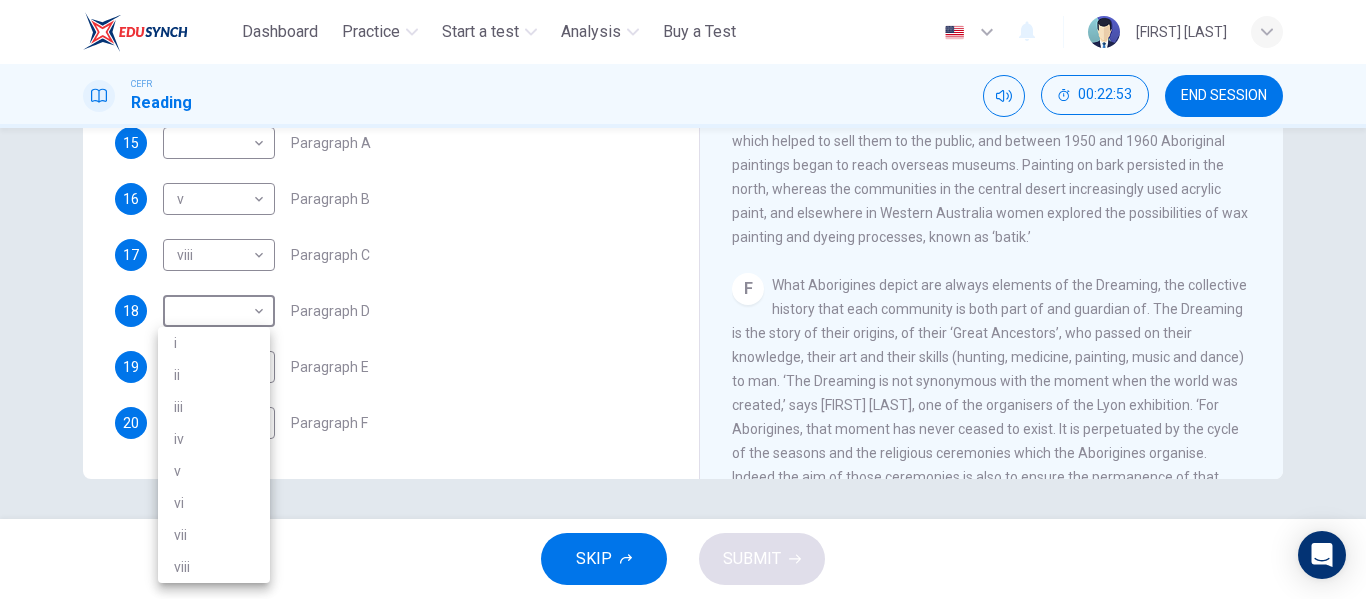 click on "iv" at bounding box center (214, 439) 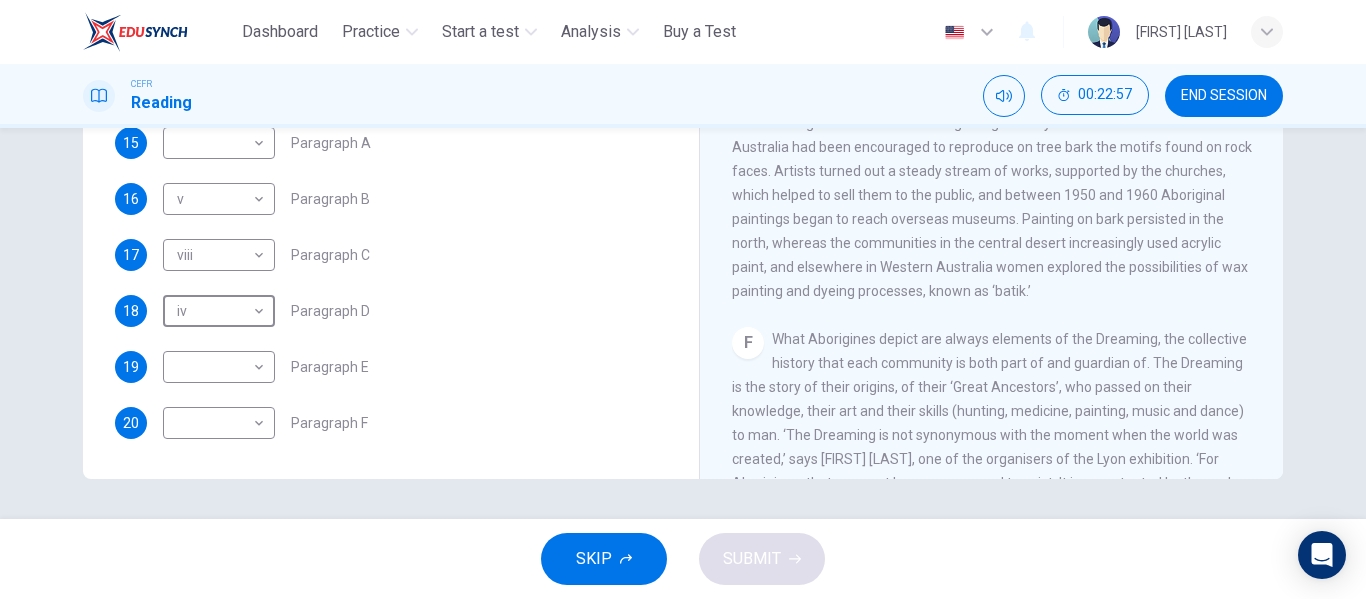scroll, scrollTop: 1000, scrollLeft: 0, axis: vertical 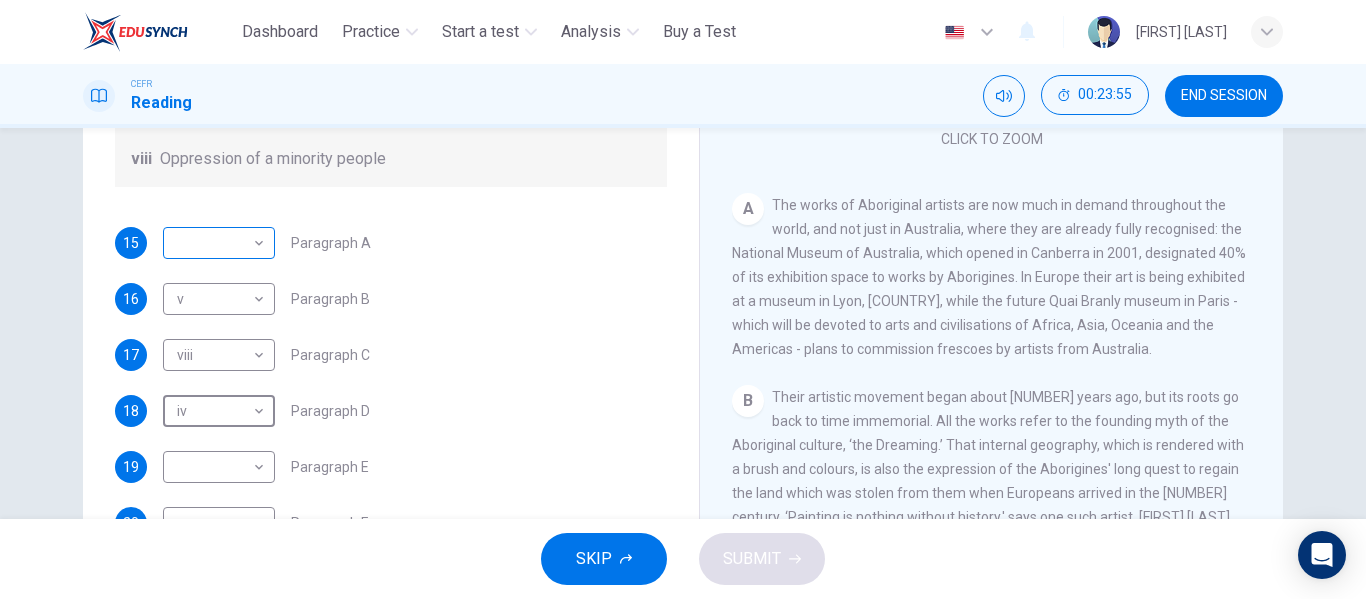 click on "This site uses cookies, as explained in our  Privacy Policy . If you agree to the use of cookies, please click the Accept button and continue to browse our site.   Privacy Policy Accept Dashboard Practice Start a test Analysis Buy a Test English ** ​ [NAME] CEFR Reading 00:23:55 END SESSION Questions 15 - 20 The Reading Passage has eight paragraphs  A-H .
Choose the most suitable heading for paragraphs  A-F  from the list of headings below.
Write the correct number (i-viii) in the boxes below. List of Headings i Amazing results from a project ii New religious ceremonies iii Community art centres iv Early painting techniques and marketing systems v Mythology and history combined vi The increasing acclaim for Aboriginal art vii Belief in continuity viii Oppression of a minority people 15 ​ ​ Paragraph A 16 v * ​ Paragraph B 17 viii **** ​ Paragraph C 18 iv ** ​ Paragraph D 19 ​ ​ Paragraph E 20 ​ ​ Paragraph F Painters of Time CLICK TO ZOOM Click to Zoom A B C D E F G H" at bounding box center (683, 299) 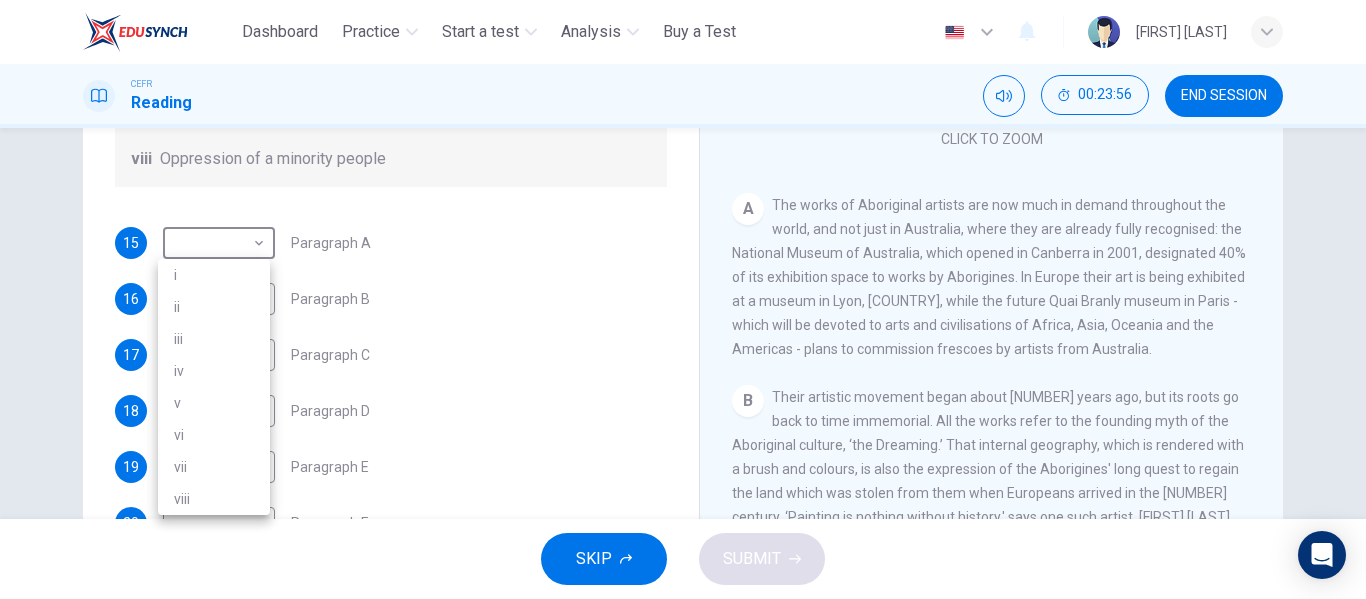 click on "vi" at bounding box center (214, 435) 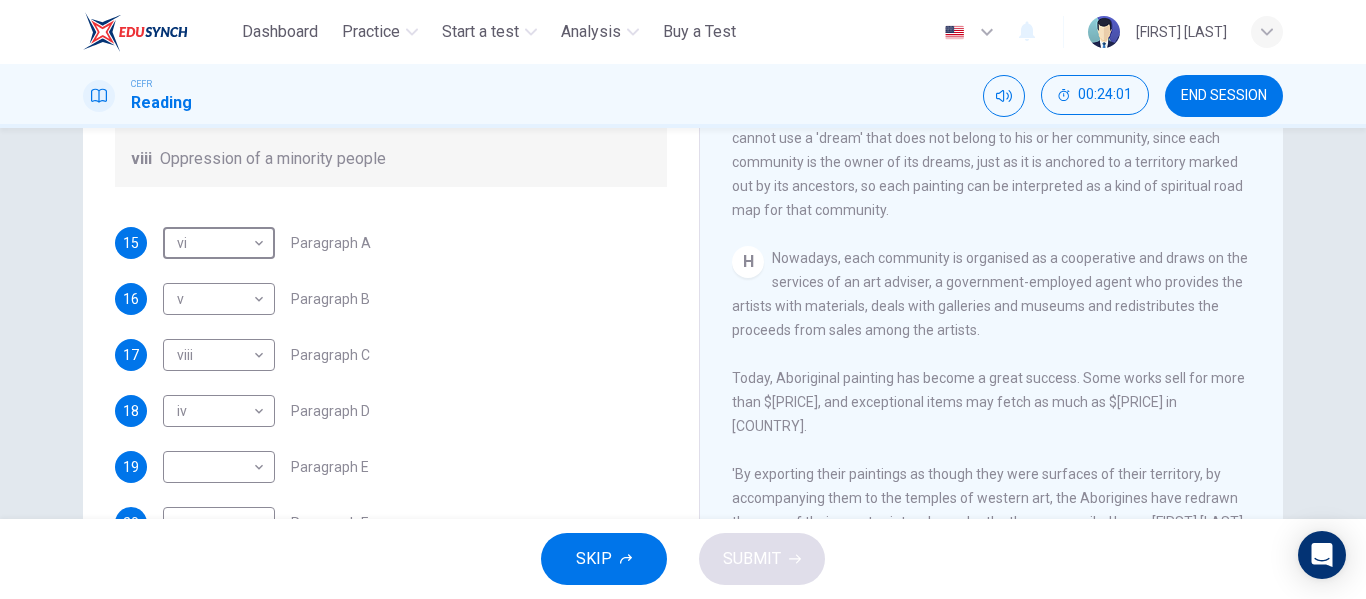 scroll, scrollTop: 1856, scrollLeft: 0, axis: vertical 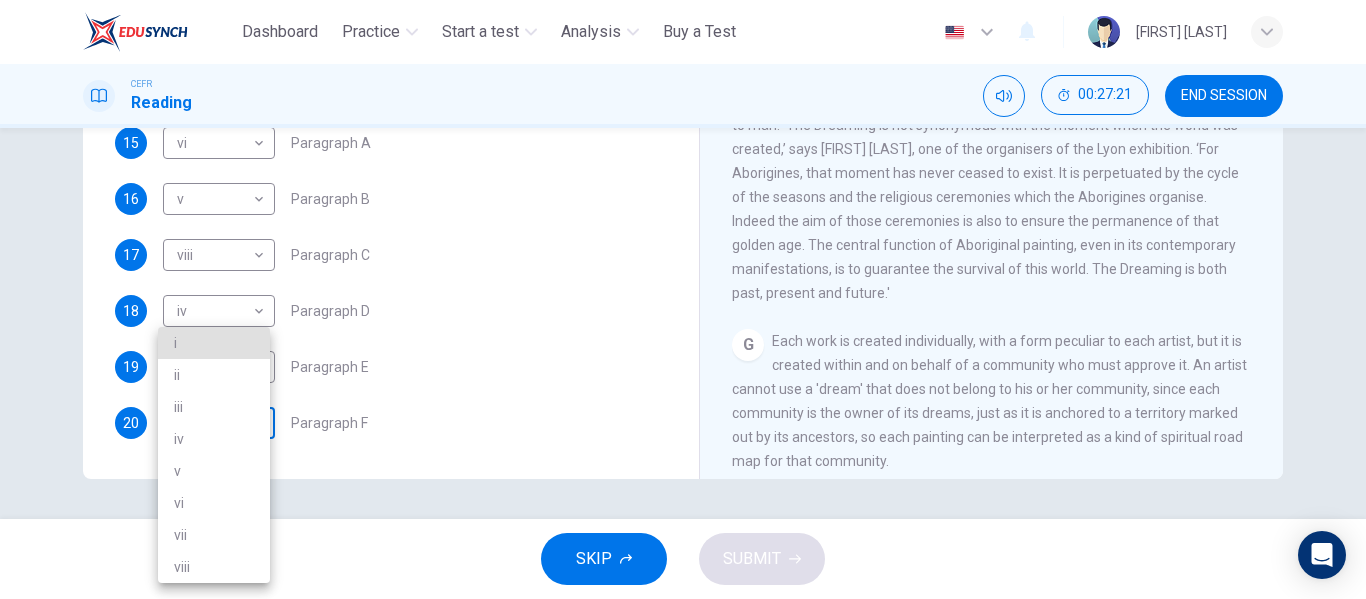 click on "This site uses cookies, as explained in our Privacy Policy. If you agree to the use of cookies, please click the Accept button and continue to browse our site. Privacy Policy Accept Dashboard Practice Start a test Analysis Buy a Test English ** ​ [FIRST] [LAST] CEFR Reading [TIME] END SESSION Questions 15 - 20 The Reading Passage has eight paragraphs A-H .
Choose the most suitable heading for paragraphs A-F from the list of headings below.
Write the correct number (i-viii) in the boxes below. List of Headings i Amazing results from a project ii New religious ceremonies iii Community art centres iv Early painting techniques and marketing systems v Mythology and history combined vi The increasing acclaim for Aboriginal art vii Belief in continuity viii Oppression of a minority people 15 vi ** ​ Paragraph A 16 v * ​ Paragraph B 17 viii **** ​ Paragraph C 18 iv ** ​ Paragraph D 19 ​ ​ Paragraph E 20 ​ ​ Paragraph F Painters of Time CLICK TO ZOOM Click to Zoom A B C D E F G" at bounding box center [683, 299] 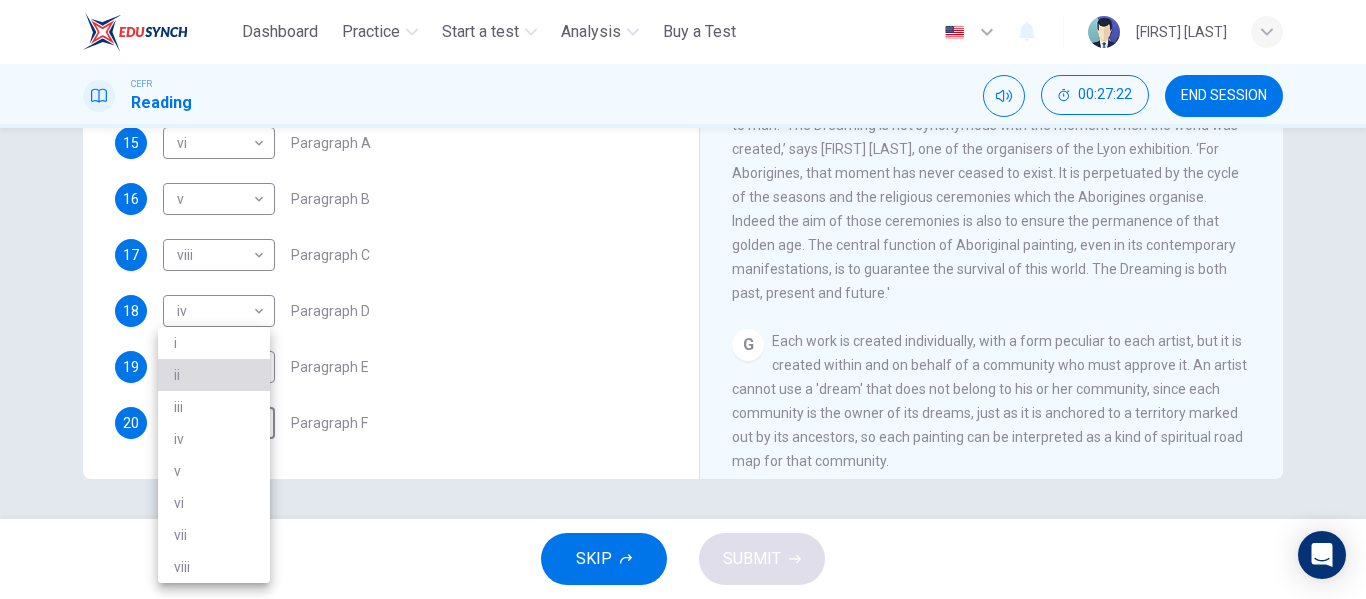 click on "ii" at bounding box center (214, 375) 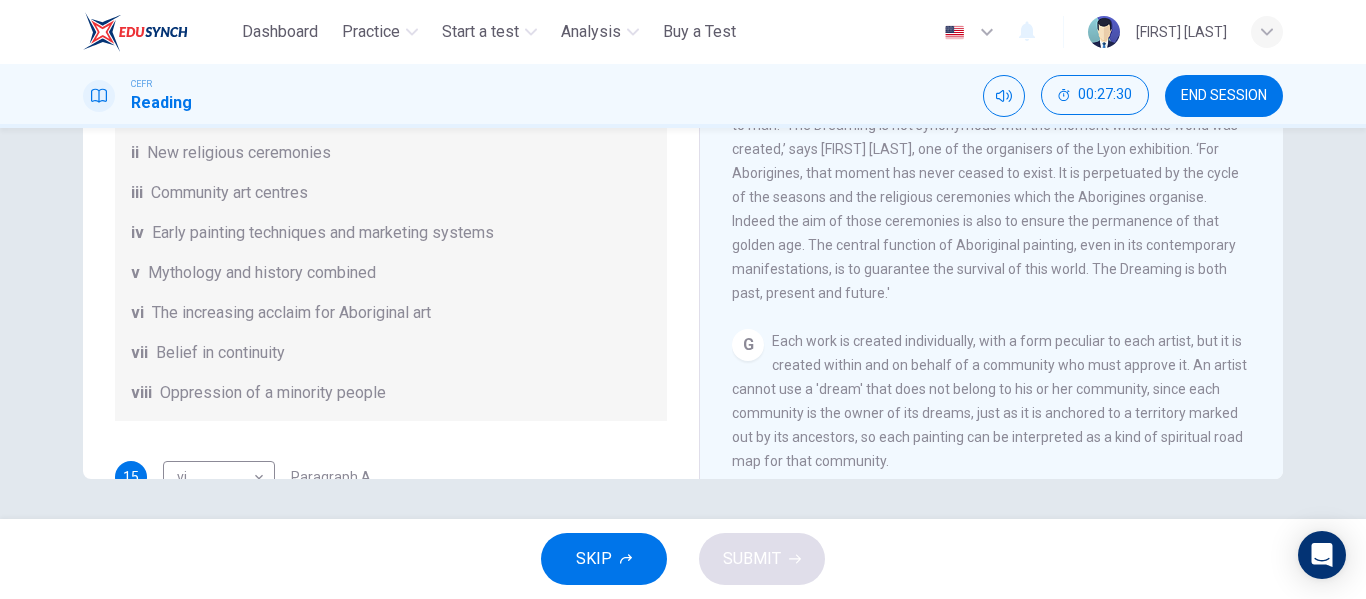 scroll, scrollTop: 0, scrollLeft: 0, axis: both 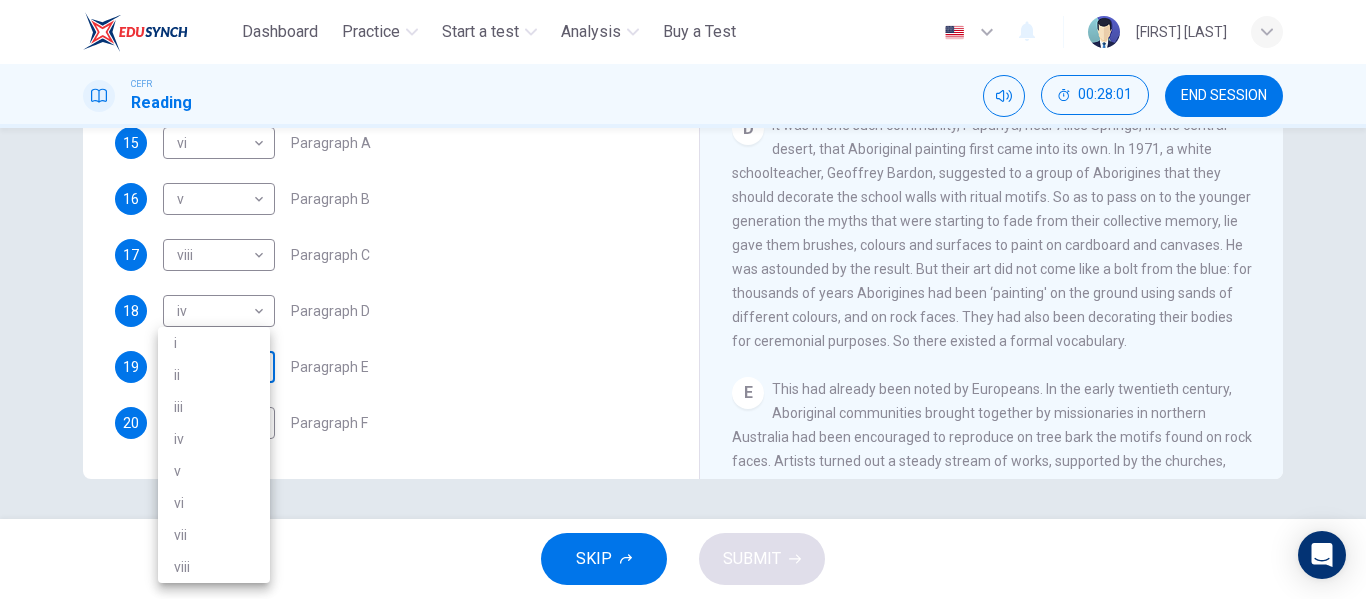 click on "This site uses cookies, as explained in our  Privacy Policy . If you agree to the use of cookies, please click the Accept button and continue to browse our site.   Privacy Policy Accept Dashboard Practice Start a test Analysis Buy a Test English ** ​ [FIRST] [LAST] CEFR Reading 00:28:01 END SESSION Questions 15 - 20 The Reading Passage has eight paragraphs  A-H .
Choose the most suitable heading for paragraphs  A-F  from the list of headings below.
Write the correct number (i-viii) in the boxes below. List of Headings i Amazing results from a project ii New religious ceremonies iii Community art centres iv Early painting techniques and marketing systems v Mythology and history combined vi The increasing acclaim for Aboriginal art vii Belief in continuity viii Oppression of a minority people 15 vi ** ​ Paragraph A 16 v * ​ Paragraph B 17 viii **** ​ Paragraph C 18 iv ** ​ Paragraph D 19 ​ ​ Paragraph E 20 ii ** ​ Paragraph F Painters of Time CLICK TO ZOOM Click to Zoom A B C D E F" at bounding box center [683, 299] 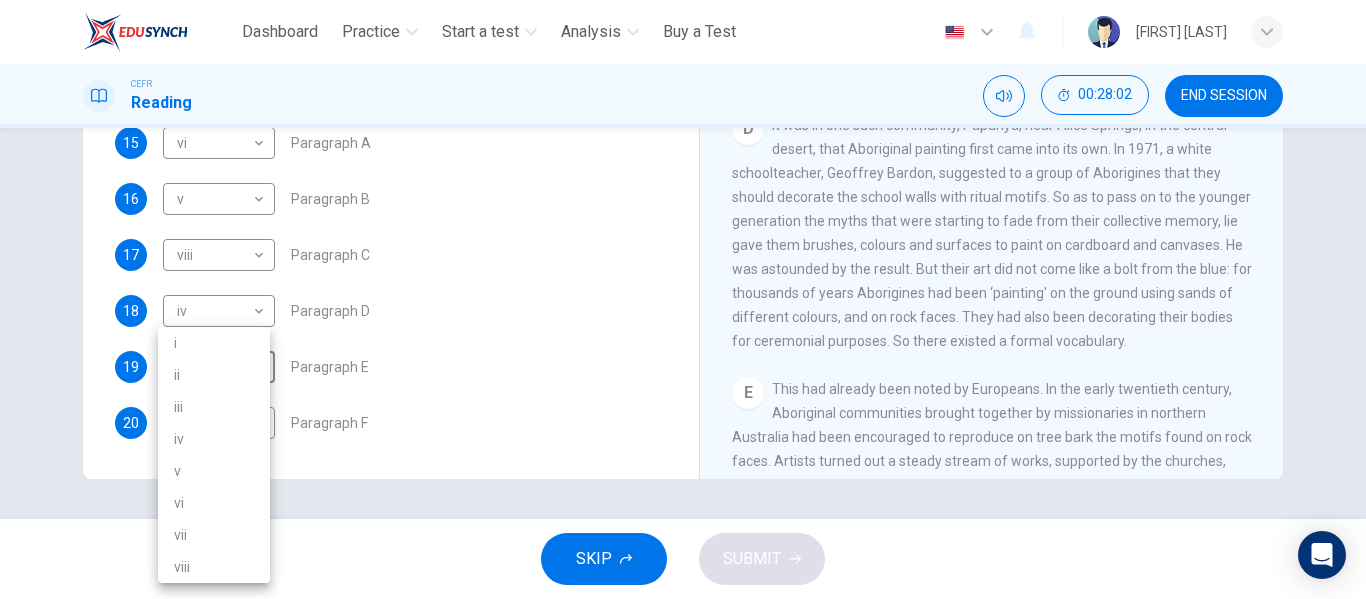 click on "vi" at bounding box center (214, 503) 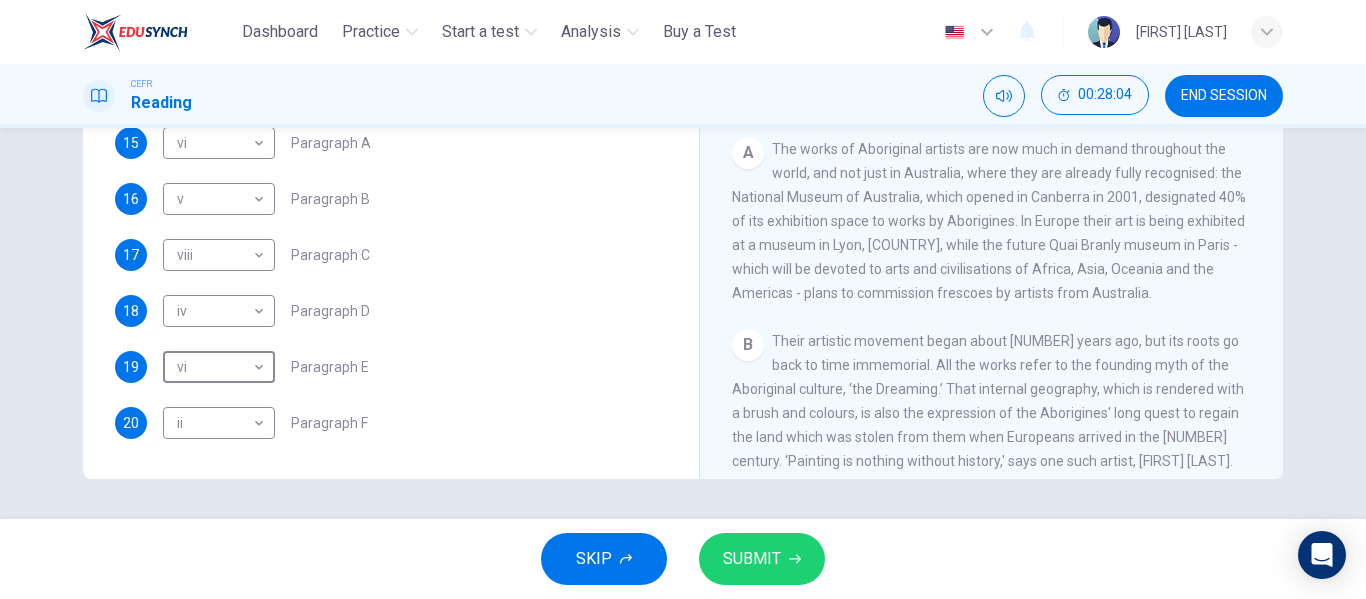 scroll, scrollTop: 56, scrollLeft: 0, axis: vertical 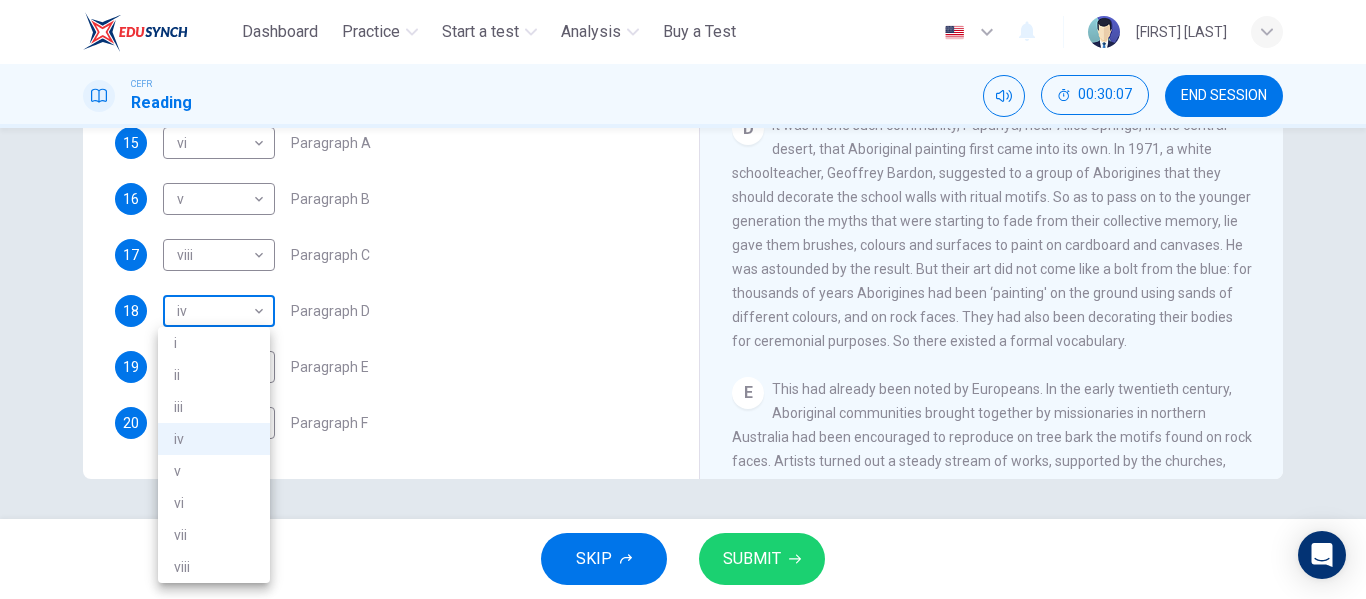 click on "This site uses cookies, as explained in our  Privacy Policy . If you agree to the use of cookies, please click the Accept button and continue to browse our site.   Privacy Policy Accept Dashboard Practice Start a test Analysis Buy a Test English ** ​ [FIRST] [LAST] CEFR Reading 00:30:07 END SESSION Questions 15 - 20 The Reading Passage has eight paragraphs  A-H .
Choose the most suitable heading for paragraphs  A-F  from the list of headings below.
Write the correct number (i-viii) in the boxes below. List of Headings i Amazing results from a project ii New religious ceremonies iii Community art centres iv Early painting techniques and marketing systems v Mythology and history combined vi The increasing acclaim for Aboriginal art vii Belief in continuity viii Oppression of a minority people 15 vi ** ​ Paragraph A 16 v * ​ Paragraph B 17 viii **** ​ Paragraph C 18 iv ** ​ Paragraph D 19 vi ** ​ Paragraph E 20 ii ** ​ Paragraph F Painters of Time CLICK TO ZOOM Click to Zoom A B C D E" at bounding box center [683, 299] 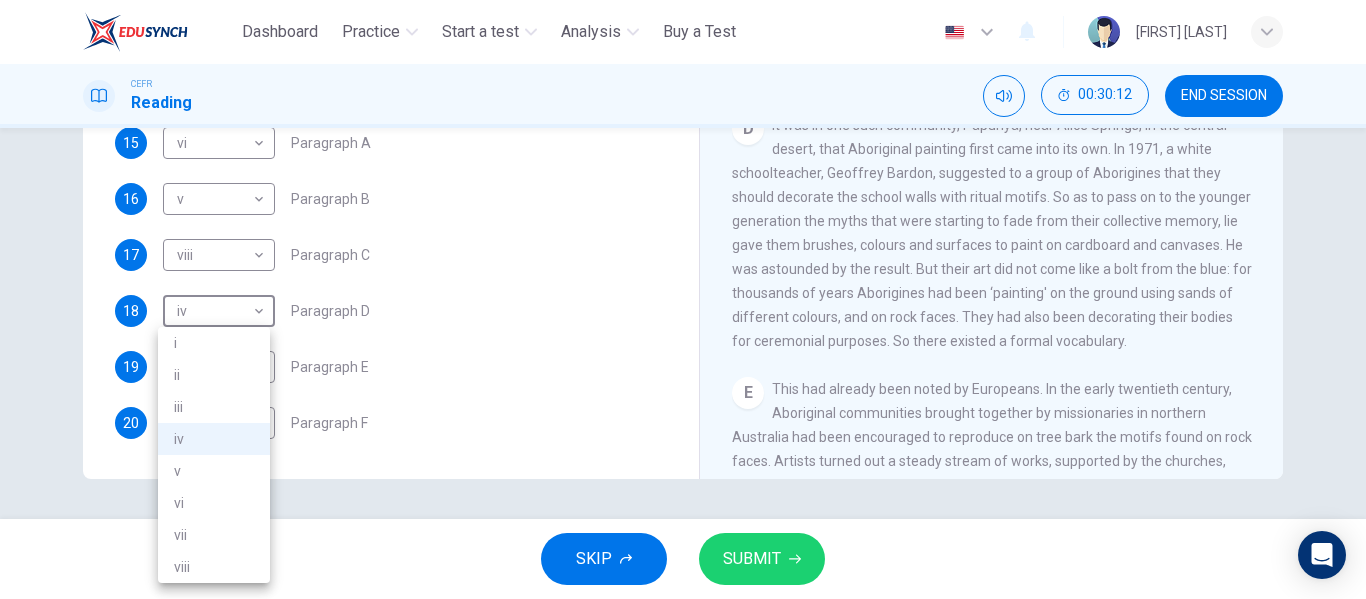click on "vii" at bounding box center [214, 535] 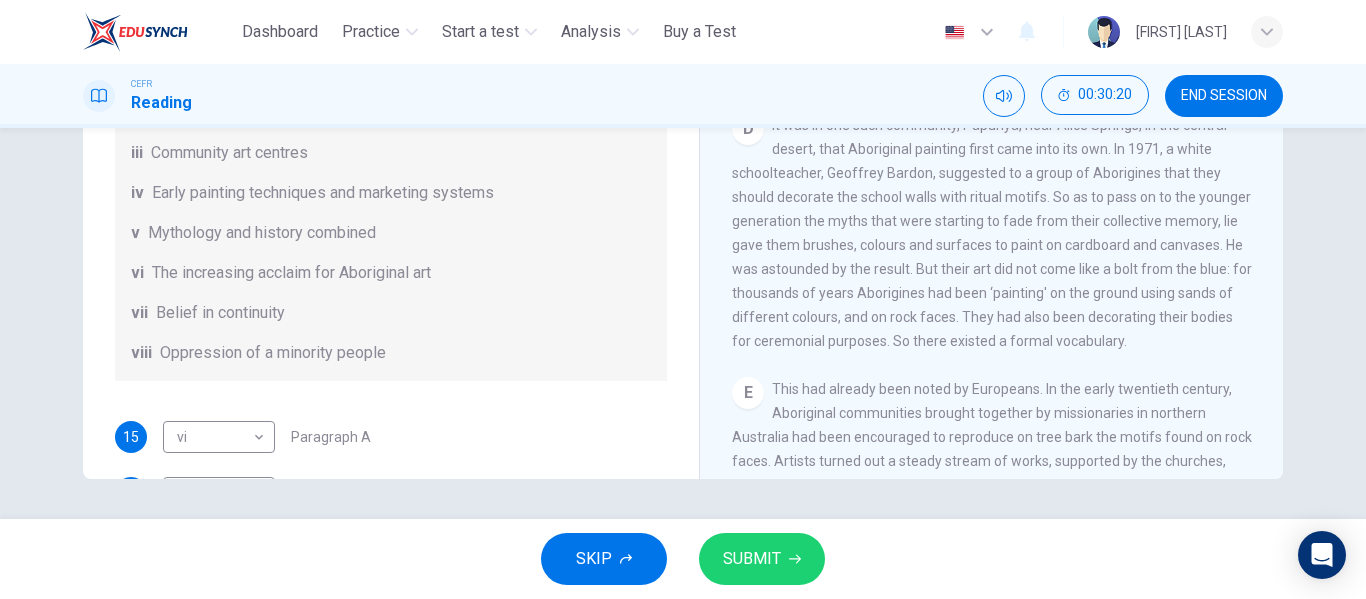 scroll, scrollTop: 53, scrollLeft: 0, axis: vertical 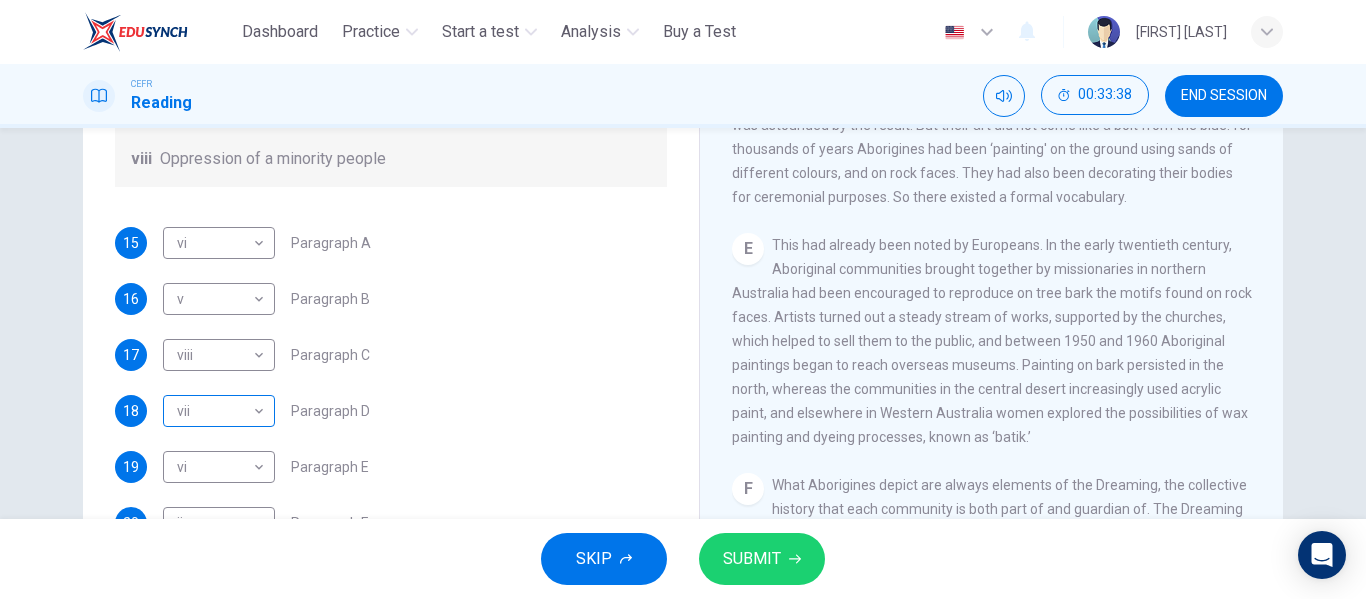 click on "vii *** ​" at bounding box center (219, 243) 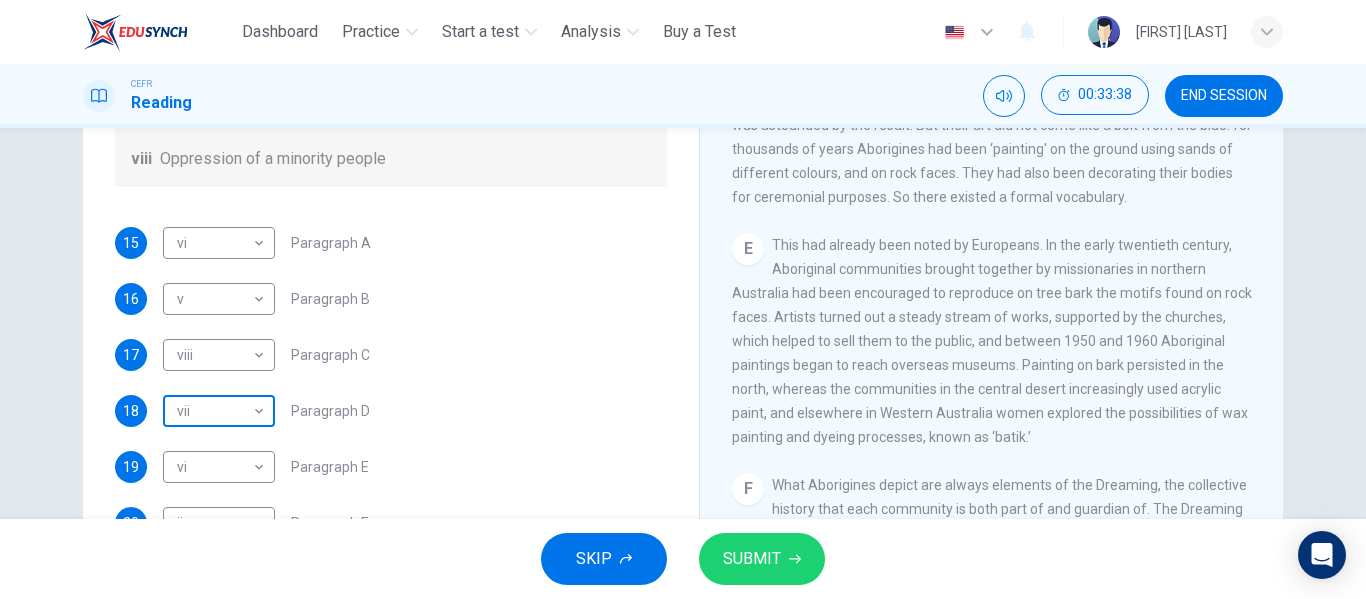 click on "This site uses cookies, as explained in our  Privacy Policy . If you agree to the use of cookies, please click the Accept button and continue to browse our site.   Privacy Policy Accept Dashboard Practice Start a test Analysis Buy a Test English ** ​ [NAME] CEFR Reading 00:33:38 END SESSION Questions 15 - 20 The Reading Passage has eight paragraphs  A-H .
Choose the most suitable heading for paragraphs  A-F  from the list of headings below.
Write the correct number (i-viii) in the boxes below. List of Headings i Amazing results from a project ii New religious ceremonies iii Community art centres iv Early painting techniques and marketing systems v Mythology and history combined vi The increasing acclaim for Aboriginal art vii Belief in continuity viii Oppression of a minority people 15 vi ** ​ Paragraph A 16 v * ​ Paragraph B 17 viii **** ​ Paragraph C 18 vii *** ​ Paragraph D 19 vi ** ​ Paragraph E 20 ii ** ​ Paragraph F Painters of Time CLICK TO ZOOM Click to Zoom A B C D" at bounding box center (683, 299) 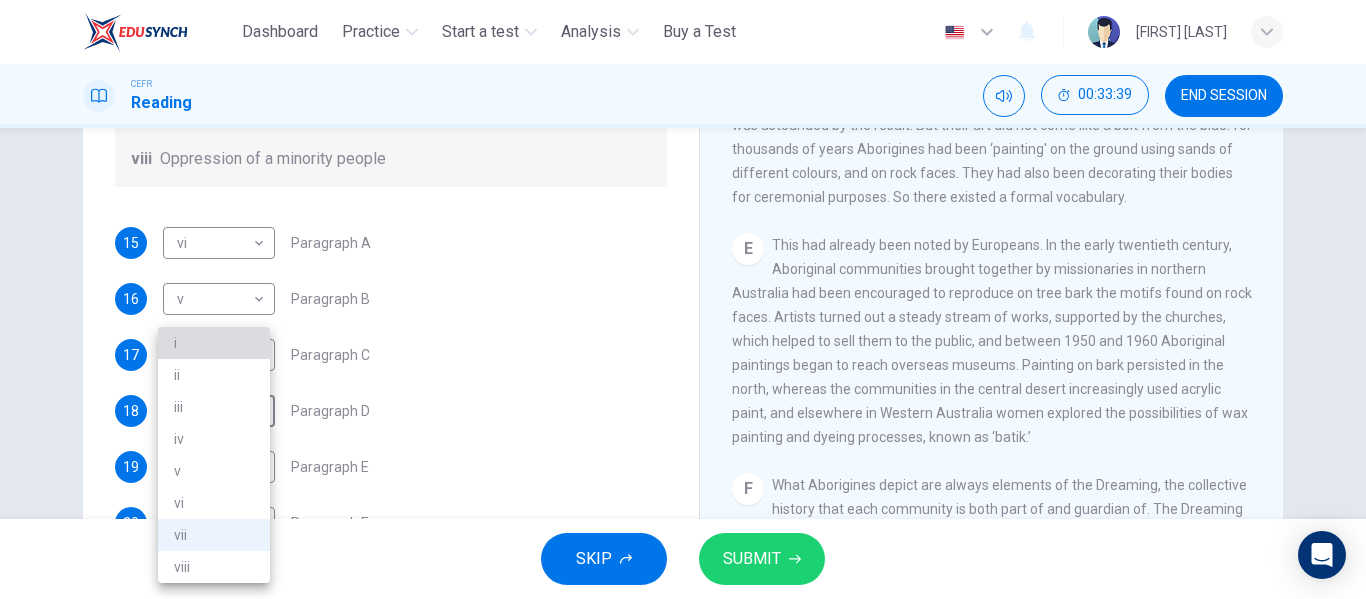 click on "i" at bounding box center [214, 343] 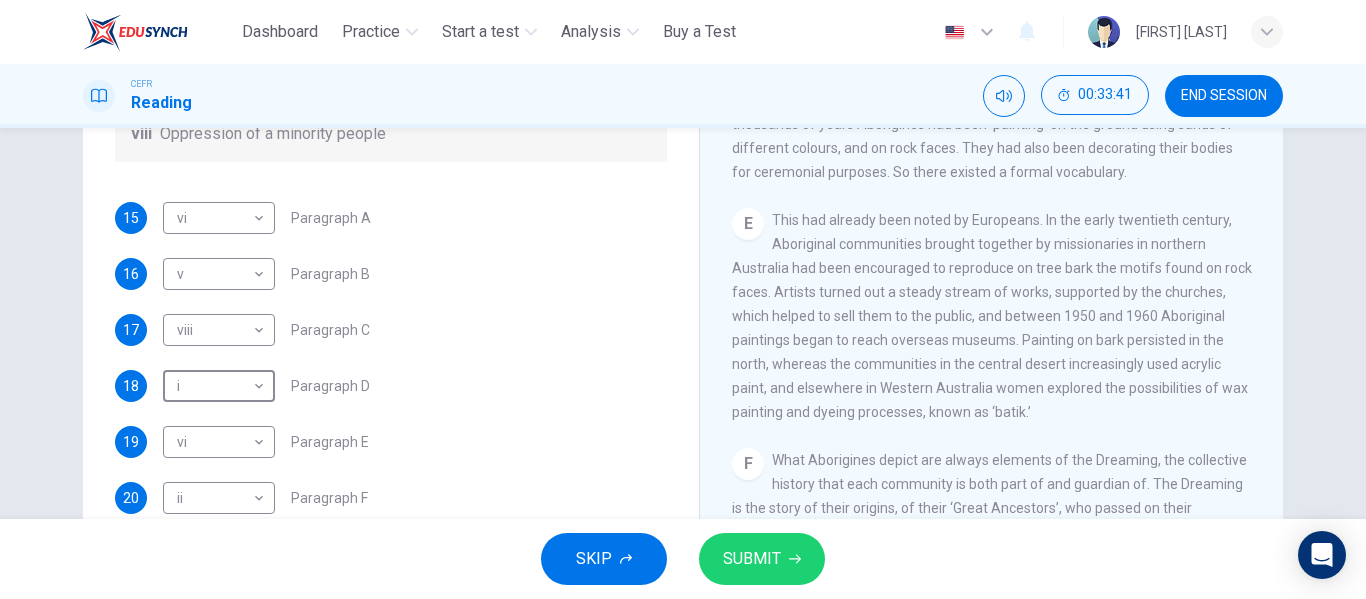 scroll, scrollTop: 384, scrollLeft: 0, axis: vertical 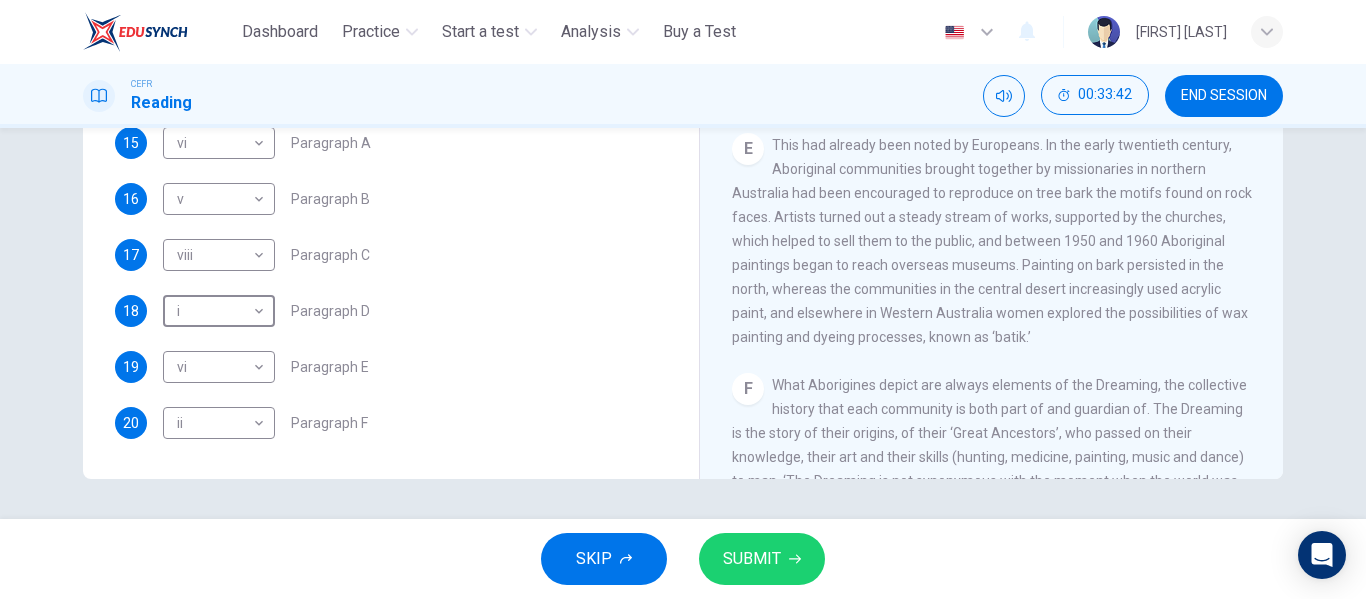 click on "SUBMIT" at bounding box center (752, 559) 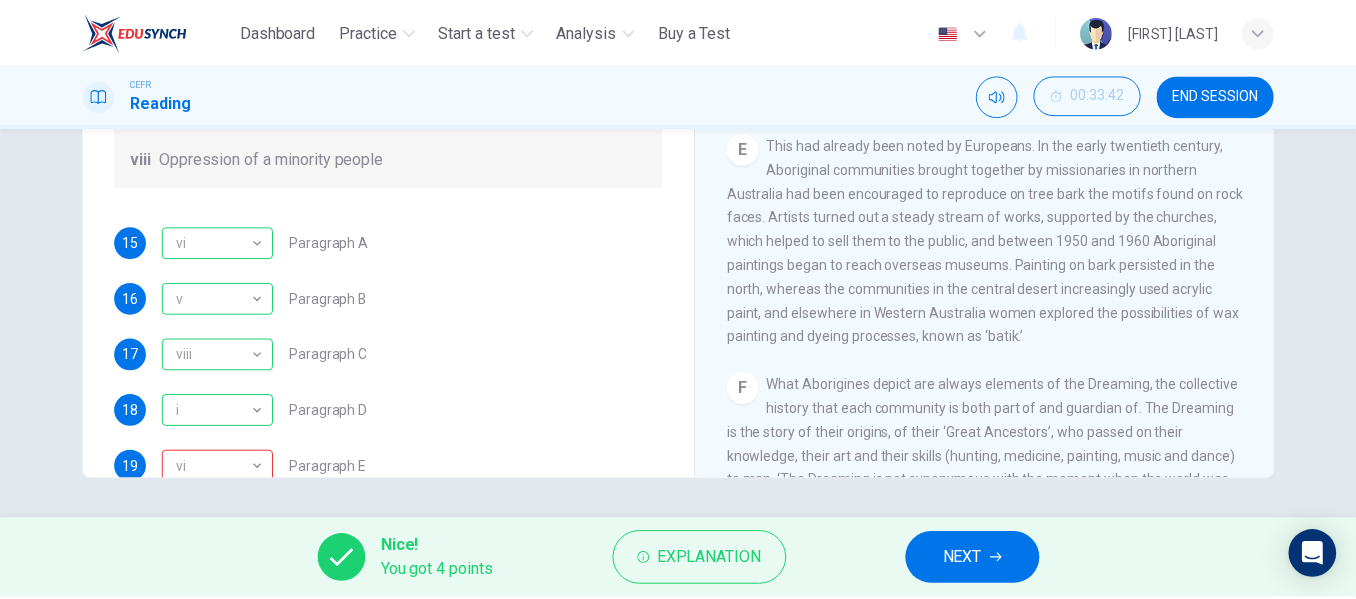 scroll, scrollTop: 353, scrollLeft: 0, axis: vertical 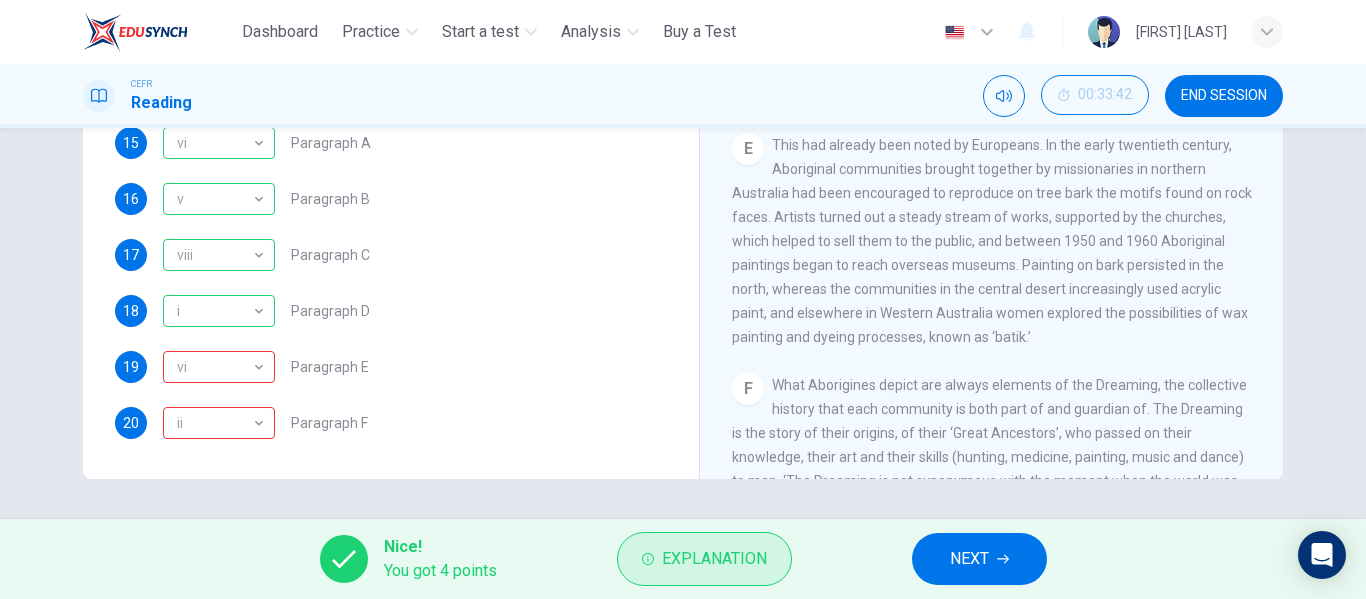 click on "Explanation" at bounding box center (704, 559) 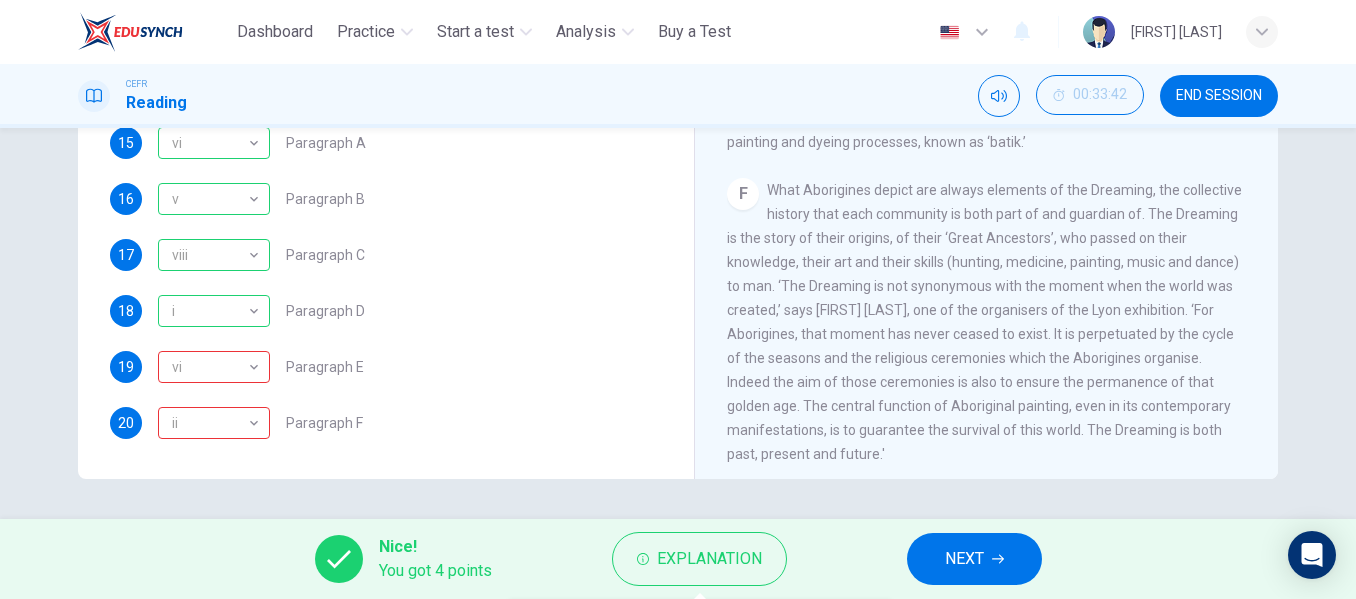 scroll, scrollTop: 1200, scrollLeft: 0, axis: vertical 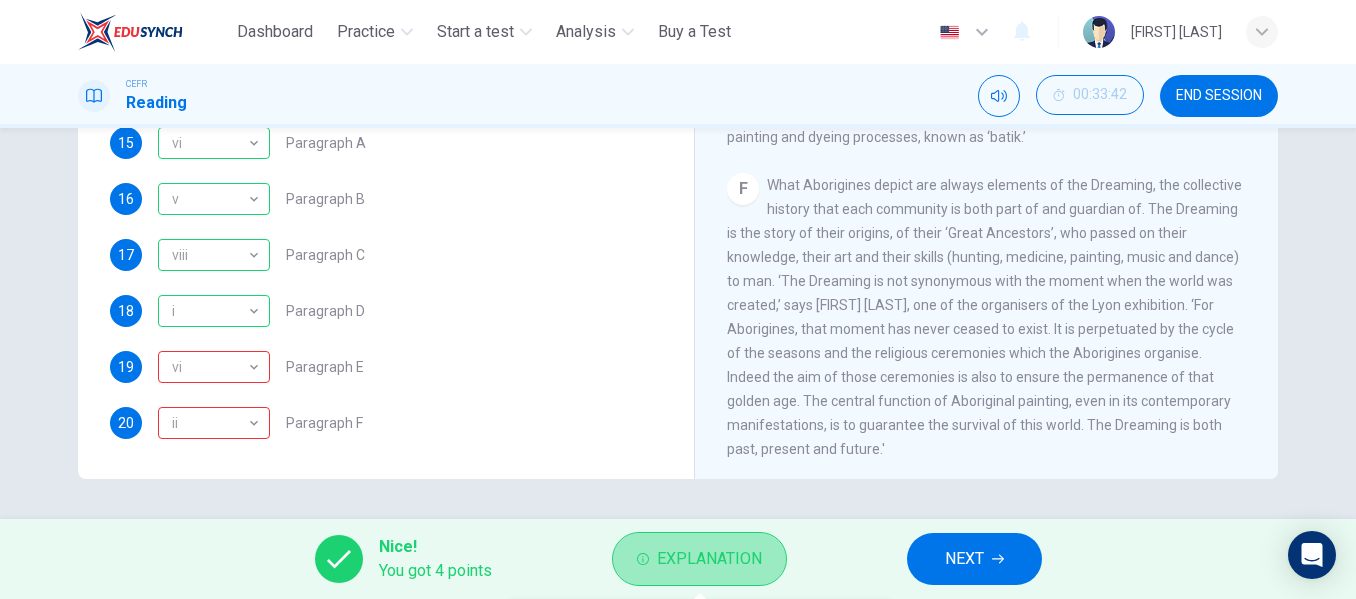 click on "Explanation" at bounding box center (709, 559) 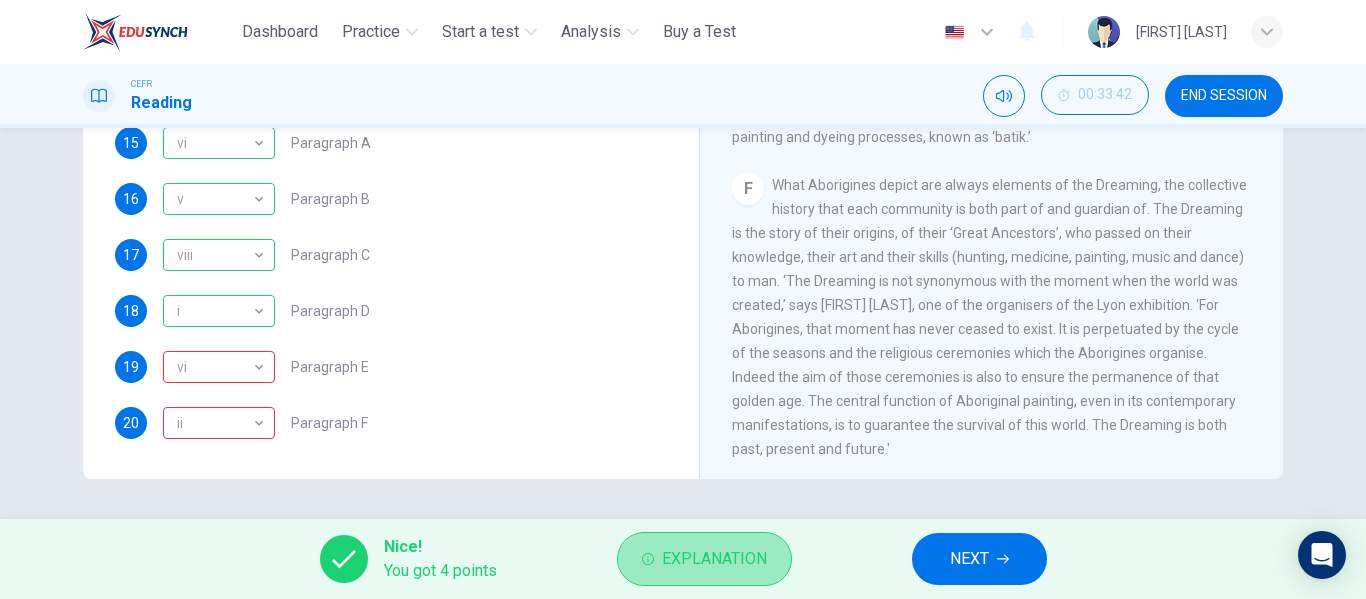 click on "Explanation" at bounding box center [714, 559] 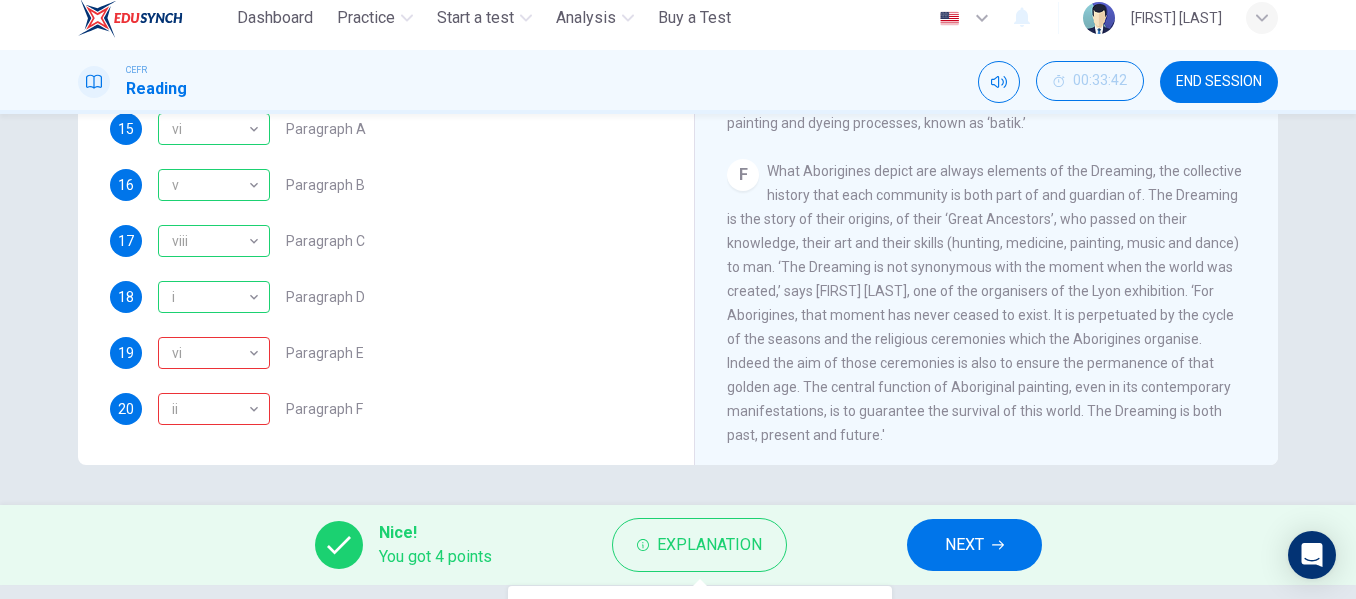 scroll, scrollTop: 0, scrollLeft: 0, axis: both 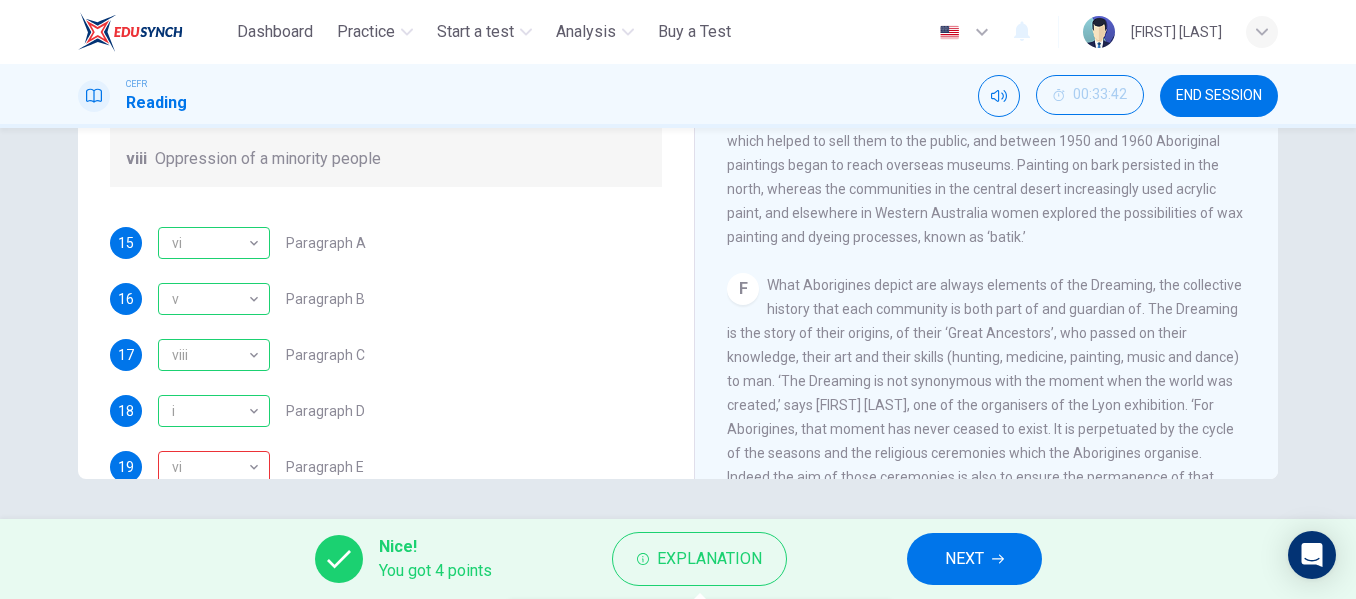 click on "NEXT" at bounding box center [974, 559] 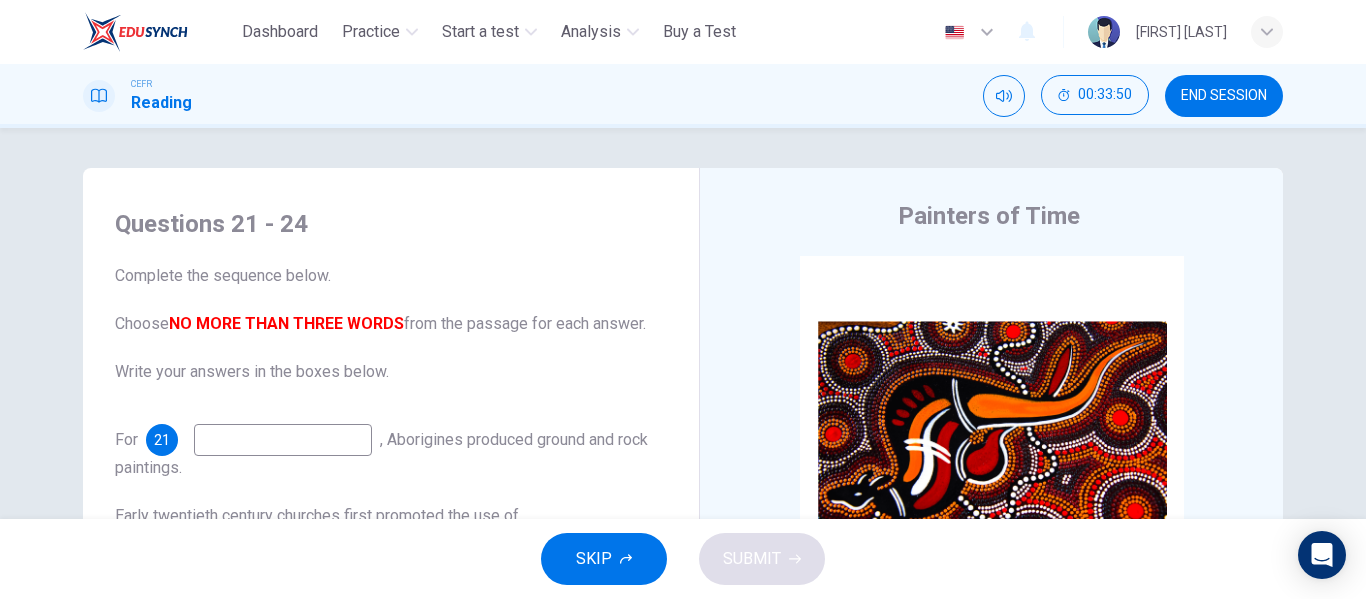 scroll, scrollTop: 100, scrollLeft: 0, axis: vertical 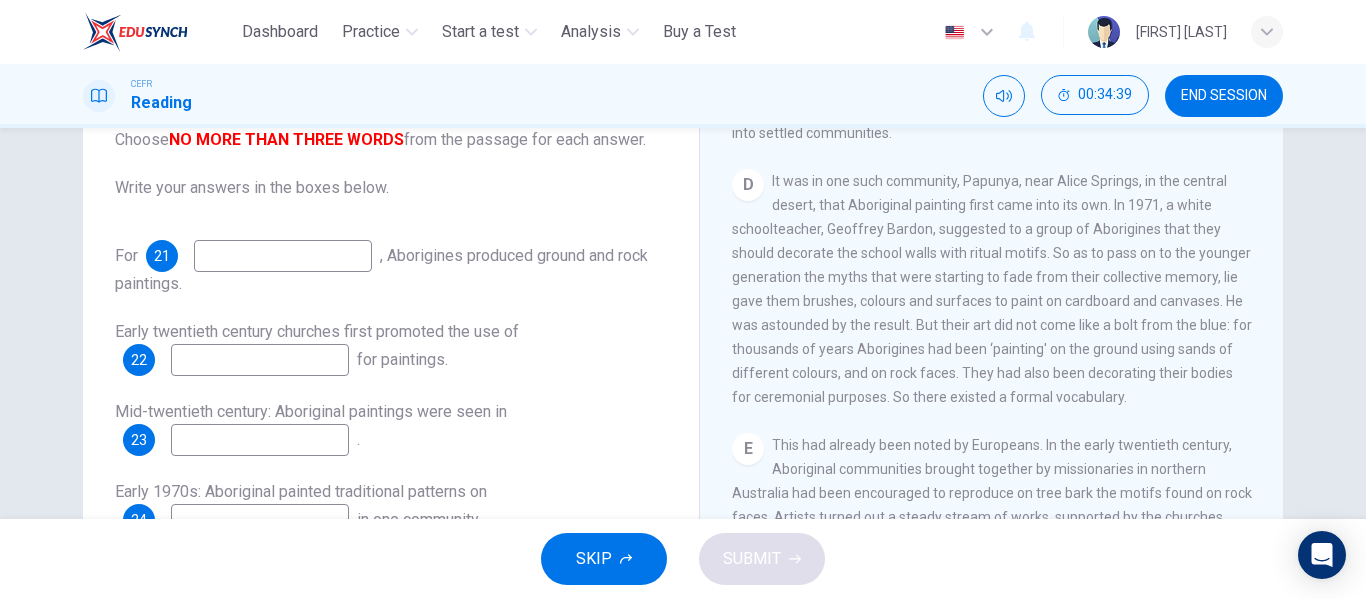 click at bounding box center (283, 256) 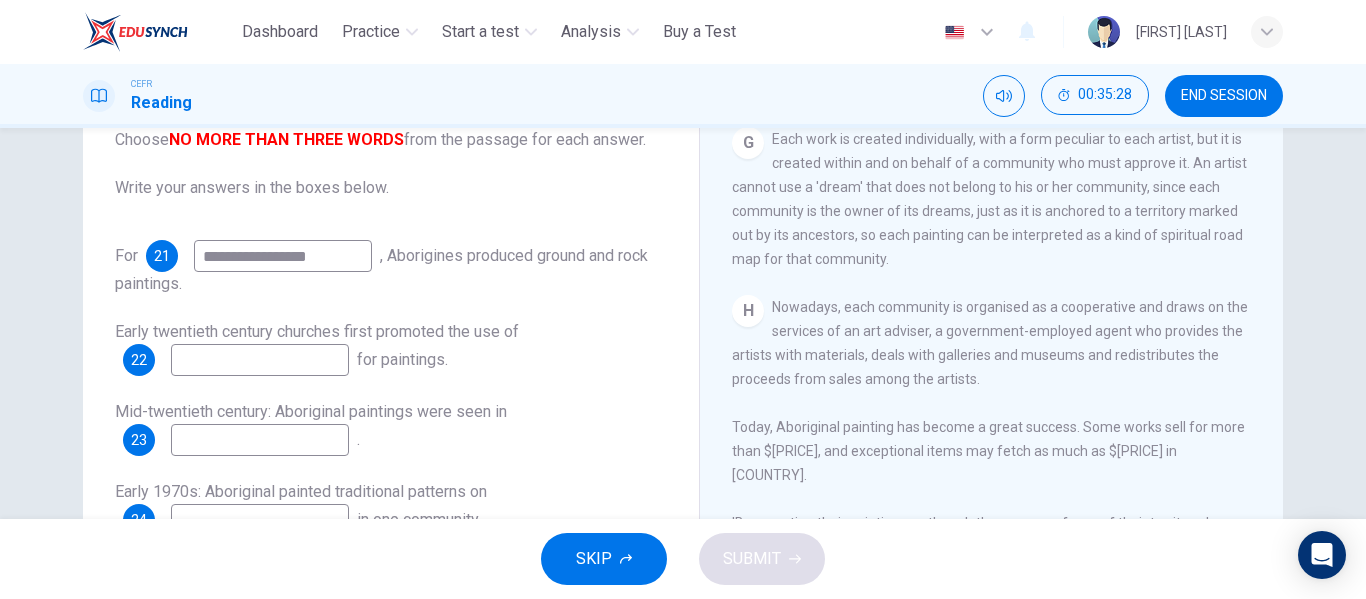 scroll, scrollTop: 1856, scrollLeft: 0, axis: vertical 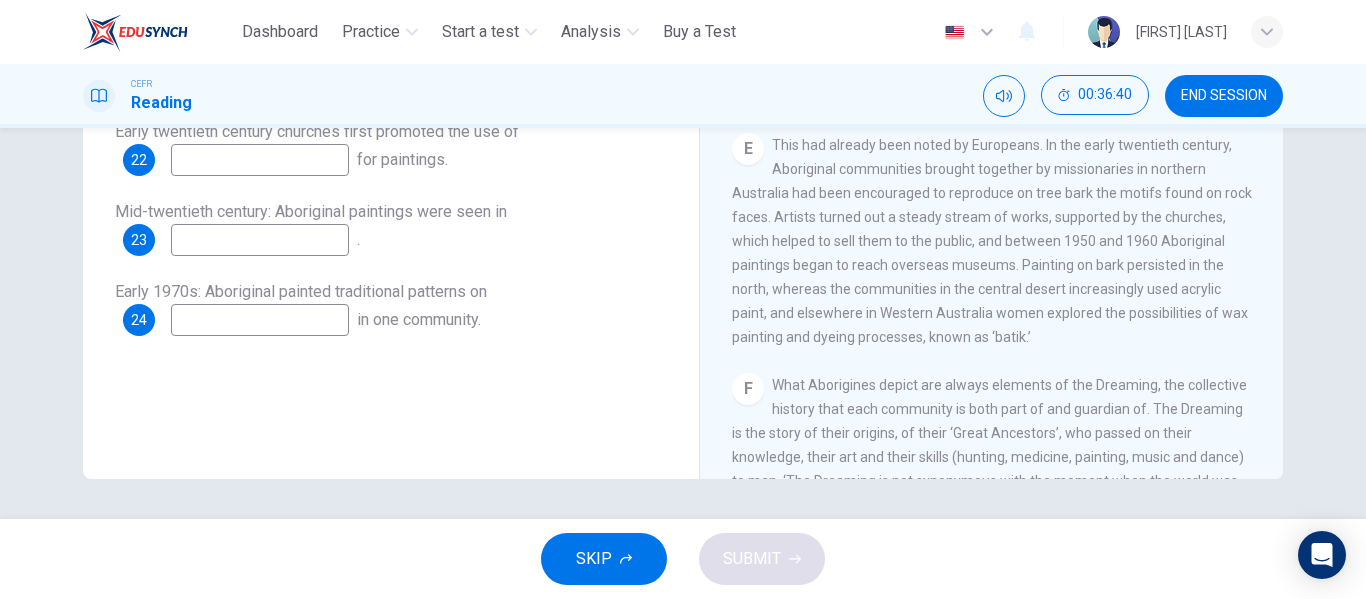 type on "**********" 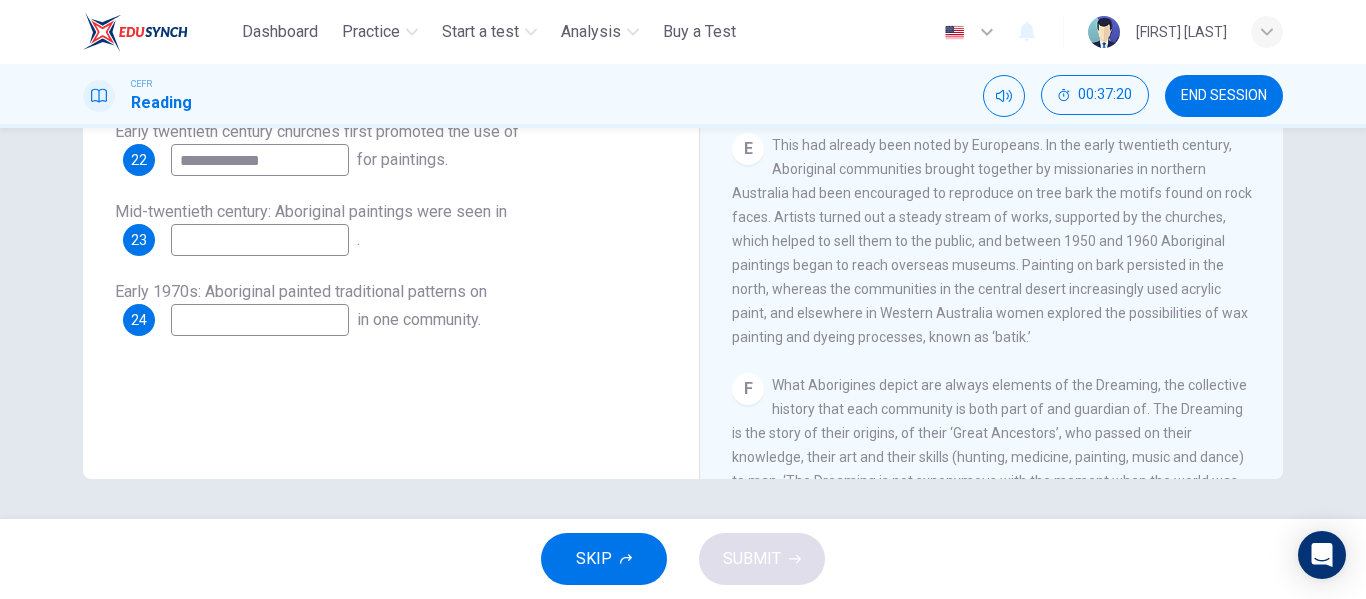 type on "**********" 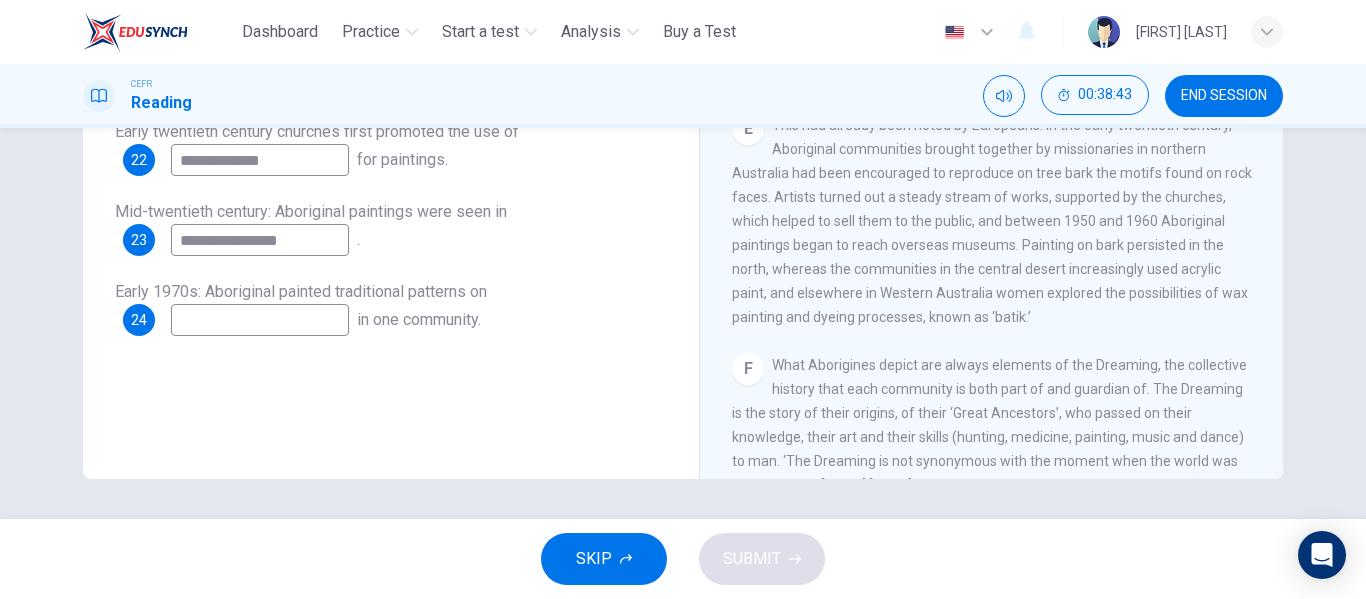 scroll, scrollTop: 1000, scrollLeft: 0, axis: vertical 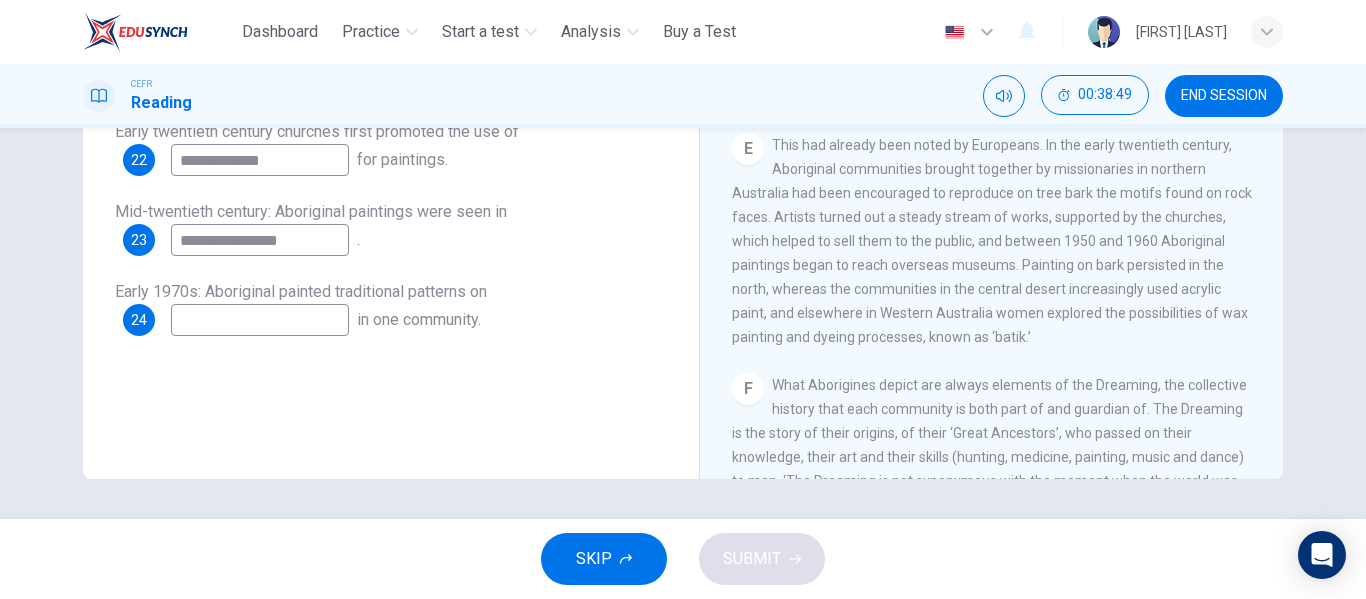 type on "**********" 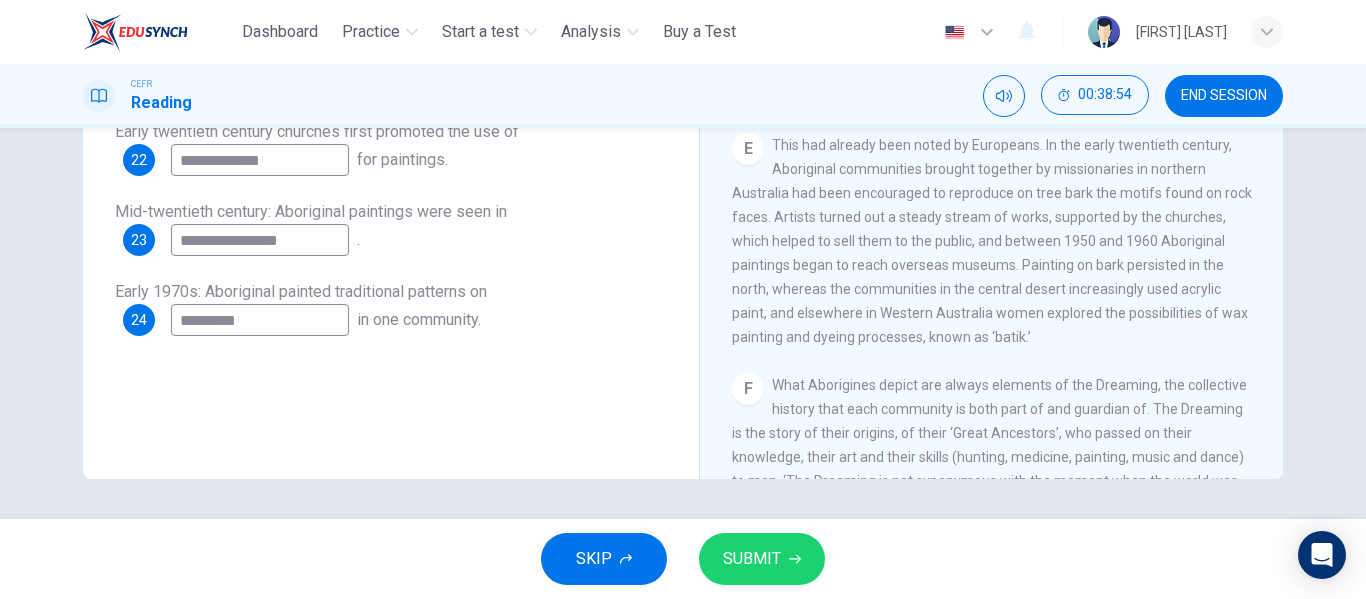 type on "*********" 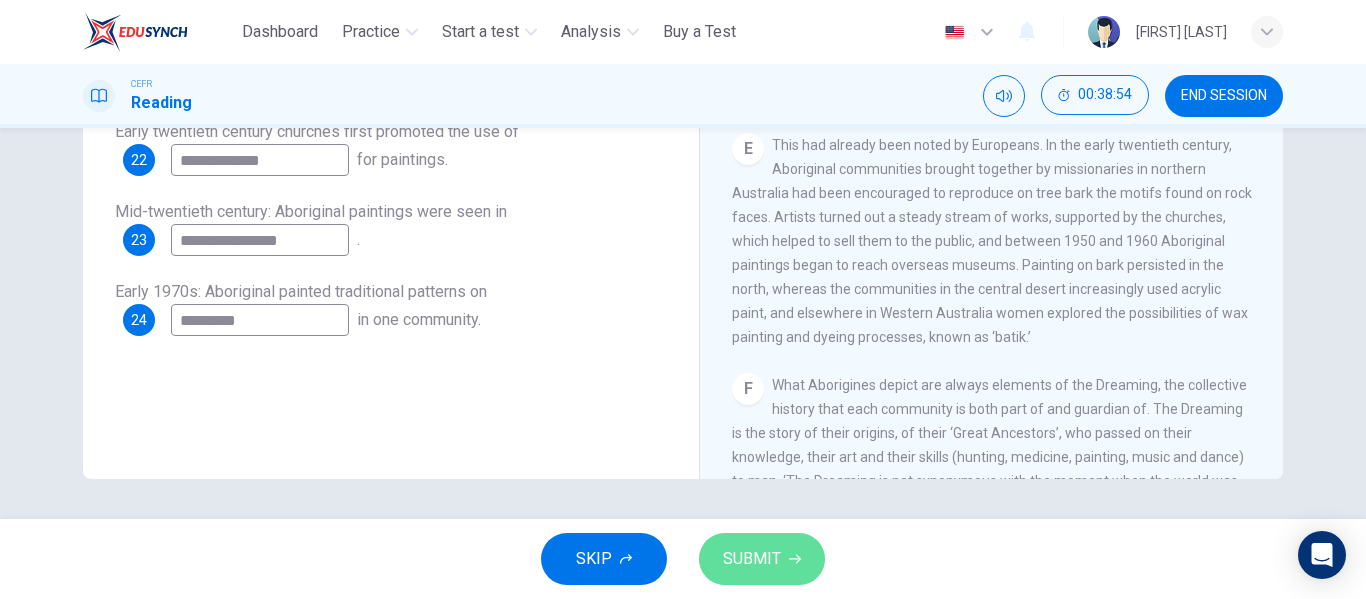 click on "SUBMIT" at bounding box center [762, 559] 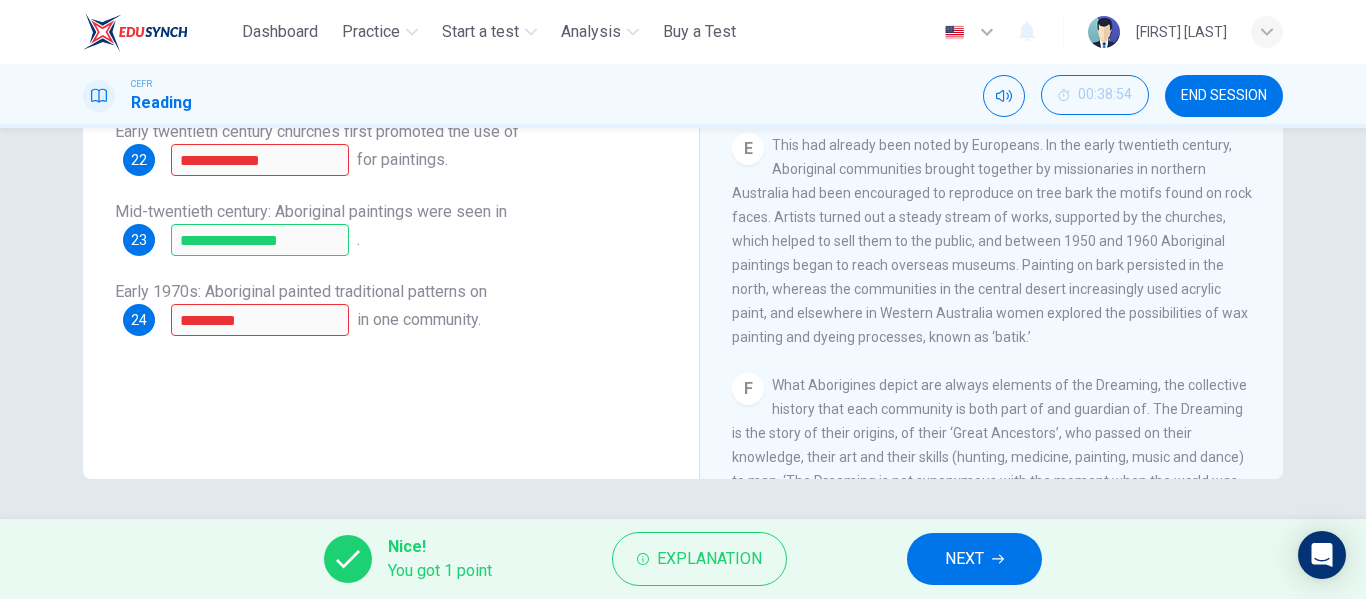 scroll, scrollTop: 284, scrollLeft: 0, axis: vertical 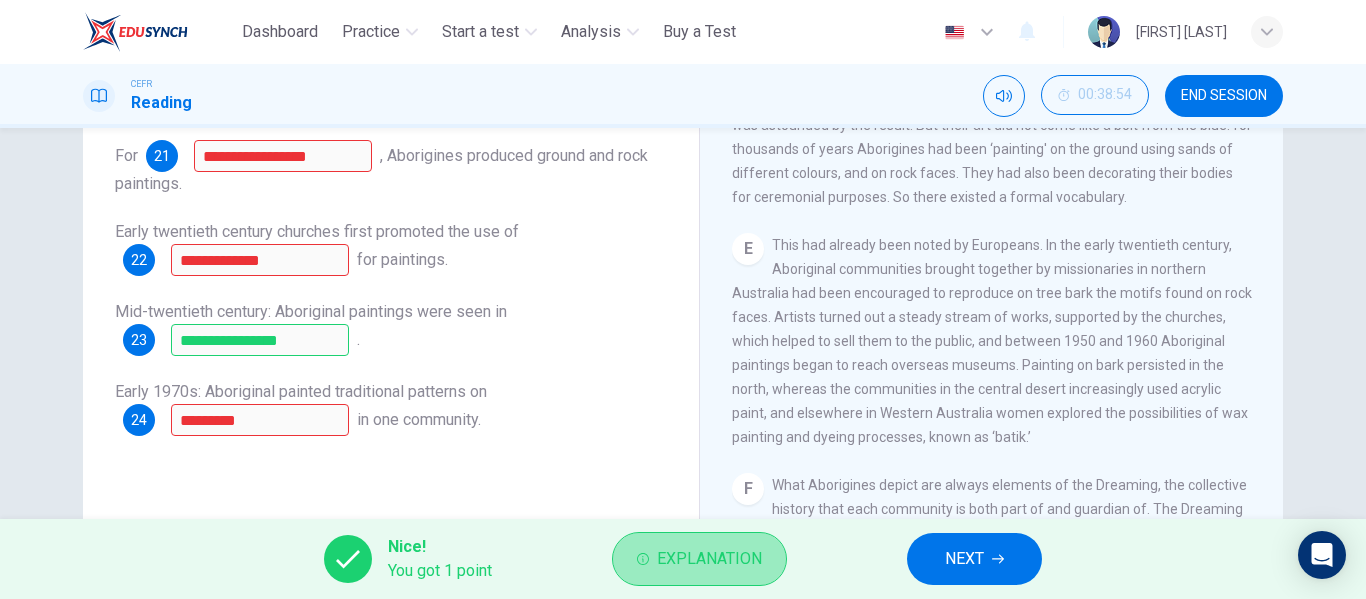 click on "Explanation" at bounding box center [709, 559] 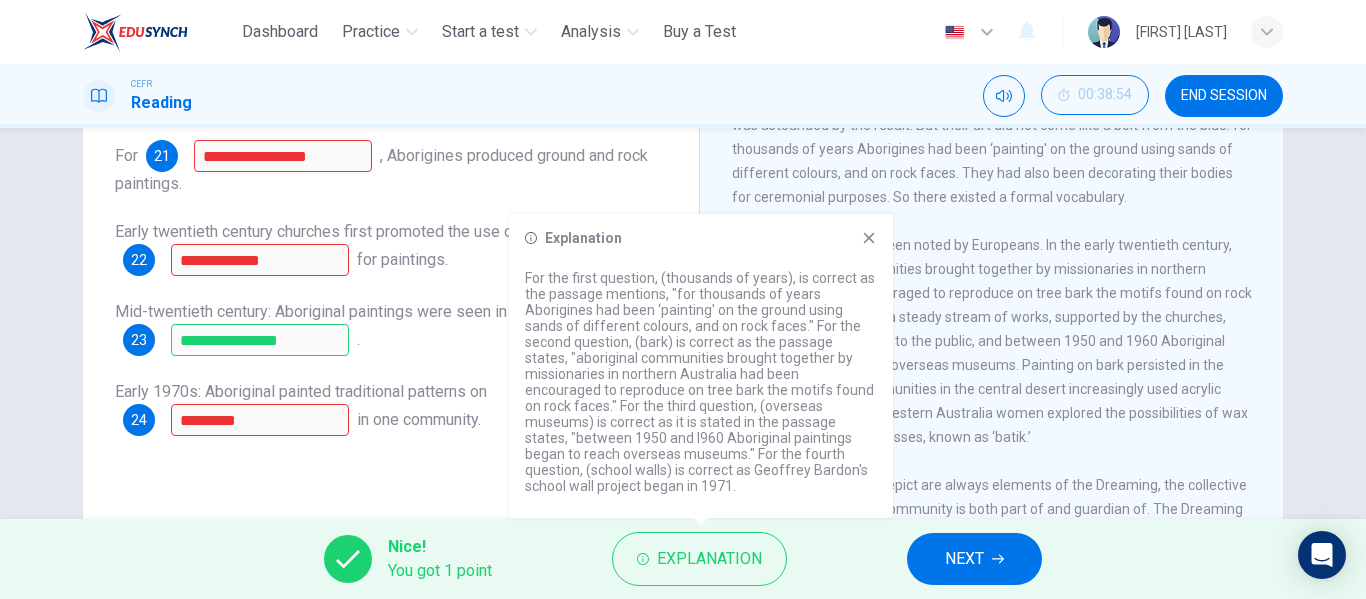 click at bounding box center (869, 238) 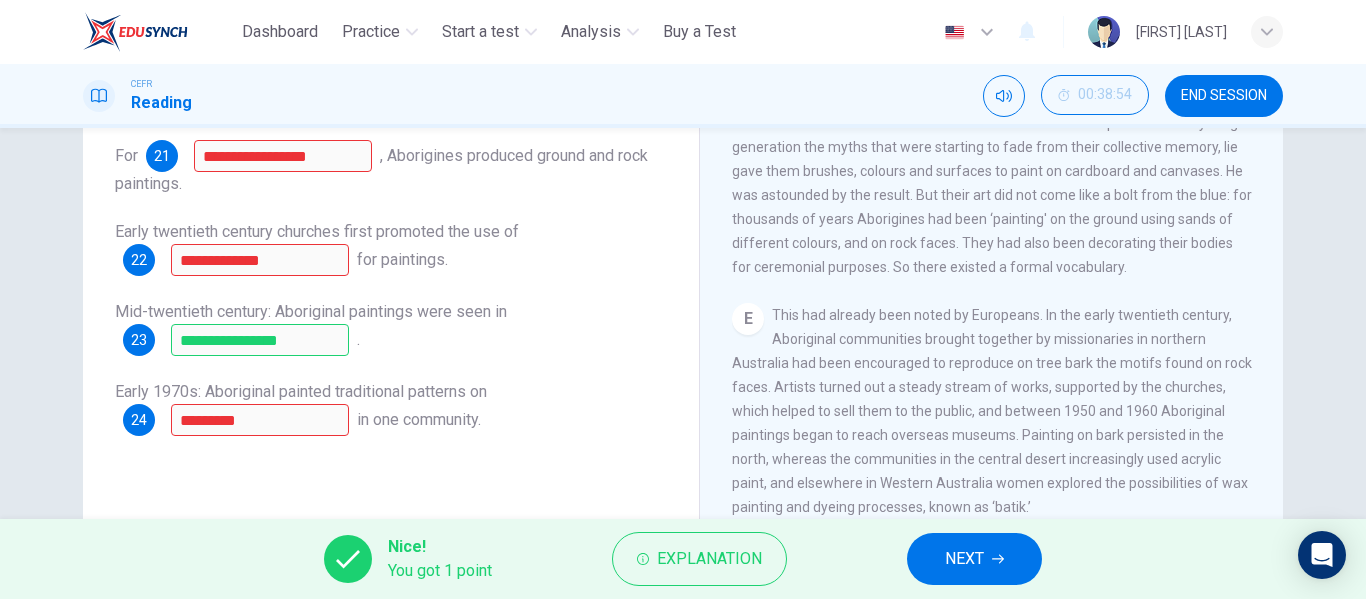 scroll, scrollTop: 800, scrollLeft: 0, axis: vertical 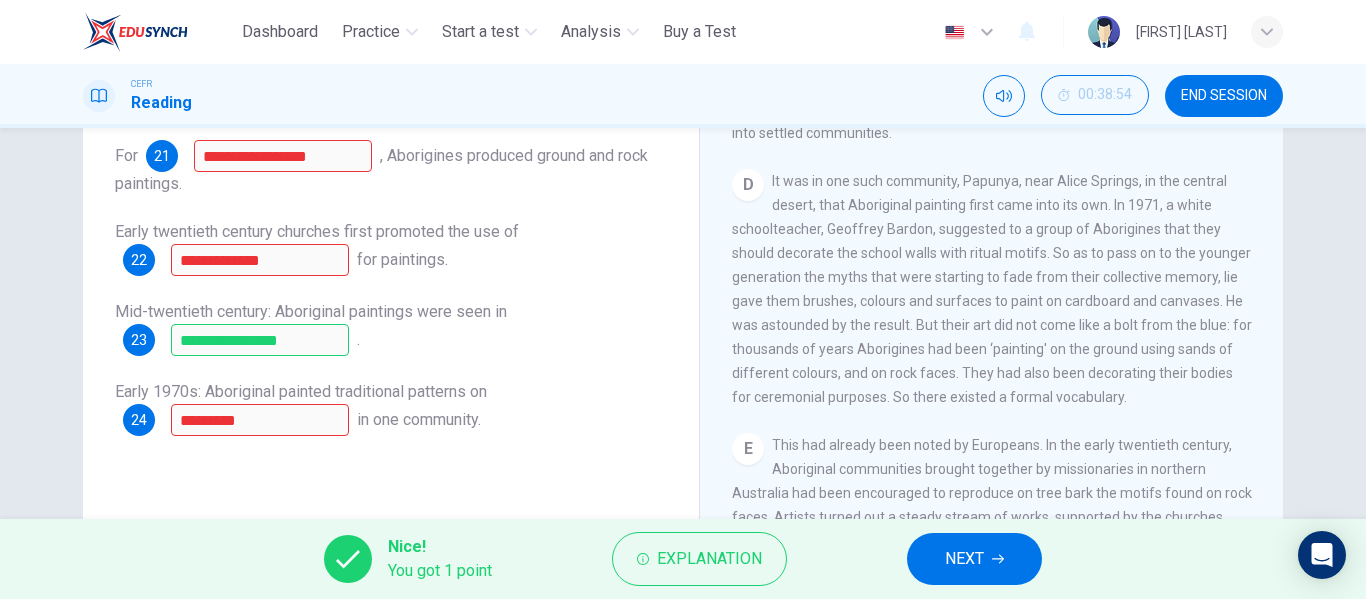 click on "NEXT" at bounding box center (964, 559) 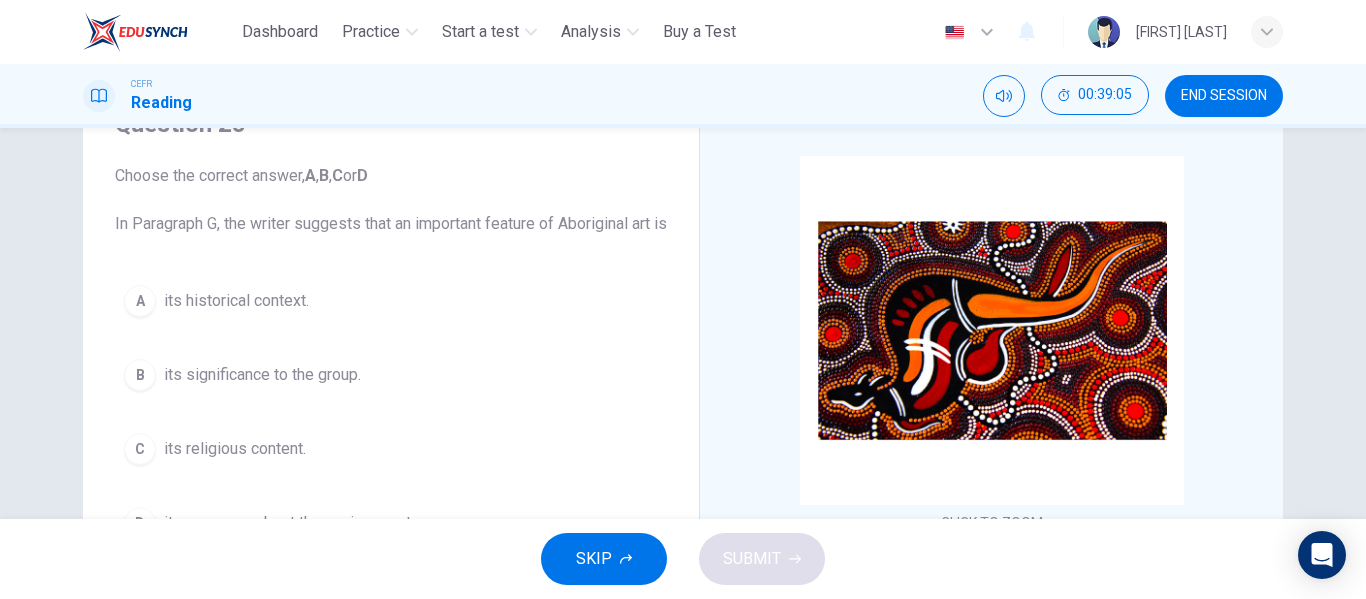 scroll, scrollTop: 200, scrollLeft: 0, axis: vertical 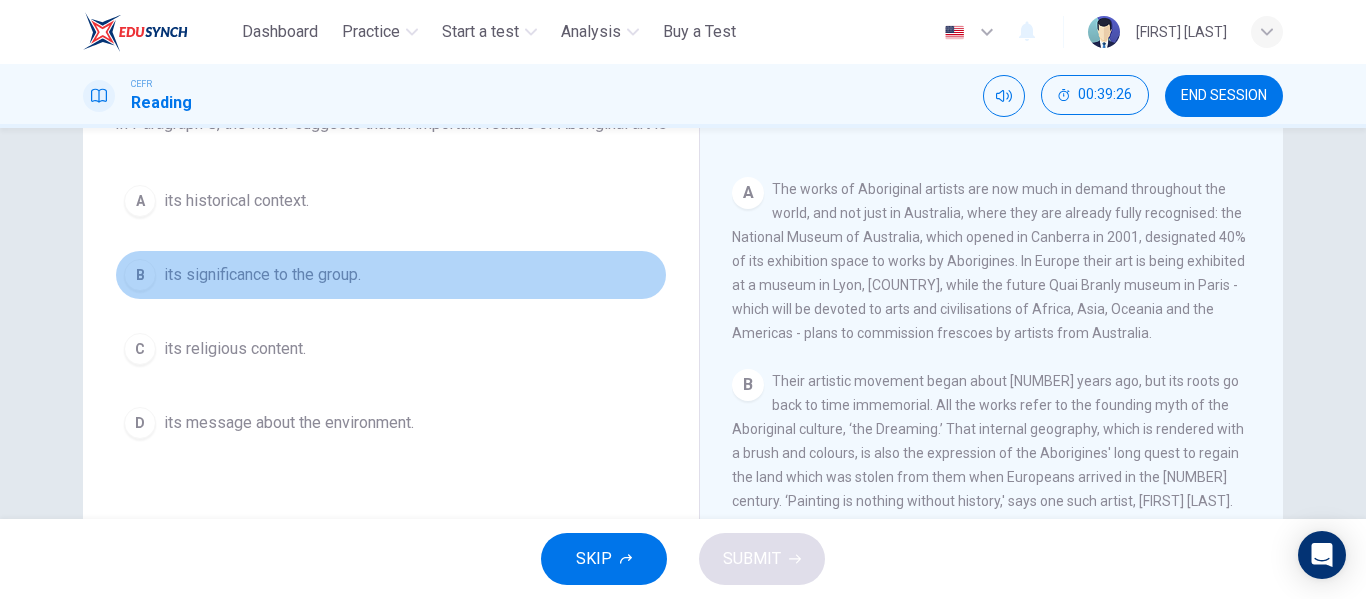 click on "its significance to the group." at bounding box center (236, 201) 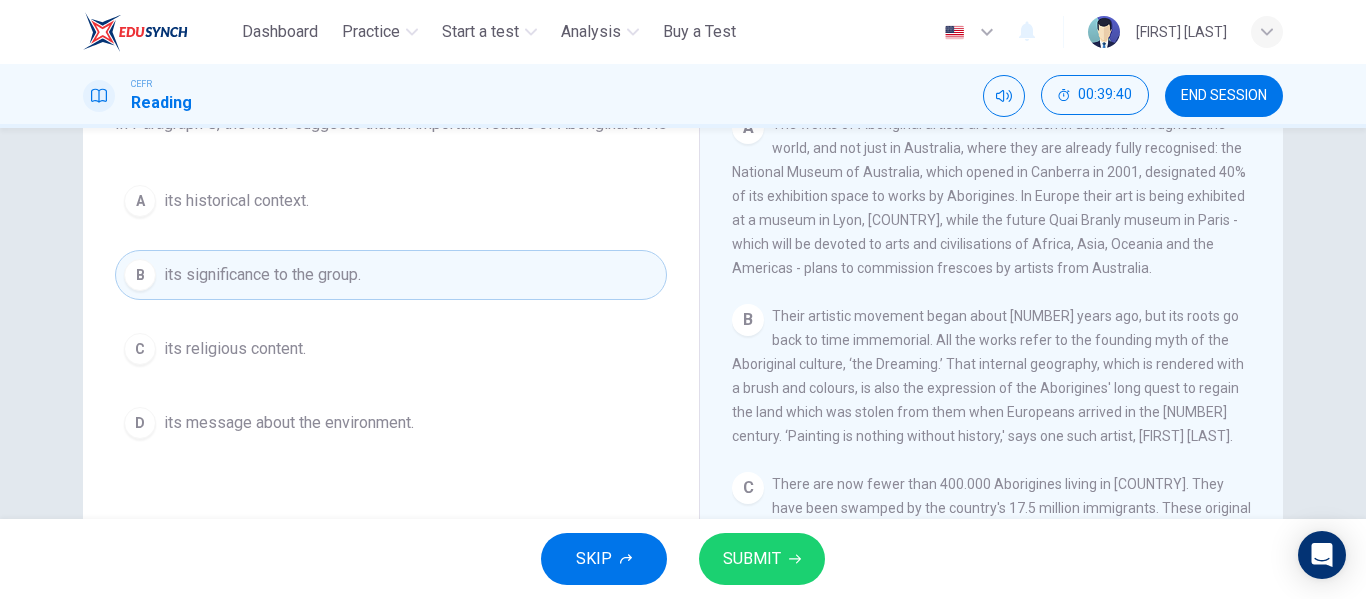 scroll, scrollTop: 400, scrollLeft: 0, axis: vertical 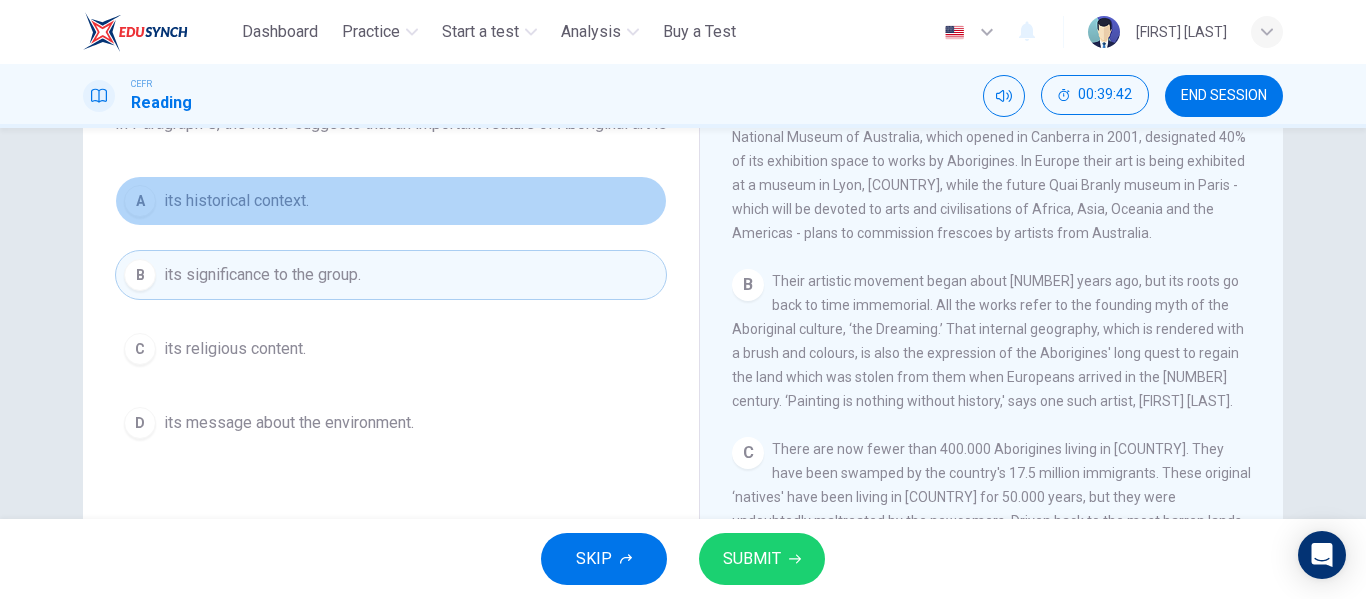 click on "A its historical context." at bounding box center [391, 201] 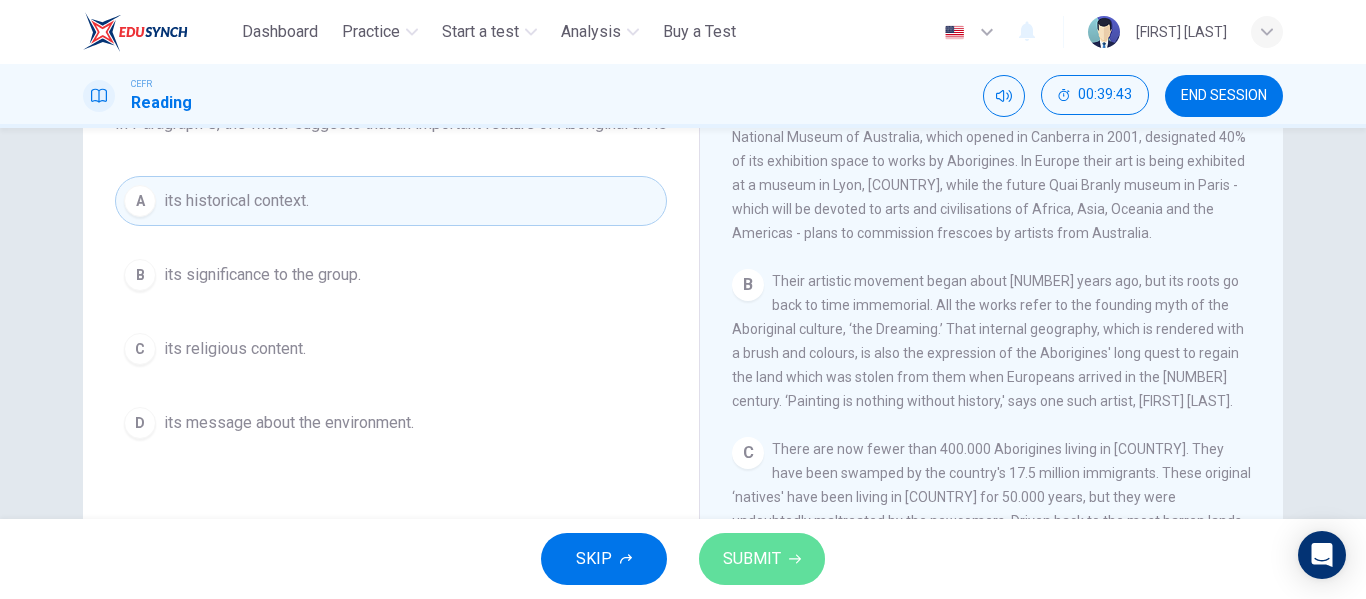 click on "SUBMIT" at bounding box center [762, 559] 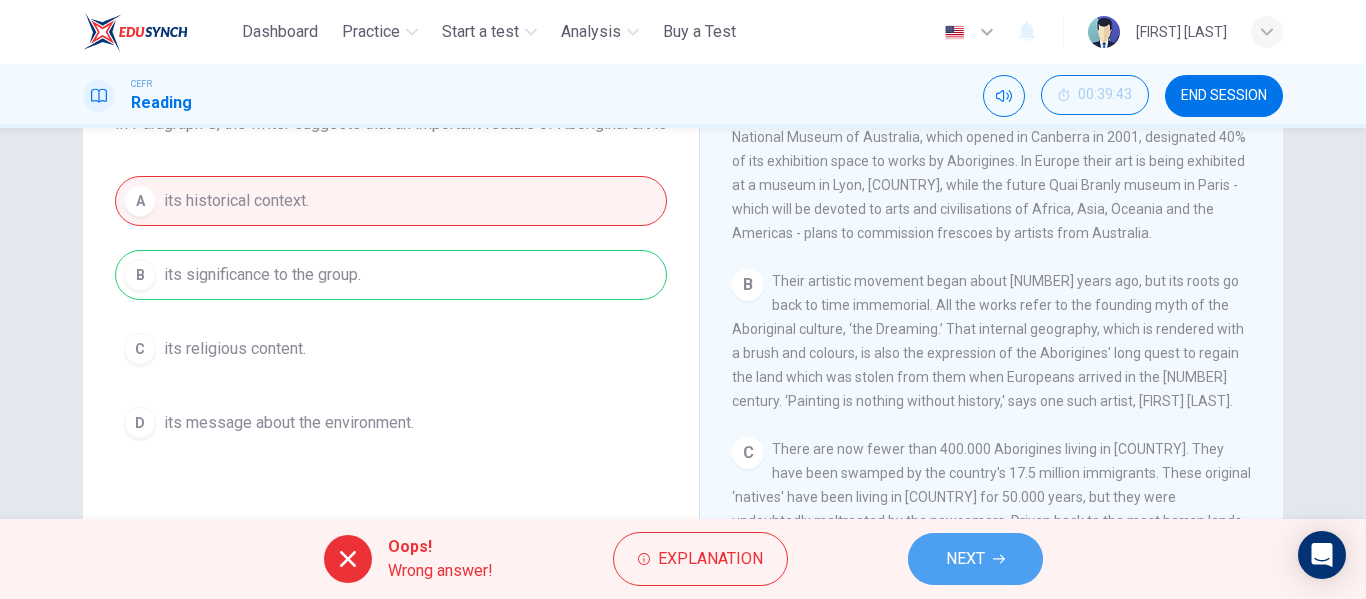 click on "NEXT" at bounding box center (975, 559) 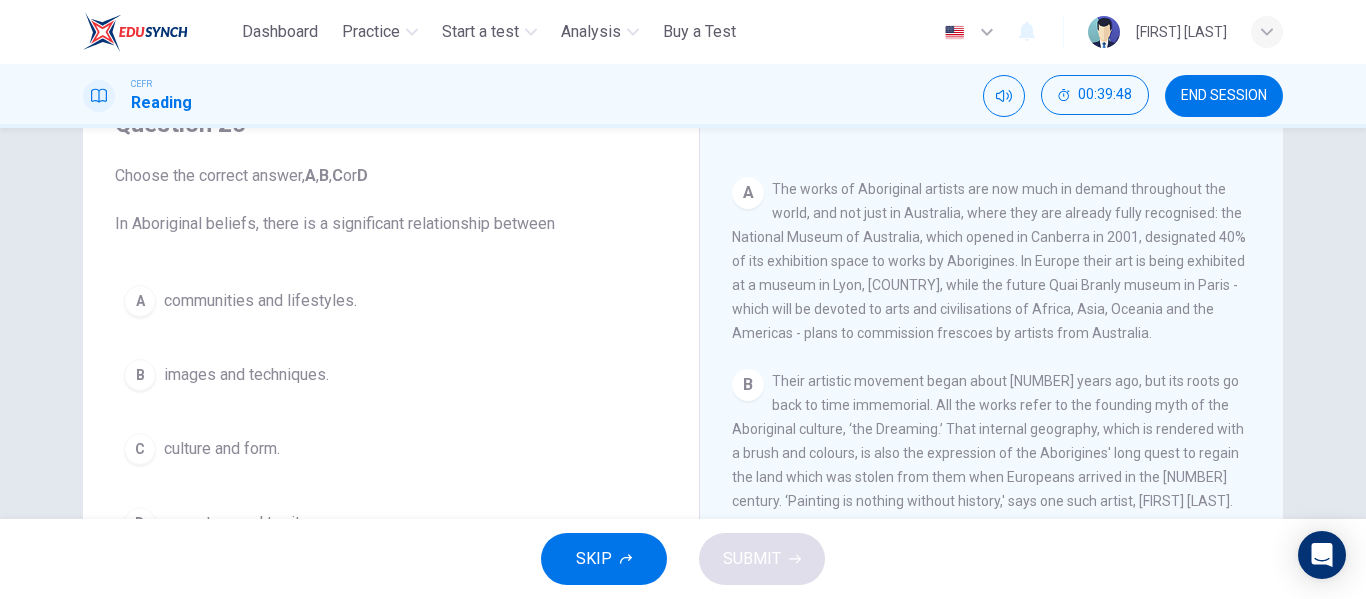 scroll, scrollTop: 200, scrollLeft: 0, axis: vertical 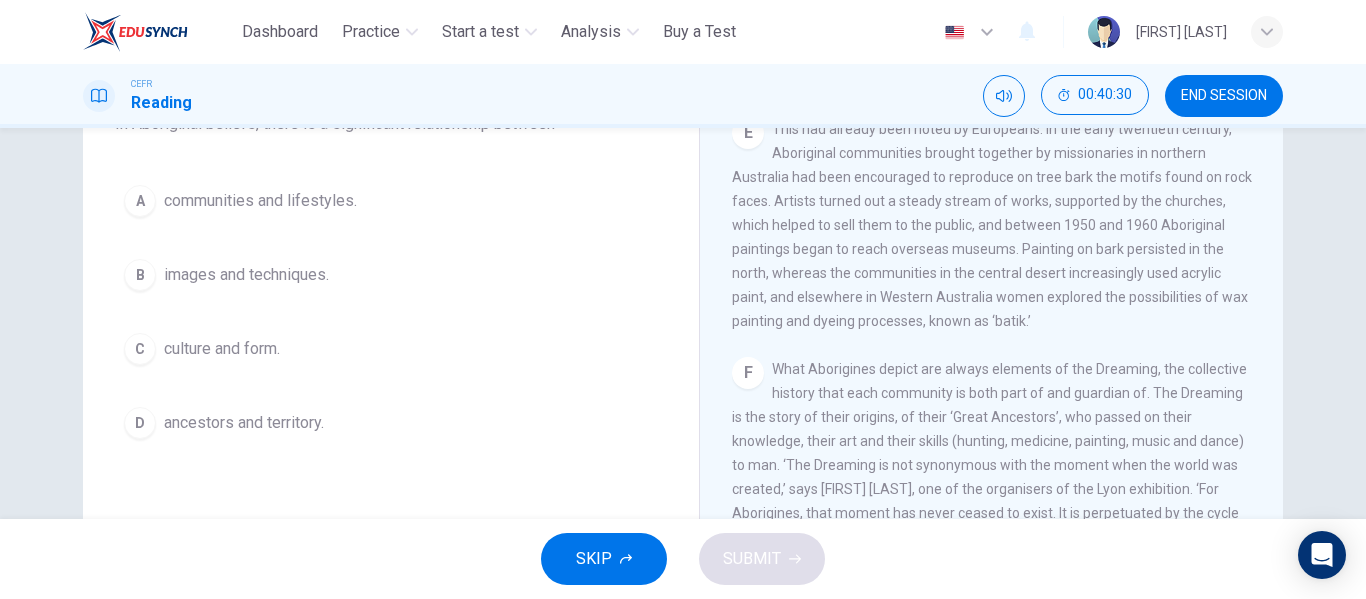 click on "ancestors and territory." at bounding box center [260, 201] 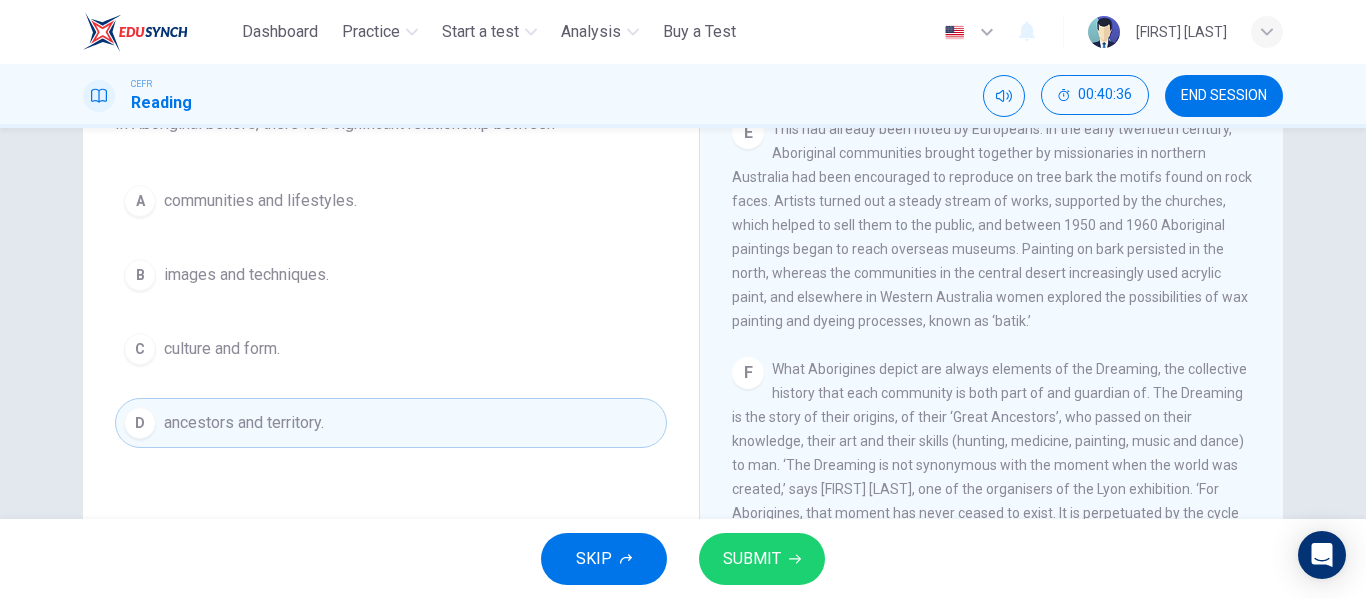 scroll, scrollTop: 1300, scrollLeft: 0, axis: vertical 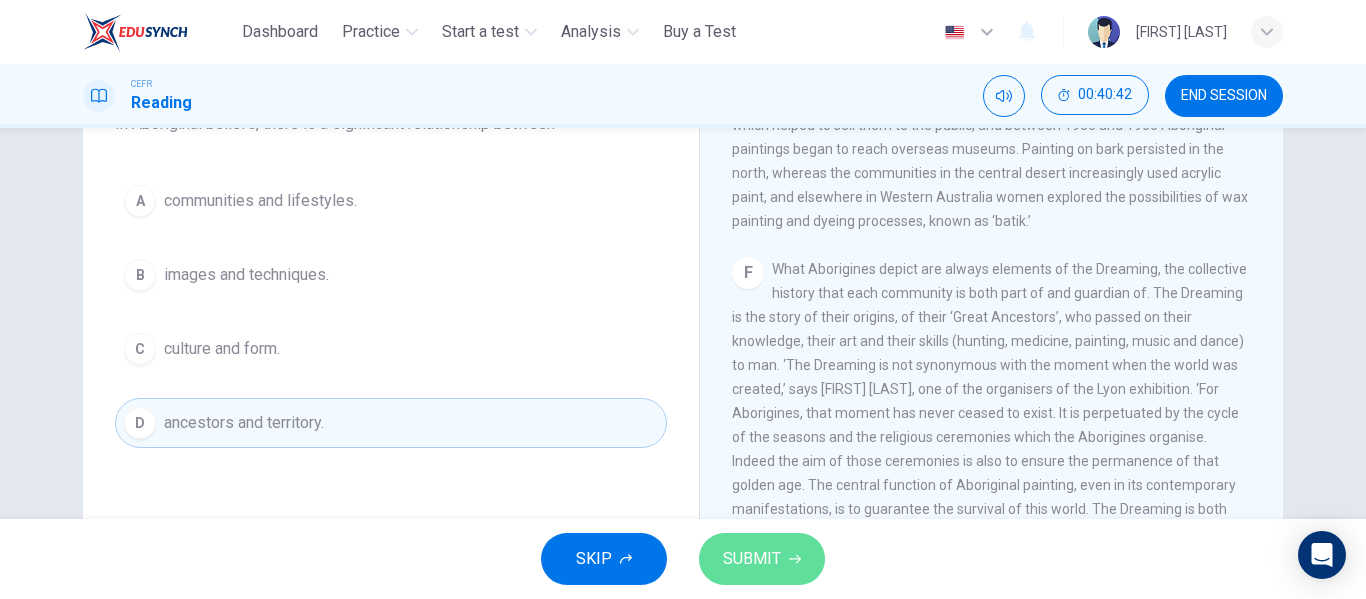 click on "SUBMIT" at bounding box center (762, 559) 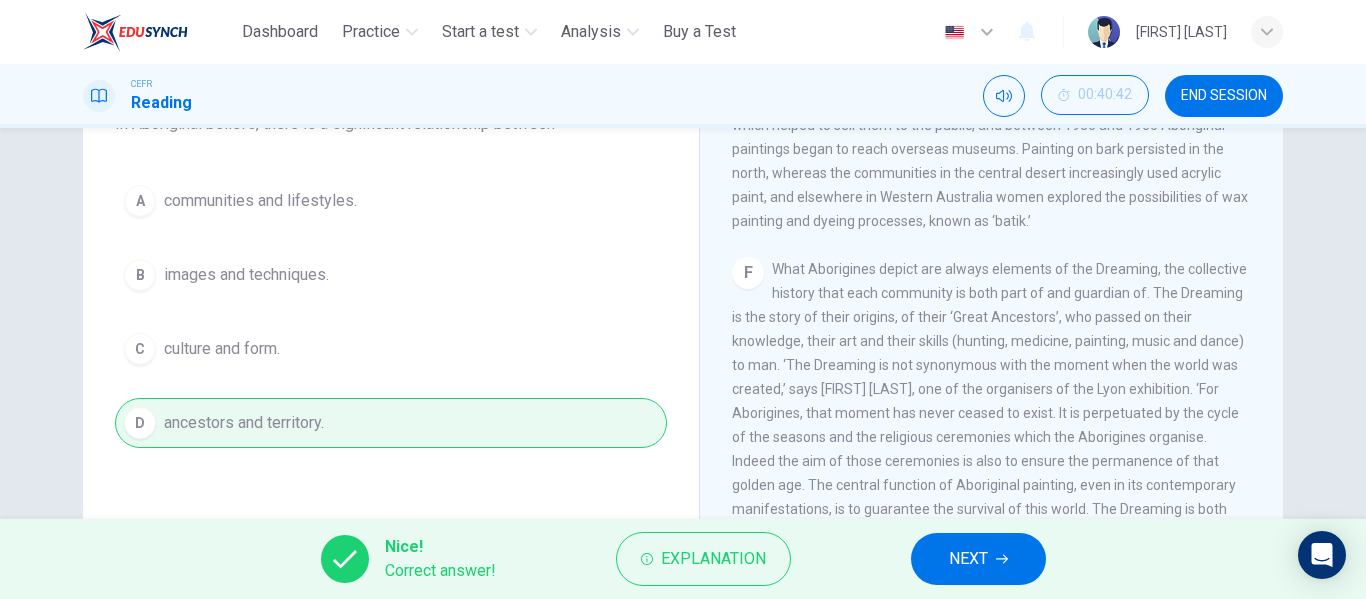 click on "NEXT" at bounding box center [968, 559] 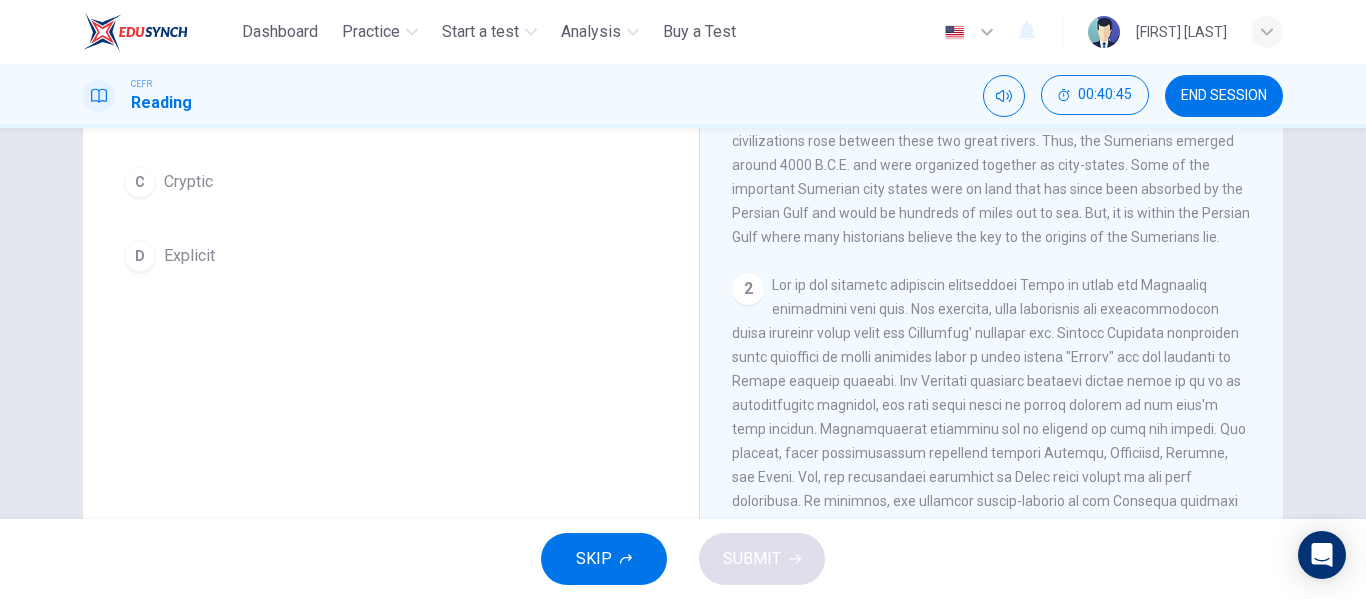 scroll, scrollTop: 384, scrollLeft: 0, axis: vertical 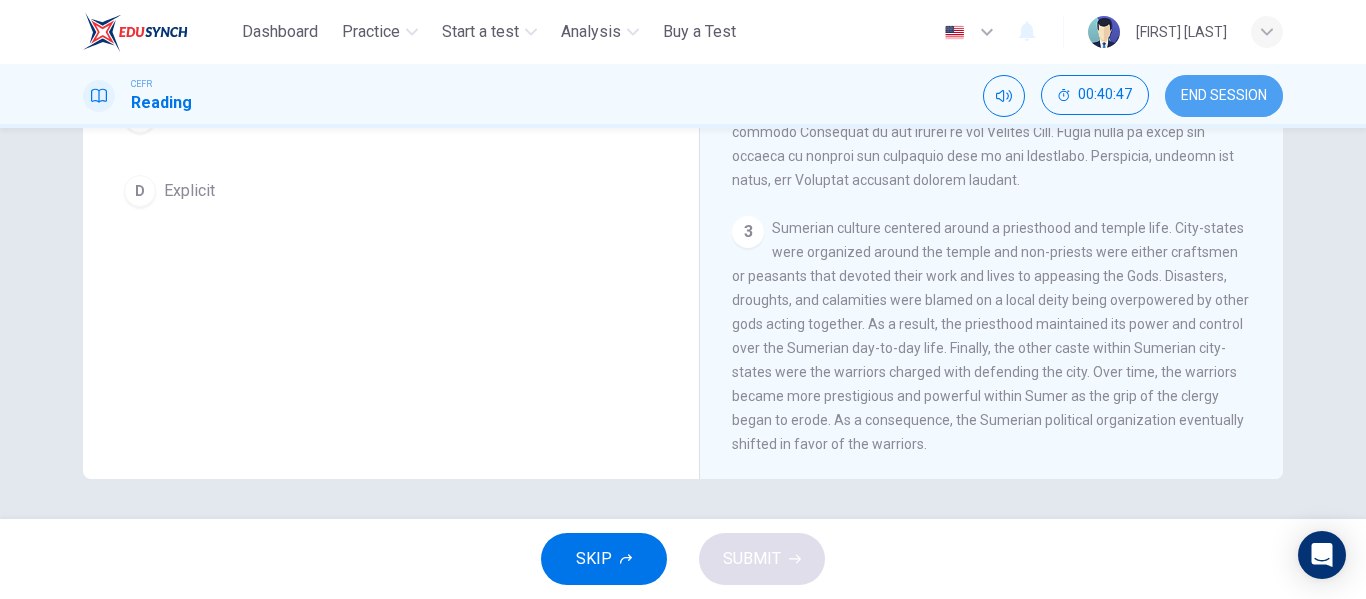 click on "END SESSION" at bounding box center [1224, 96] 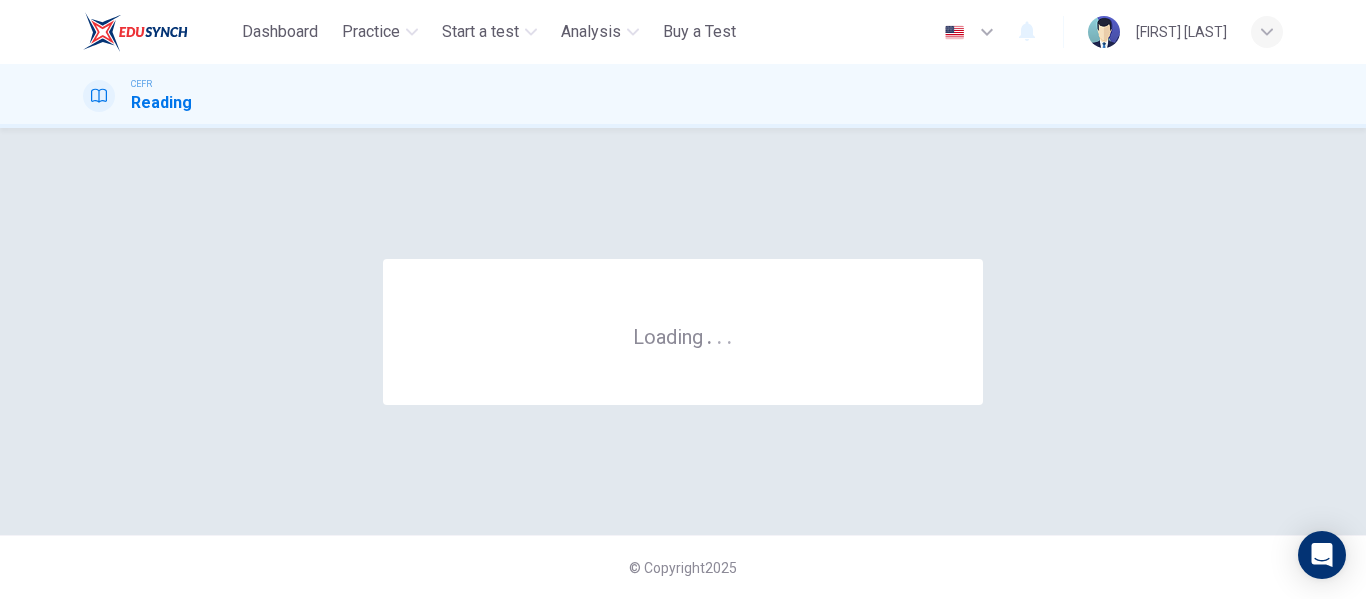scroll, scrollTop: 0, scrollLeft: 0, axis: both 